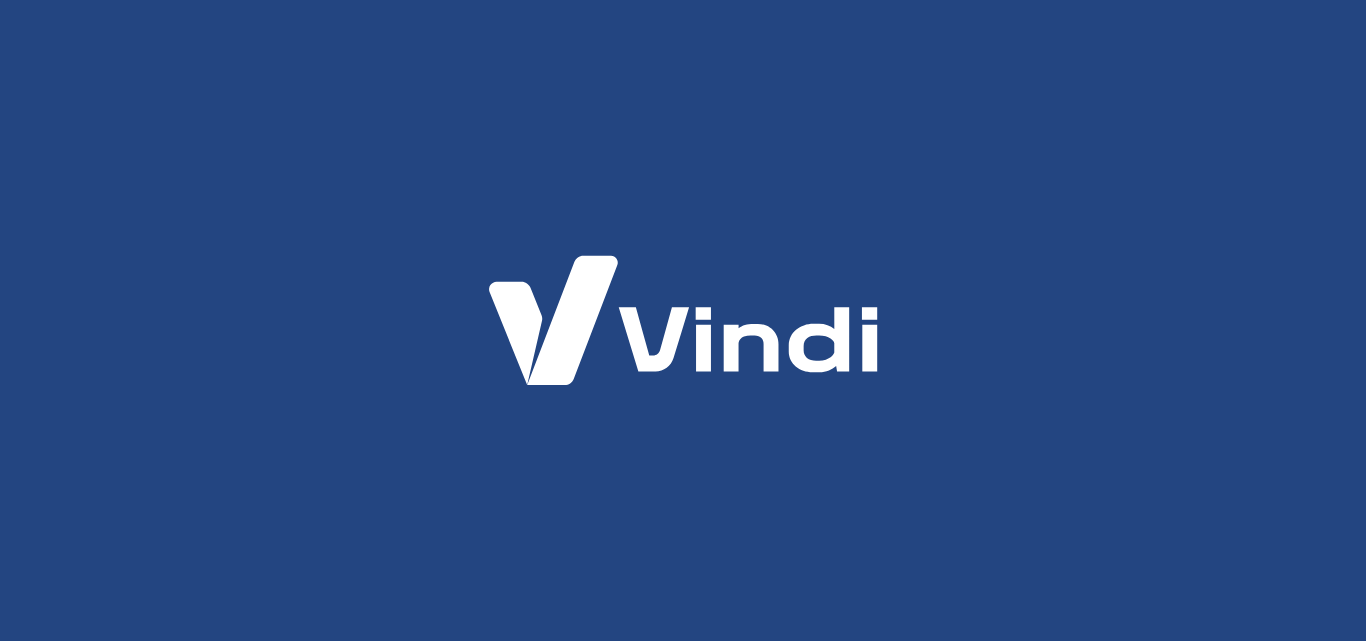 scroll, scrollTop: 0, scrollLeft: 0, axis: both 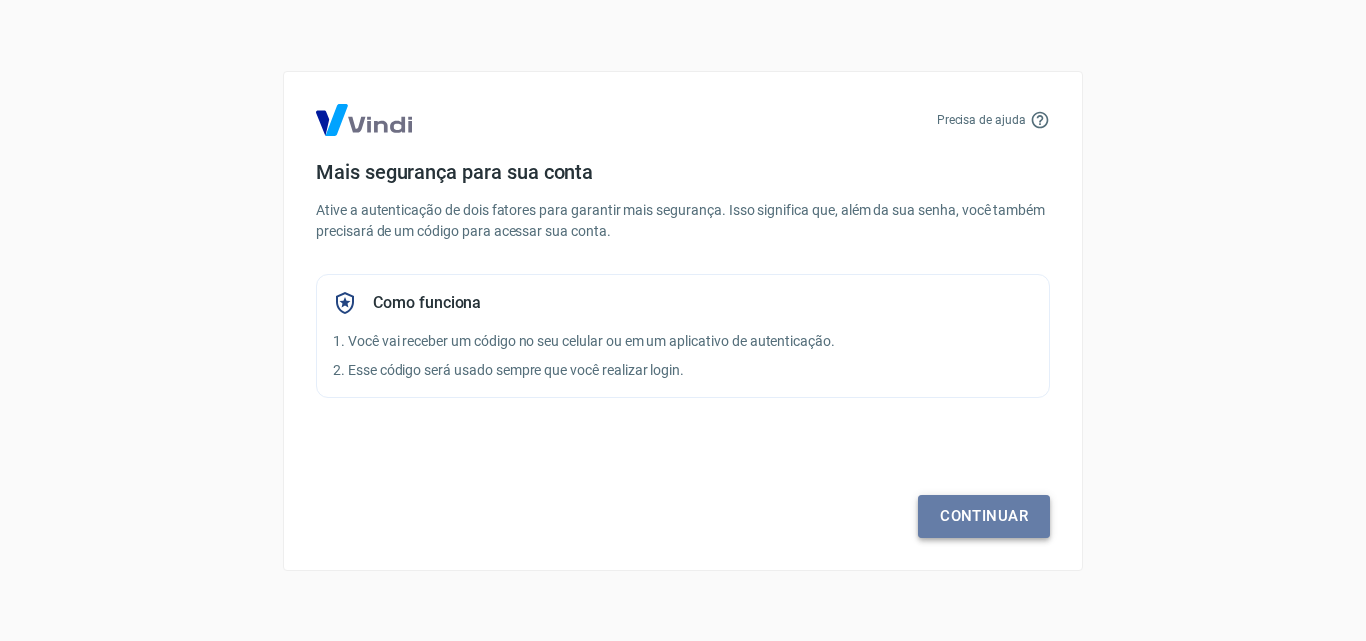 click on "Continuar" at bounding box center [984, 516] 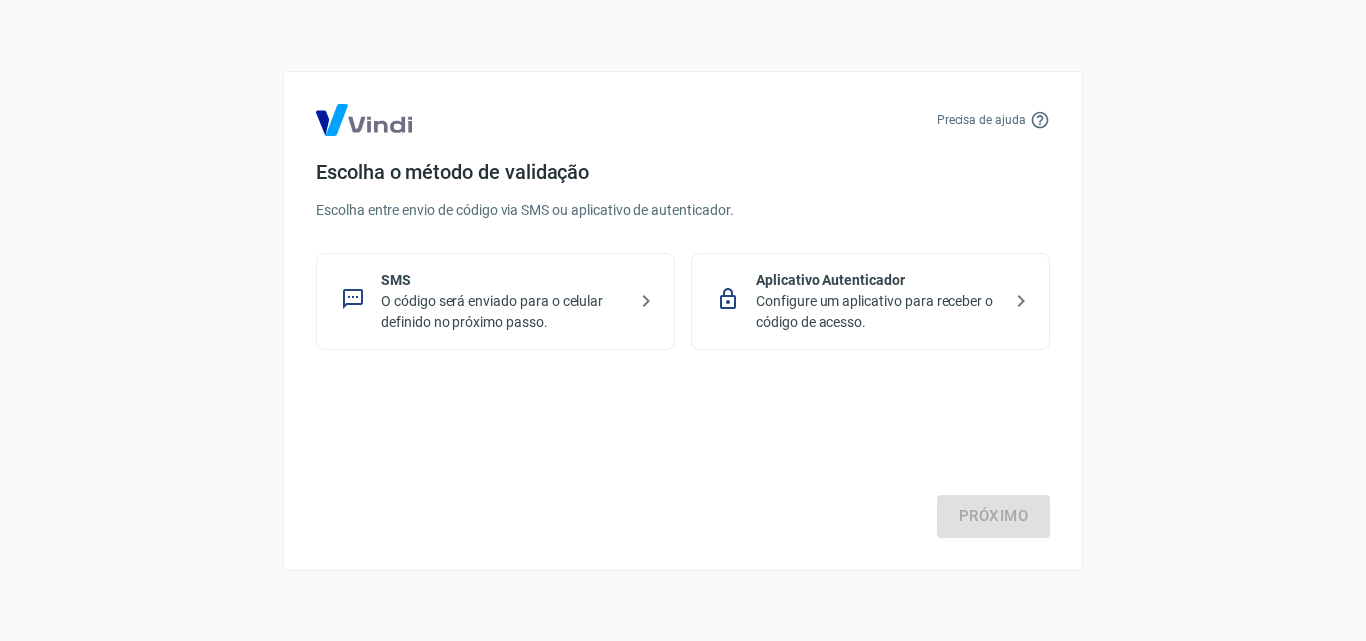 click on "Precisa de ajuda Escolha o método de validação Escolha entre envio de código via SMS ou aplicativo de autenticador. SMS O código será enviado para o celular definido no próximo passo. Aplicativo Autenticador Configure um aplicativo para receber o código de acesso. Próximo" at bounding box center [683, 320] 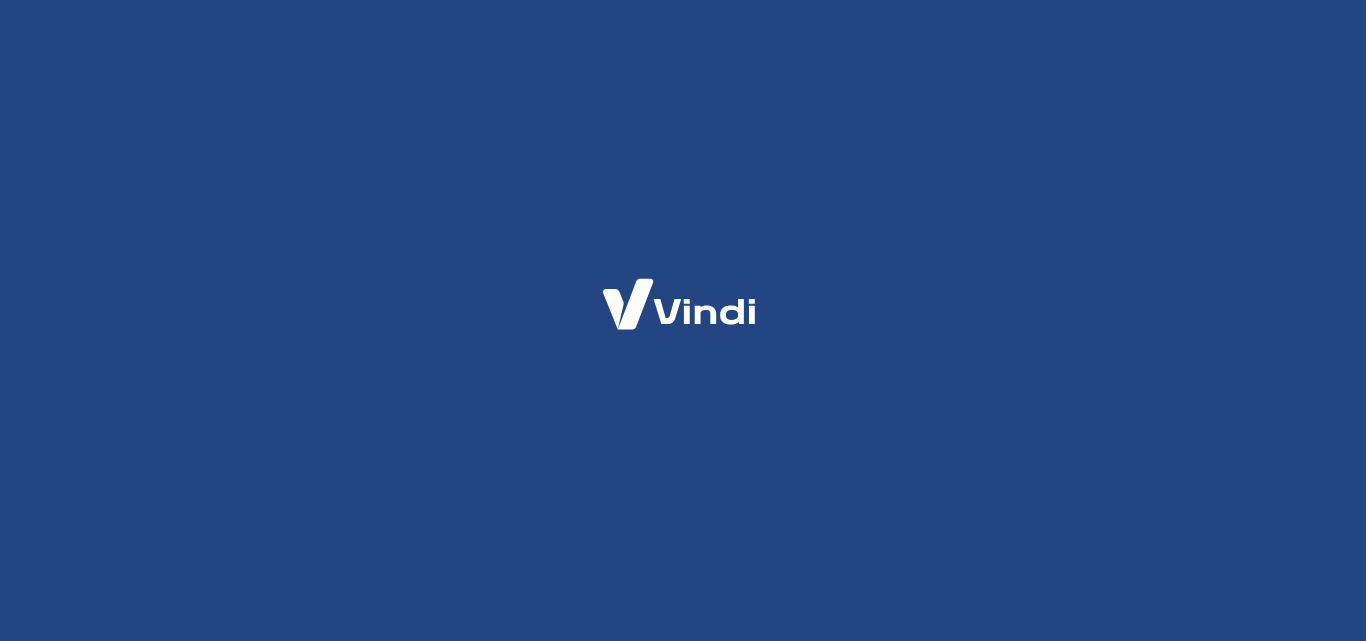 scroll, scrollTop: 0, scrollLeft: 0, axis: both 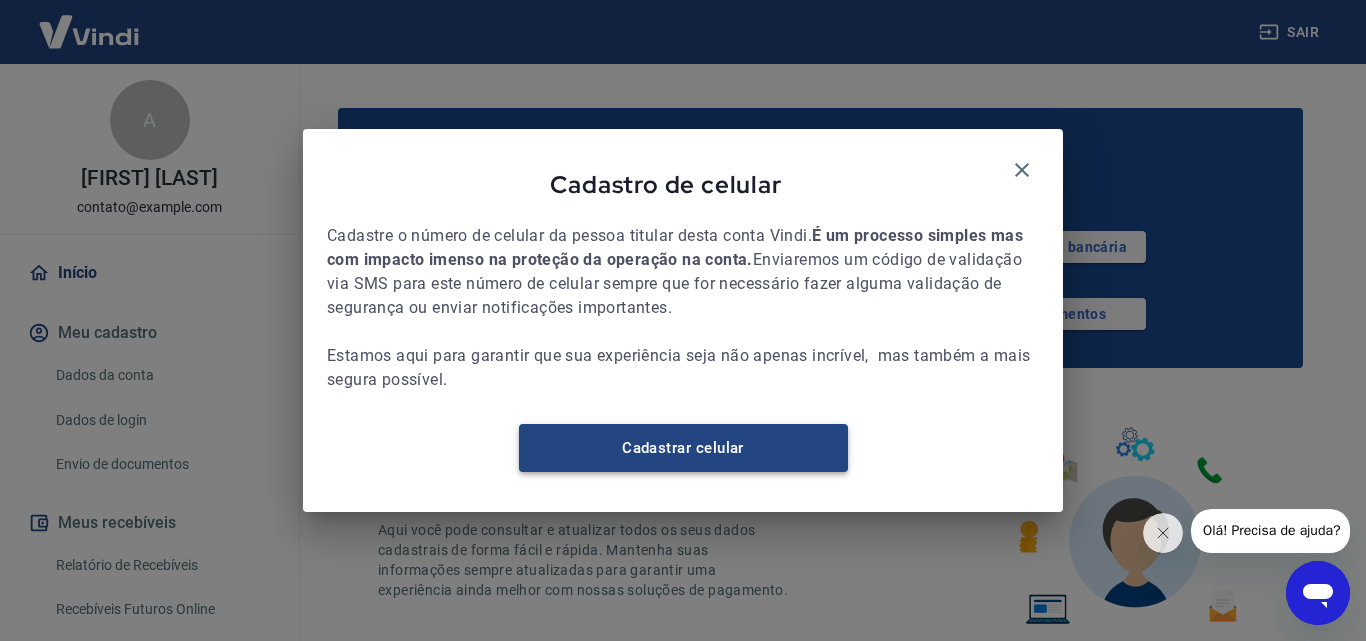 click on "Cadastrar celular" at bounding box center [683, 448] 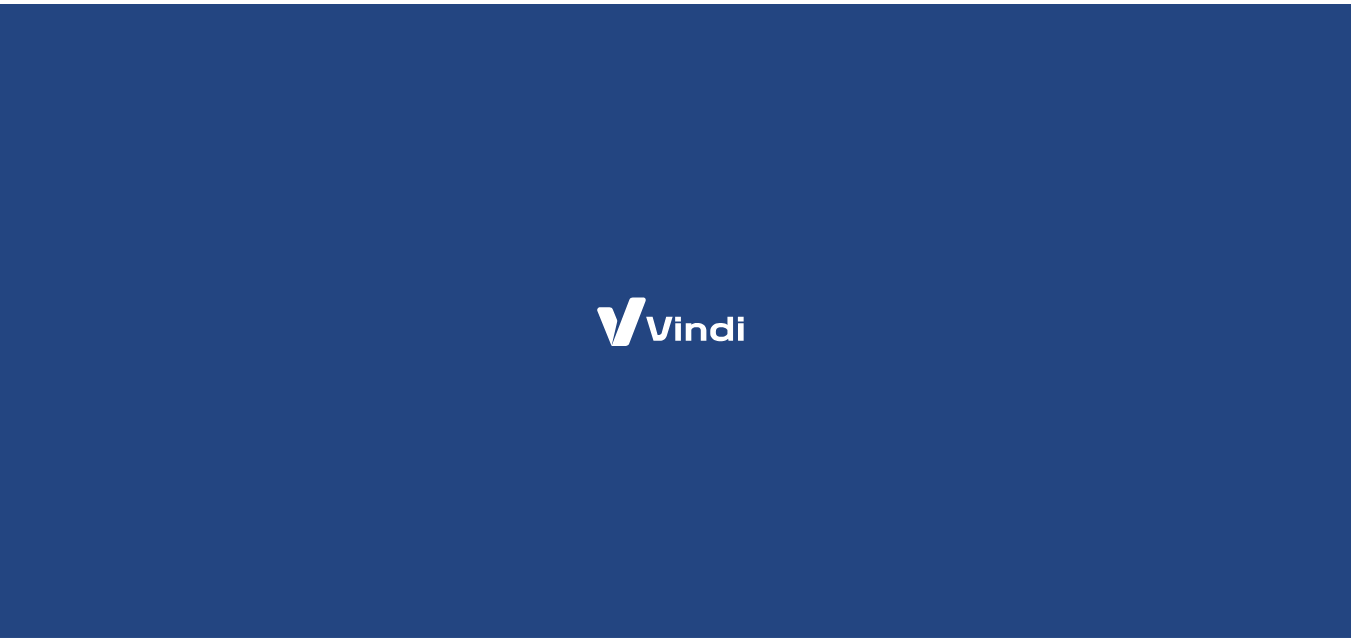 scroll, scrollTop: 0, scrollLeft: 0, axis: both 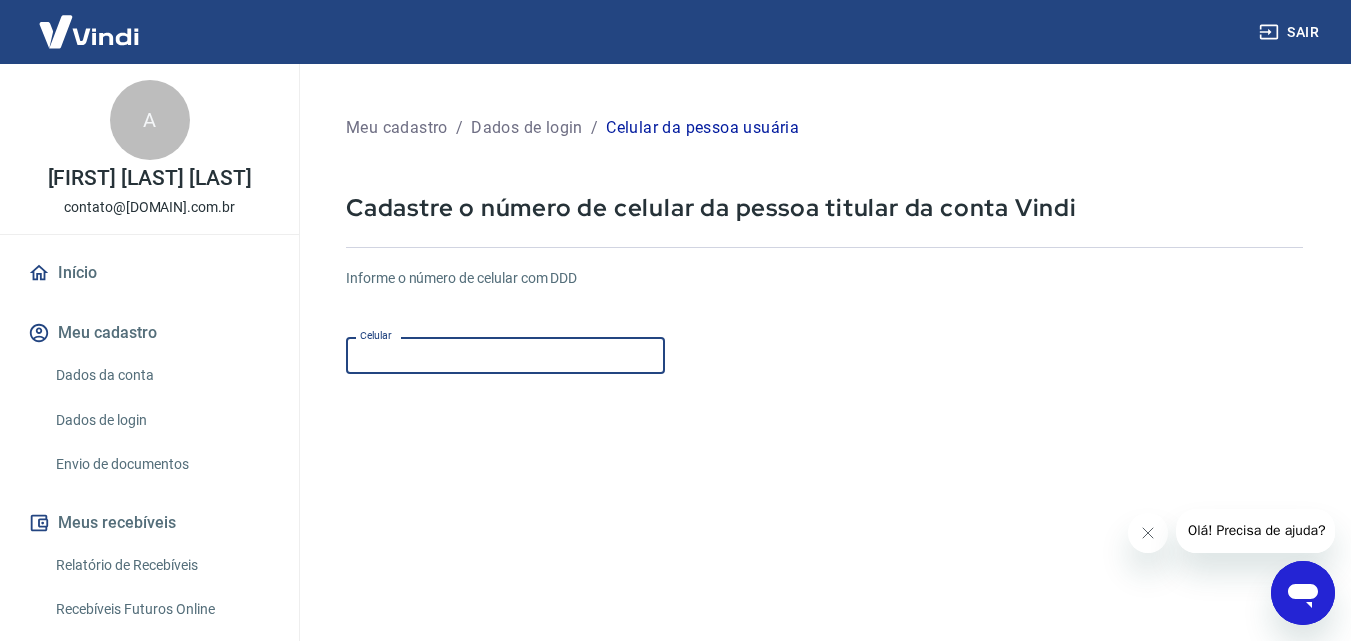 click on "Celular" at bounding box center (505, 355) 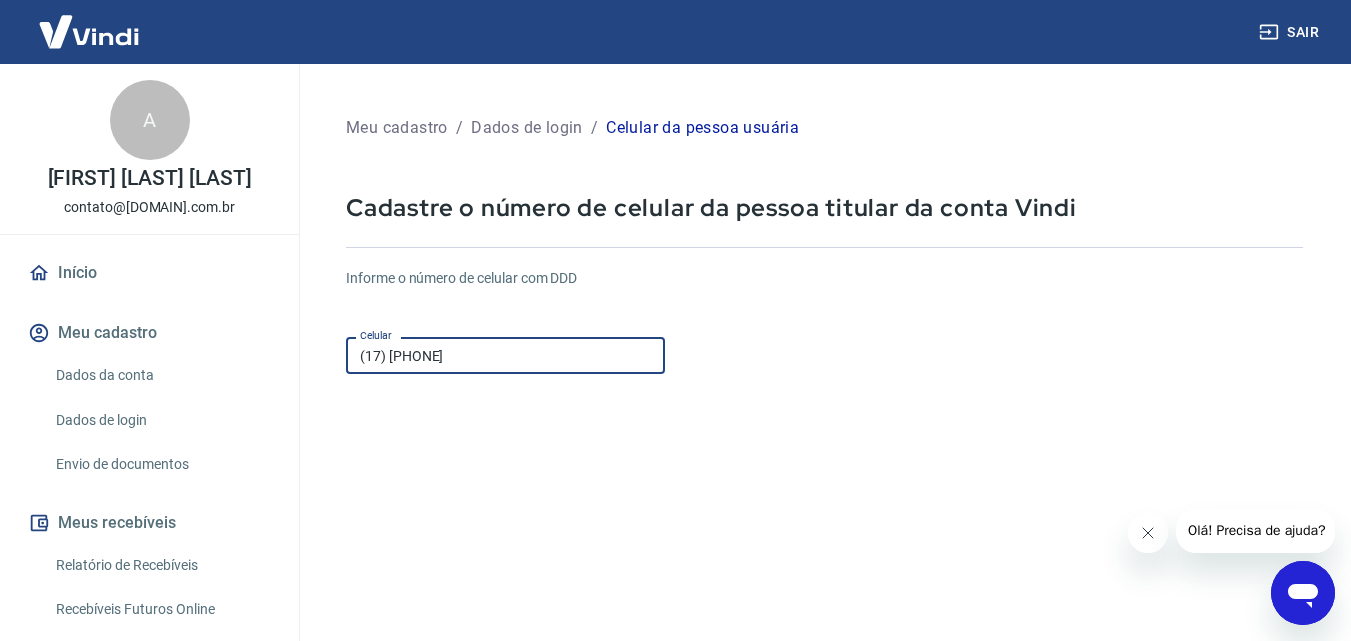 scroll, scrollTop: 0, scrollLeft: 0, axis: both 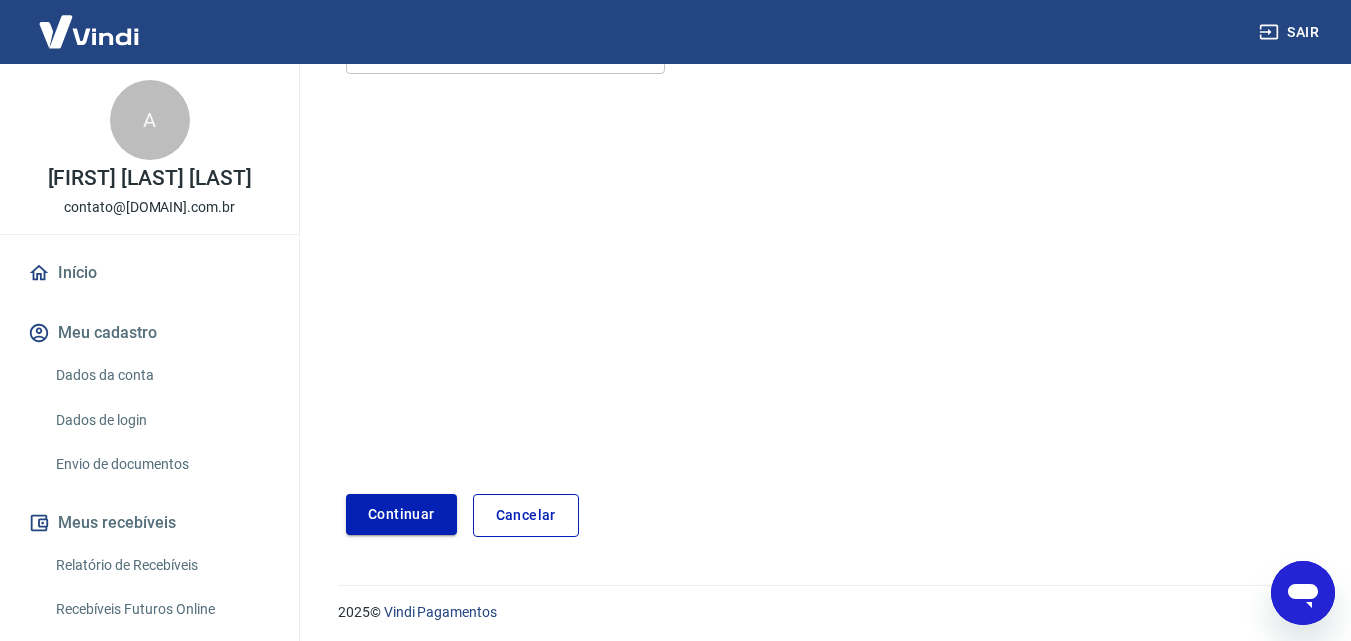 click on "Continuar" at bounding box center (401, 514) 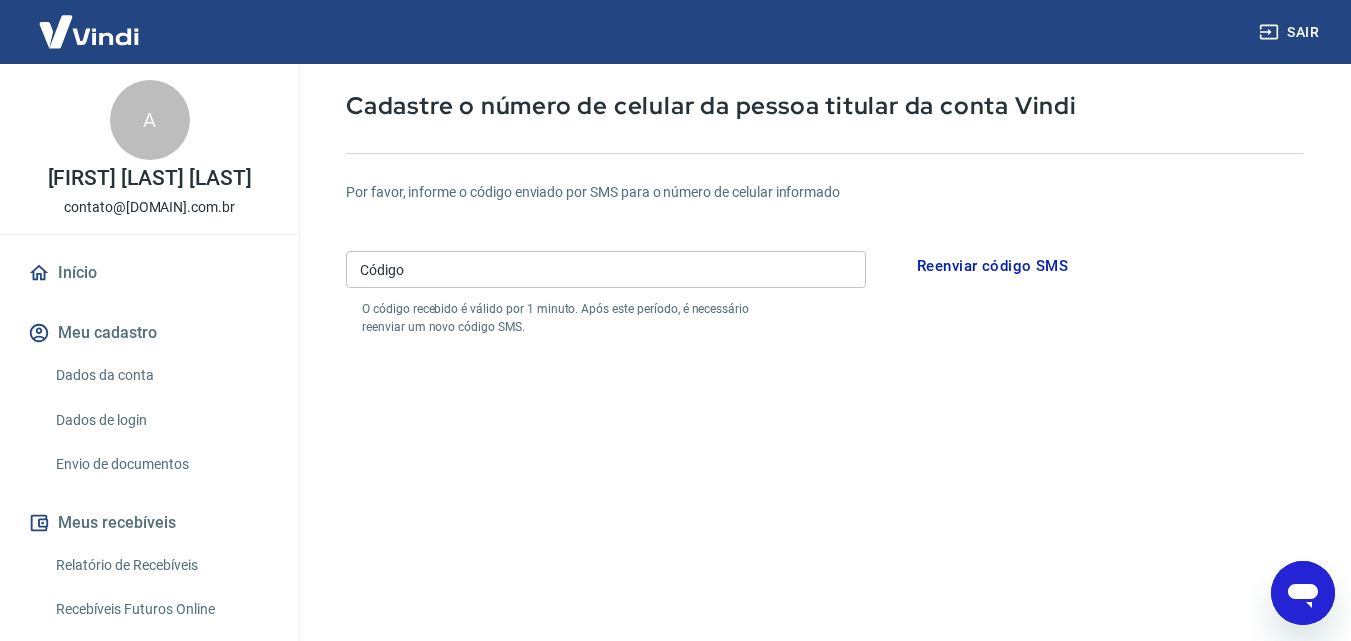 scroll, scrollTop: 100, scrollLeft: 0, axis: vertical 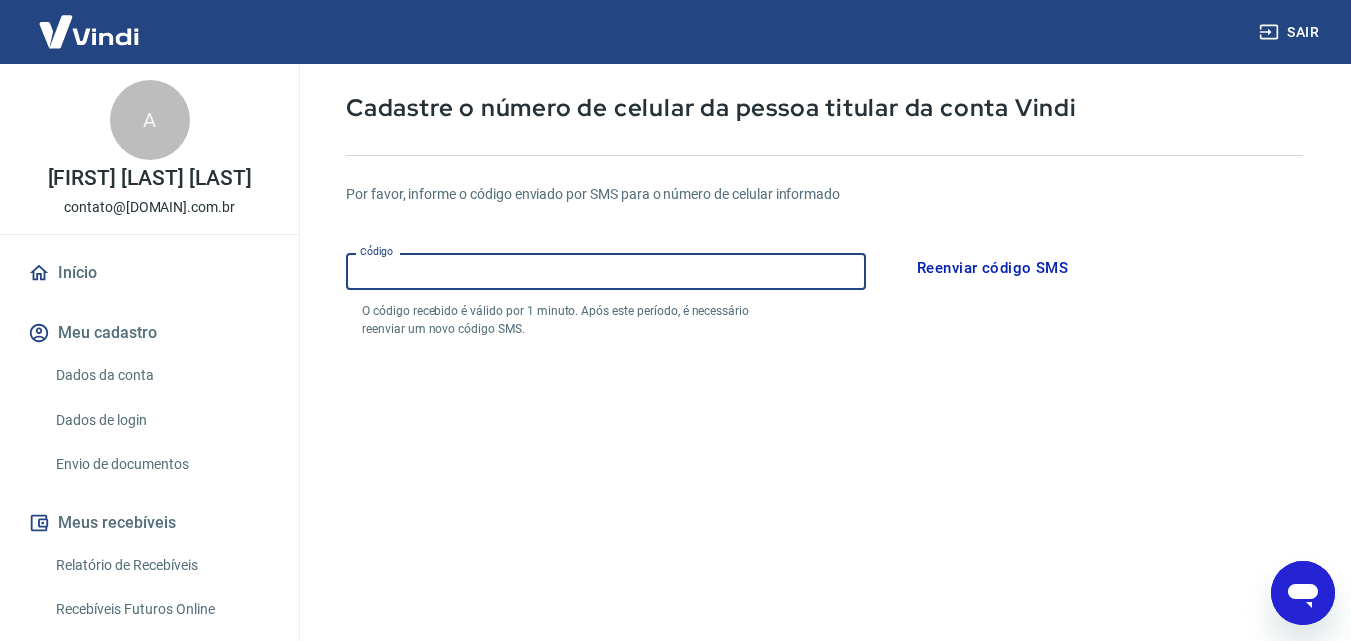 click on "Código" at bounding box center (606, 271) 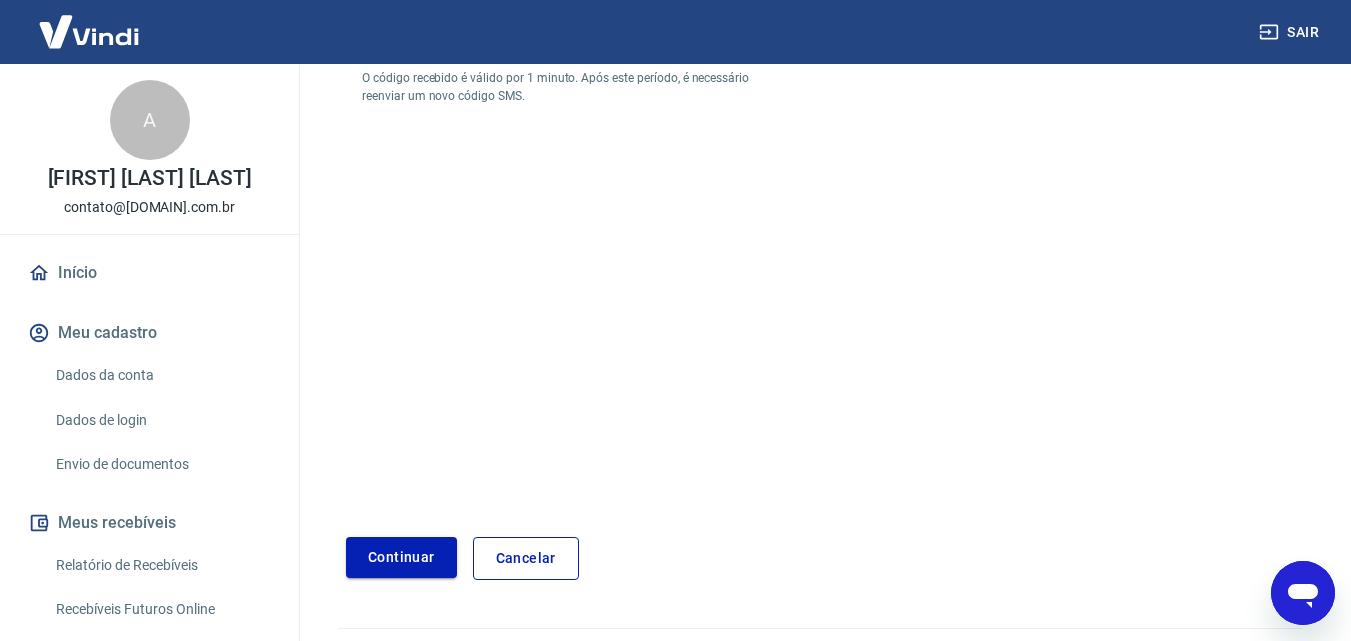 type on "106735" 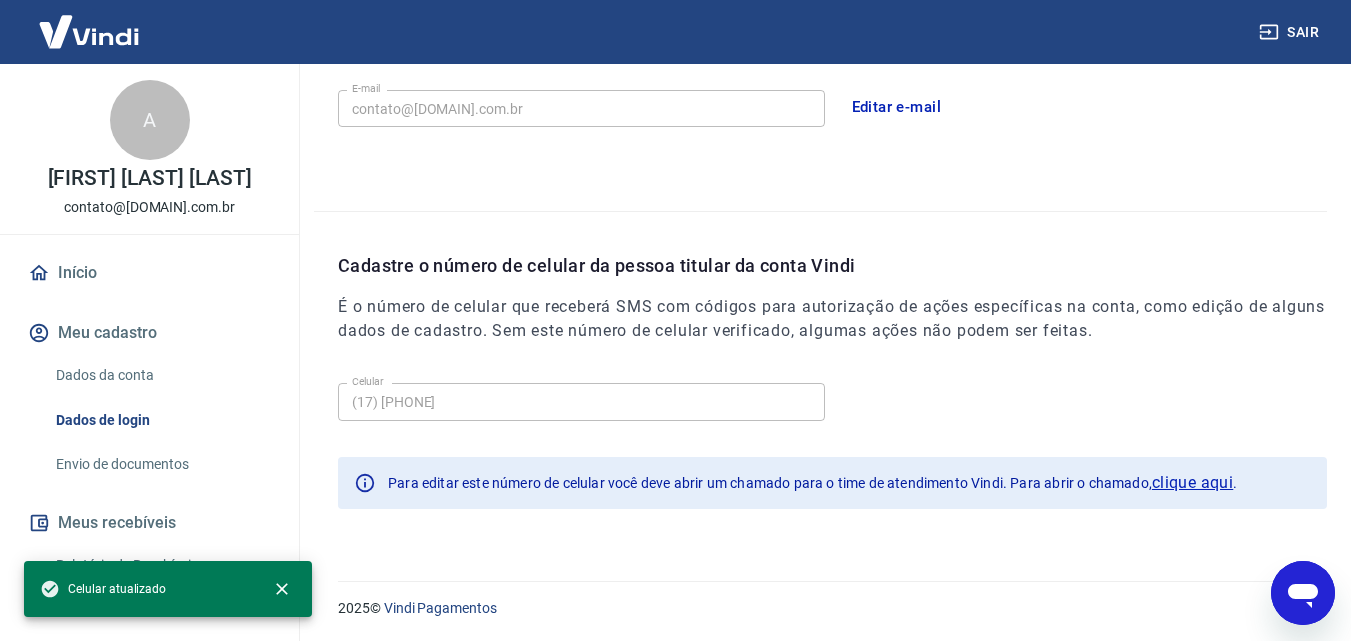 scroll, scrollTop: 624, scrollLeft: 0, axis: vertical 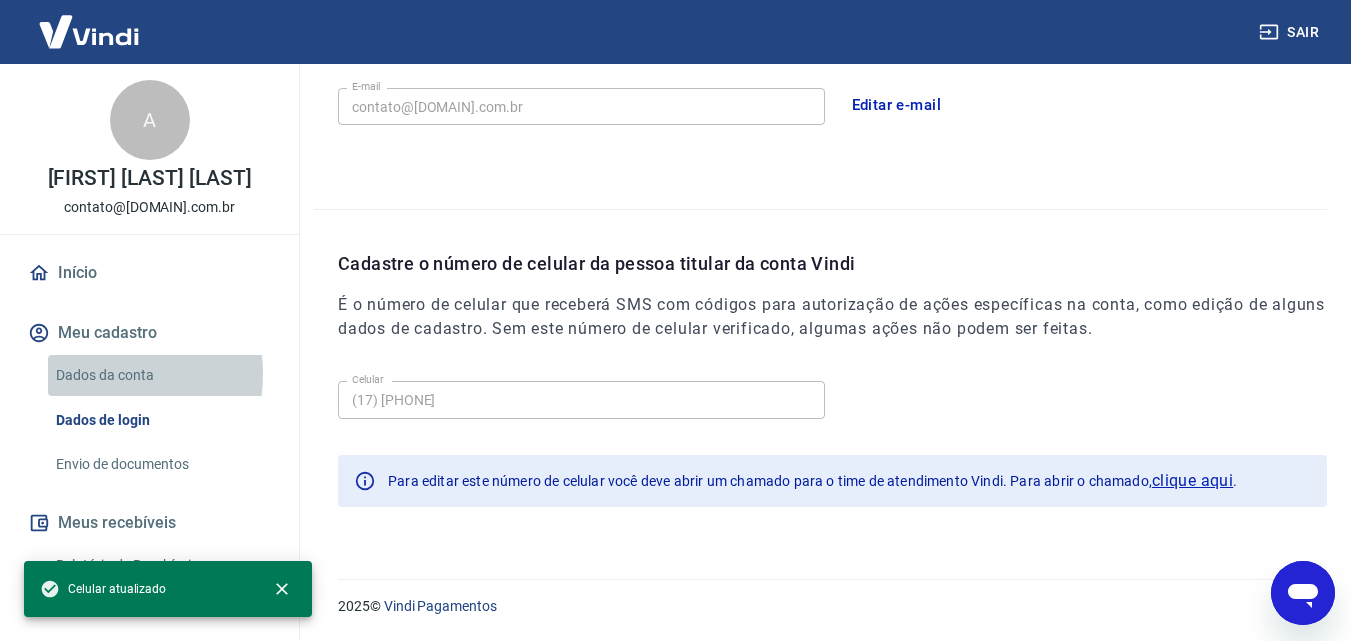 click on "Dados da conta" at bounding box center [161, 375] 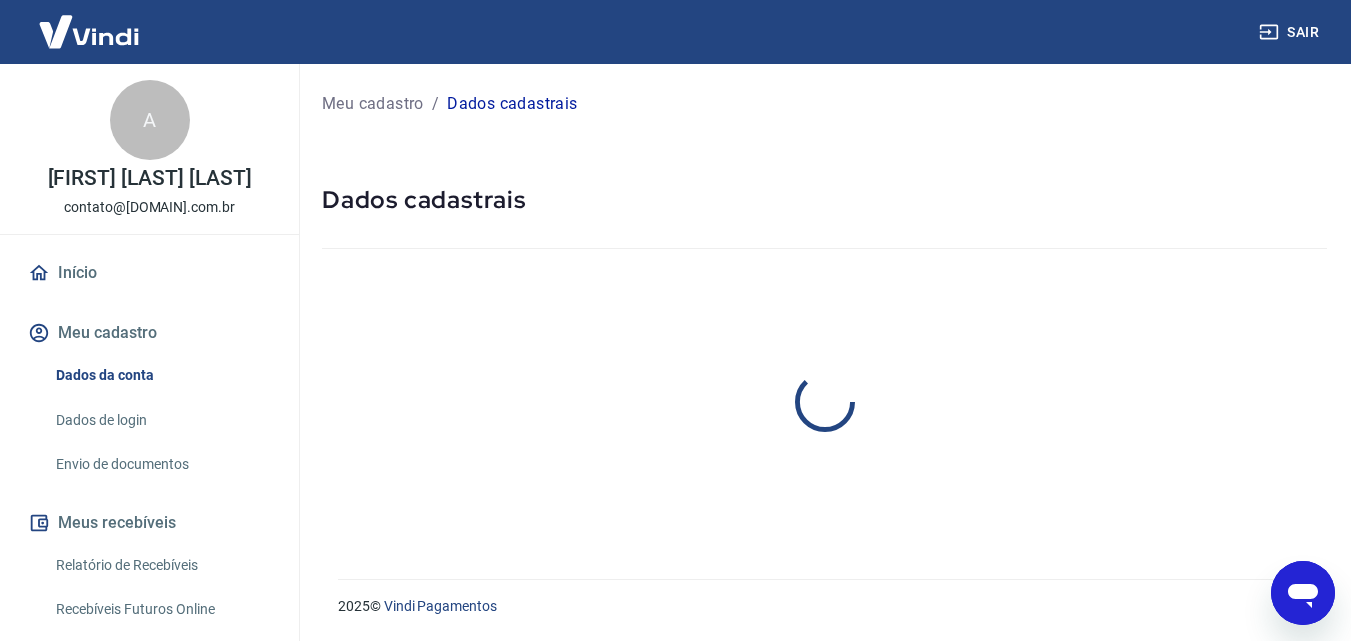 scroll, scrollTop: 0, scrollLeft: 0, axis: both 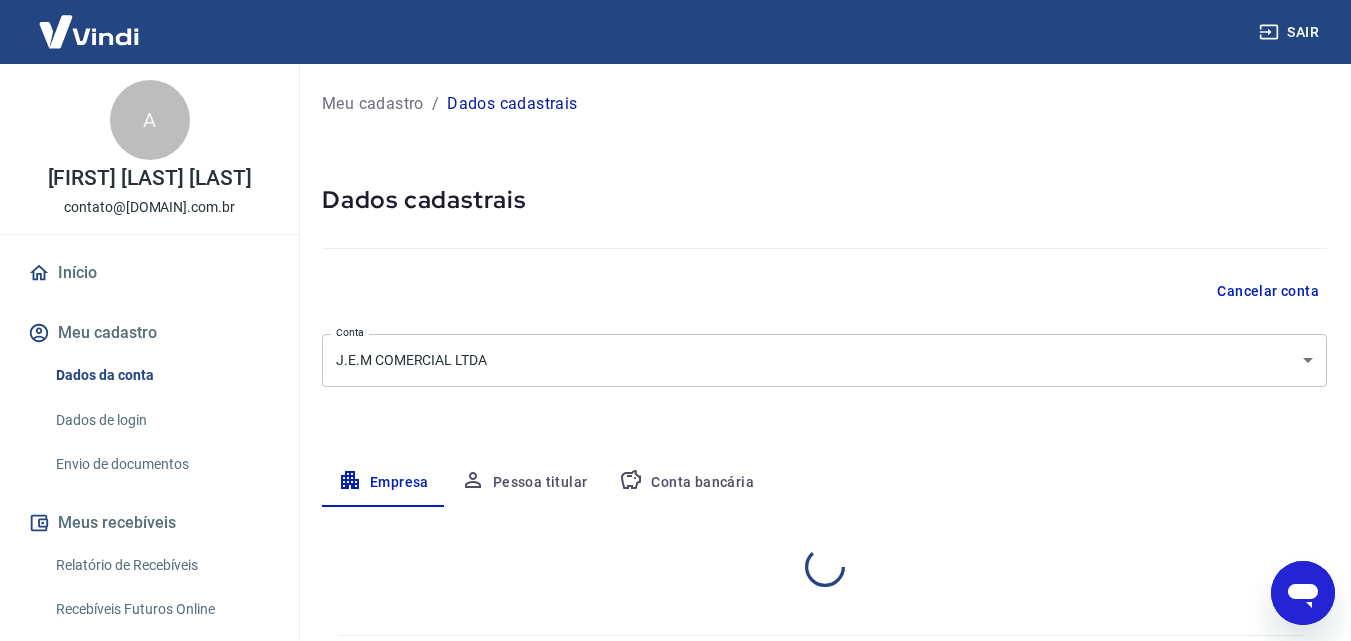 select on "SP" 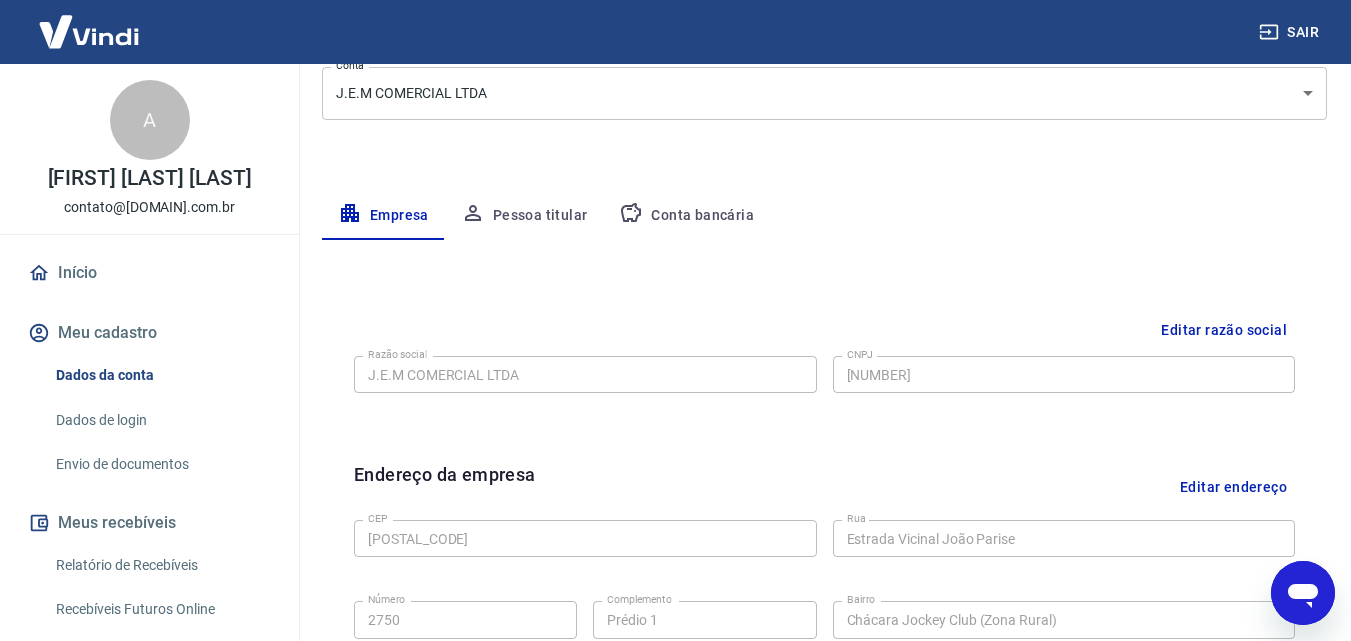 click on "Pessoa titular" at bounding box center (524, 216) 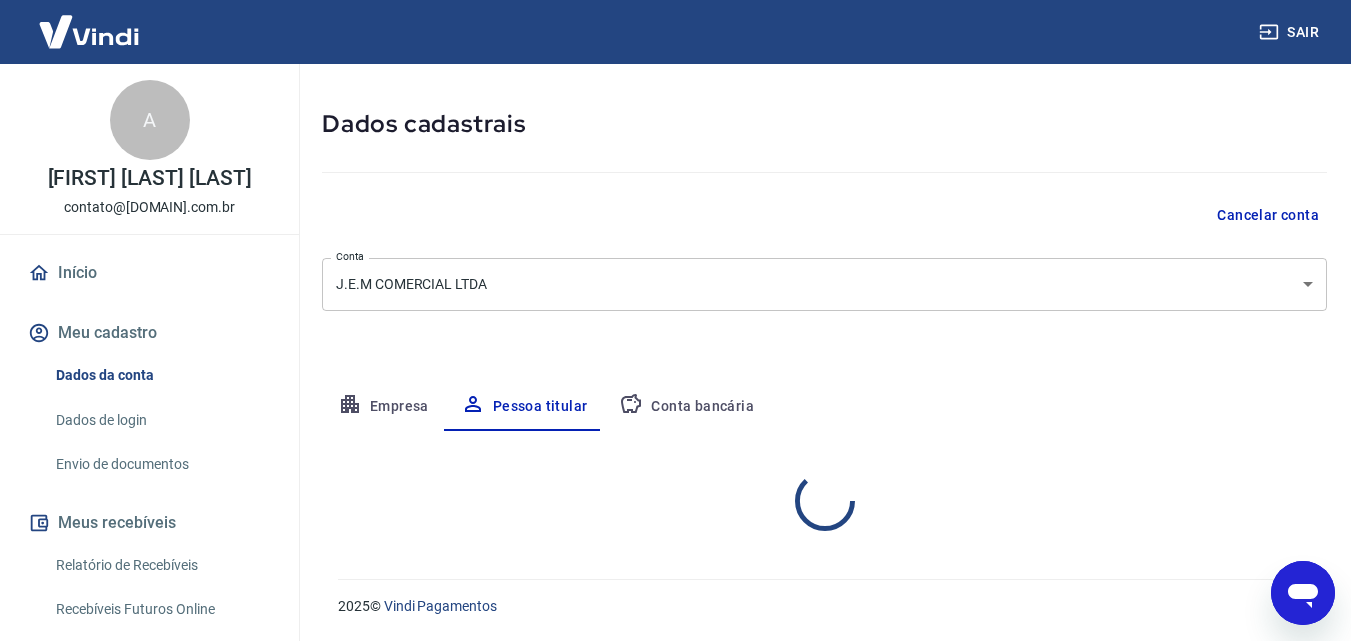 scroll, scrollTop: 159, scrollLeft: 0, axis: vertical 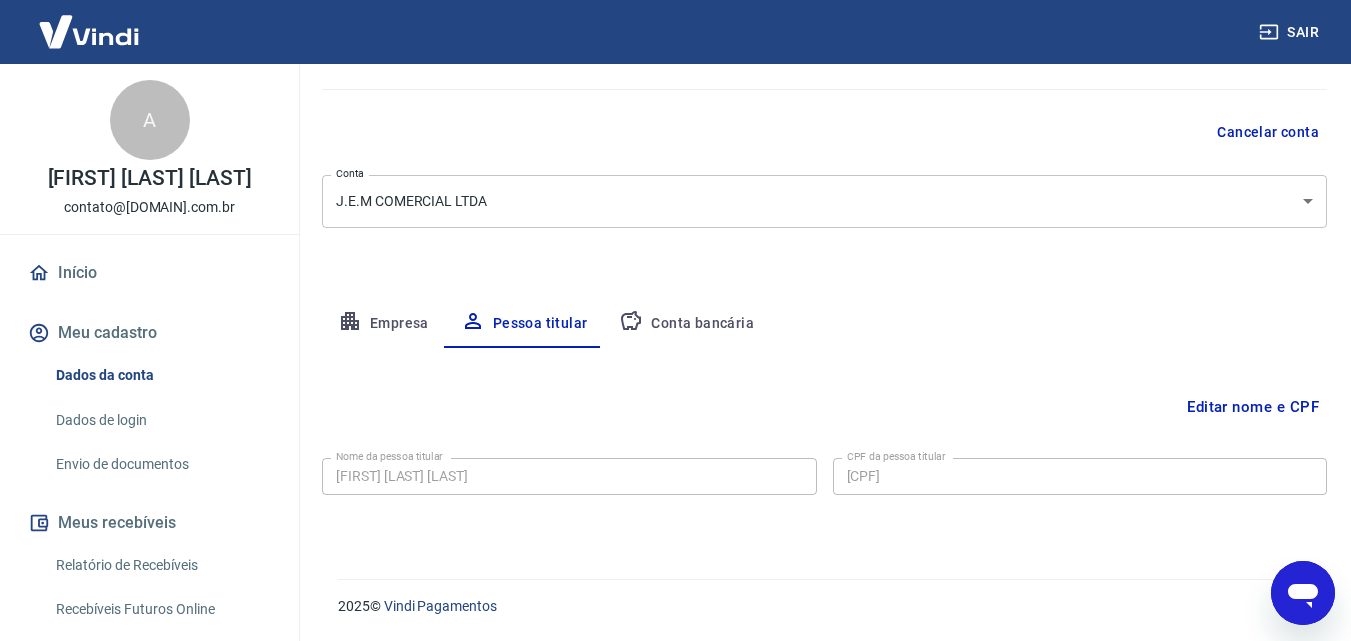 click on "Conta bancária" at bounding box center (686, 324) 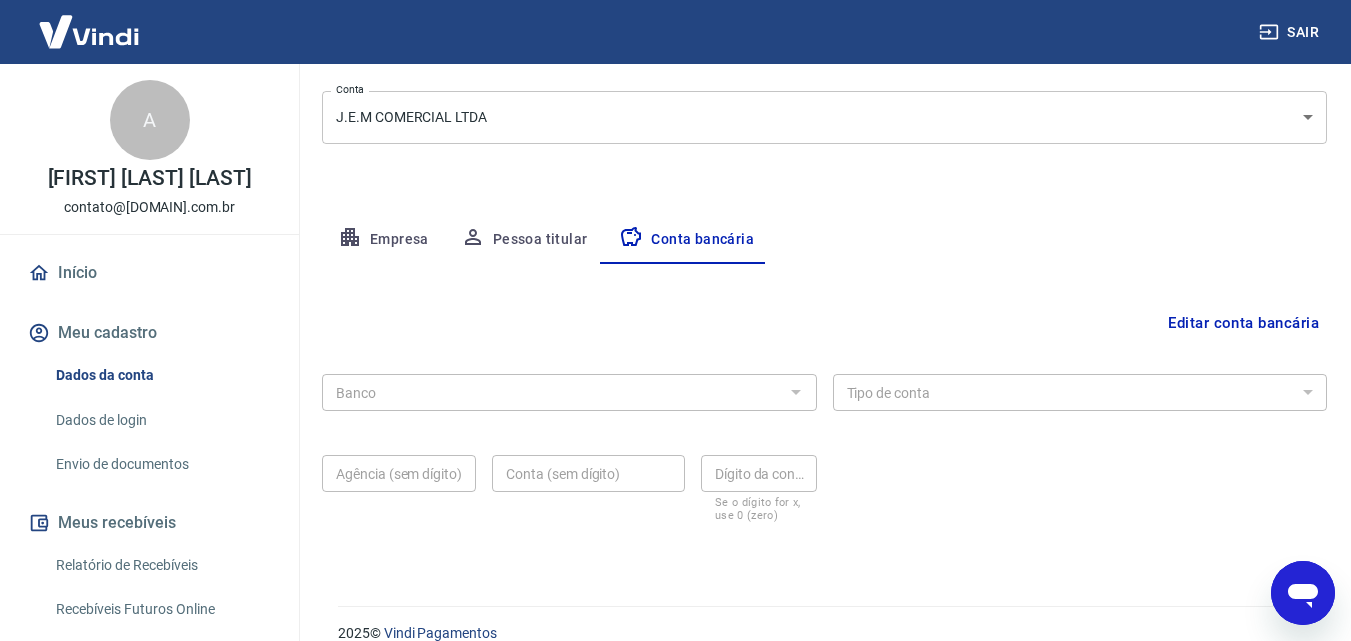 scroll, scrollTop: 270, scrollLeft: 0, axis: vertical 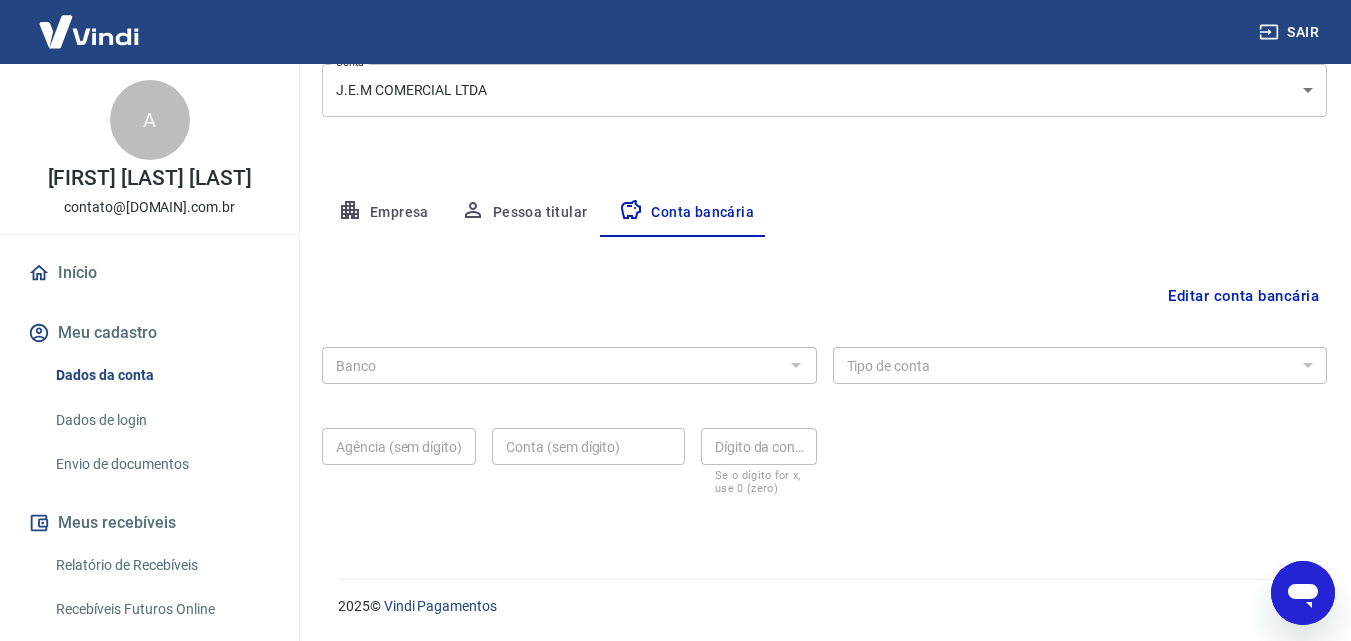 type 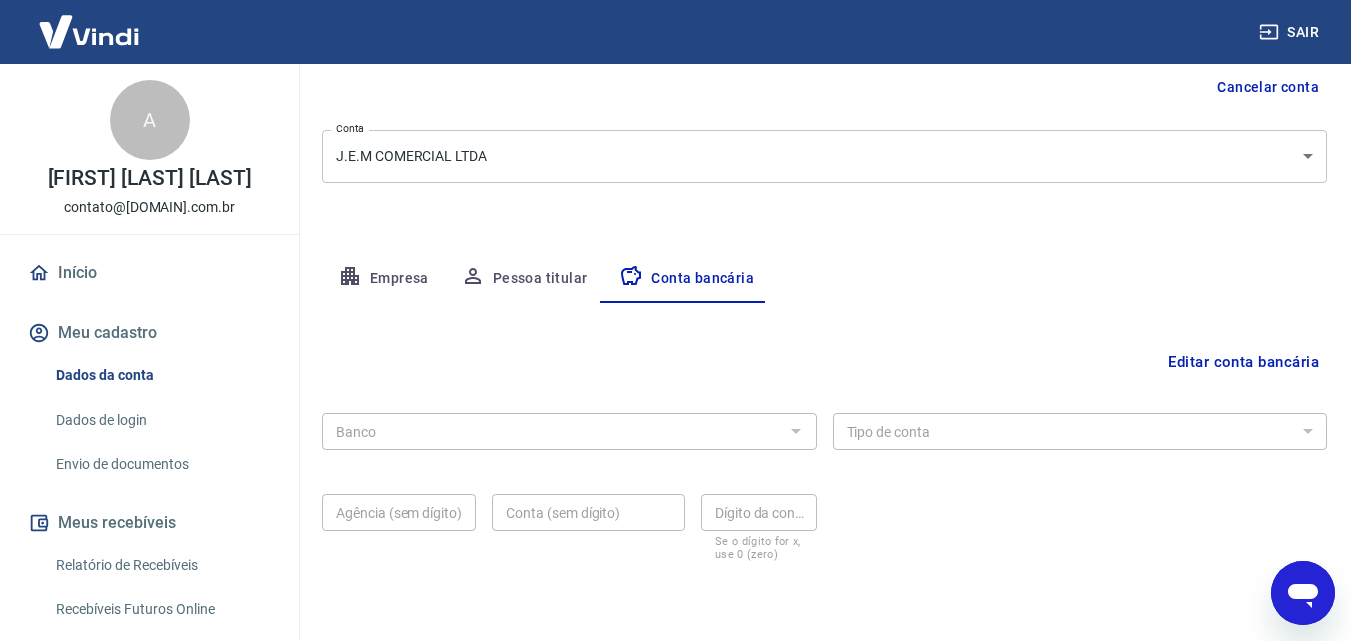 scroll, scrollTop: 203, scrollLeft: 0, axis: vertical 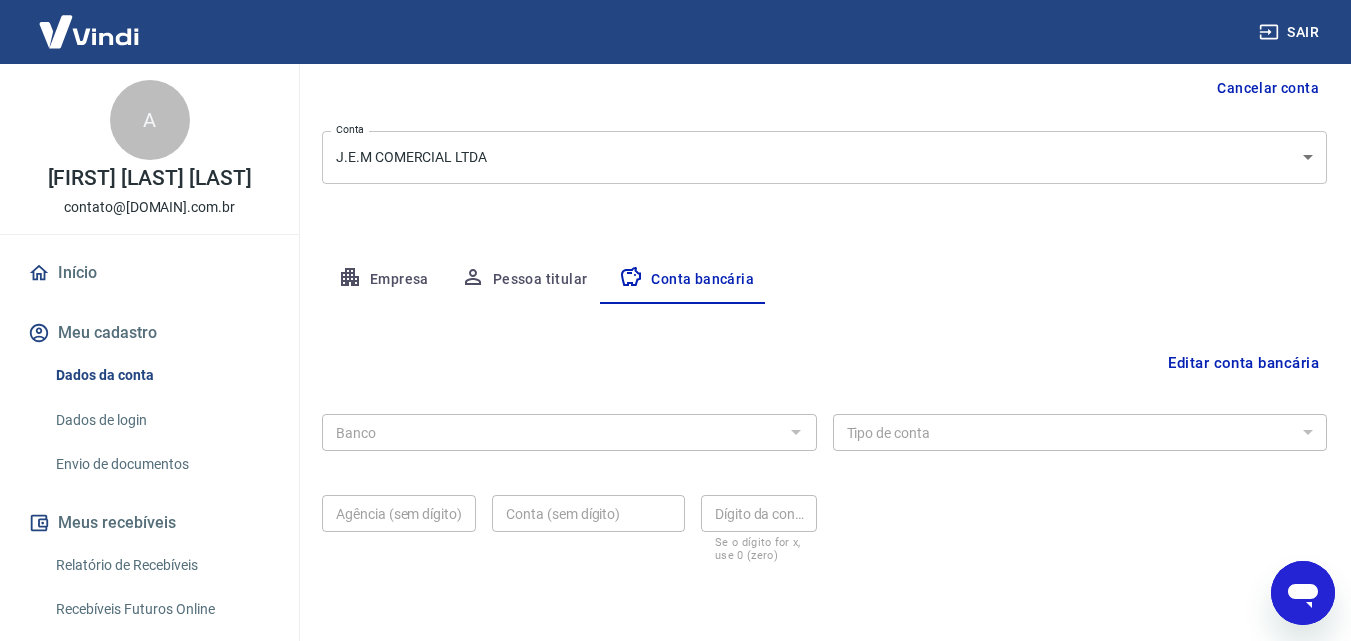 click on "Pessoa titular" at bounding box center (524, 280) 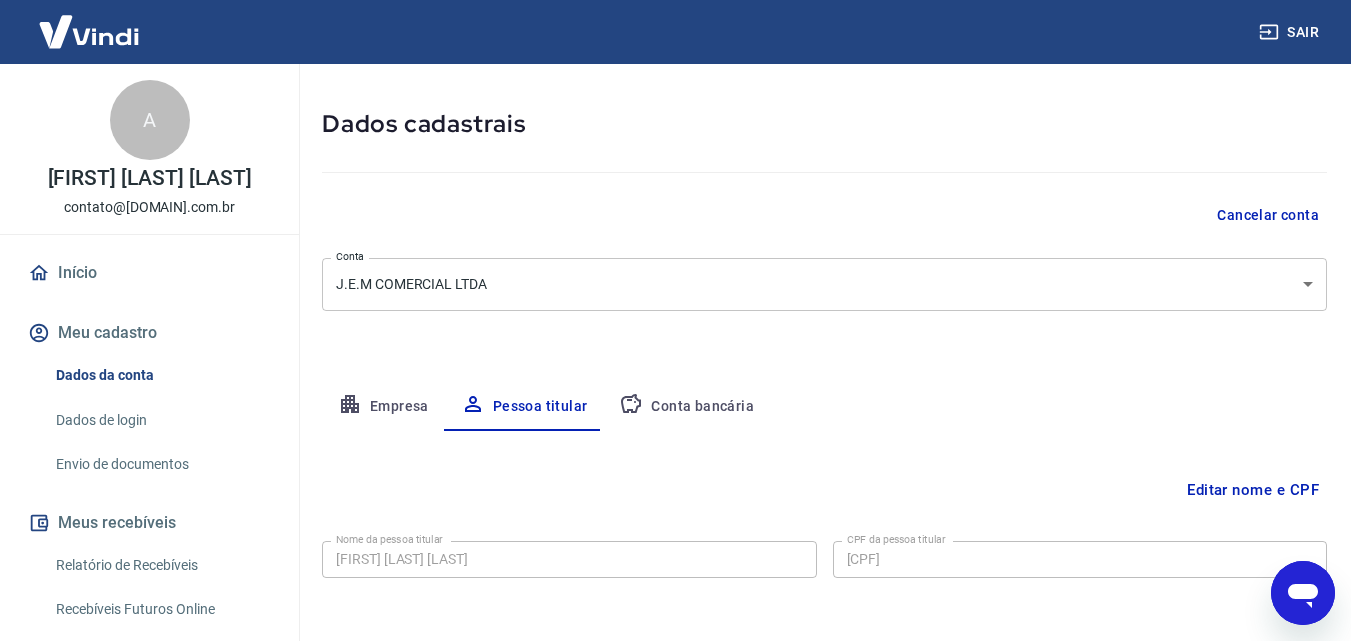 scroll, scrollTop: 159, scrollLeft: 0, axis: vertical 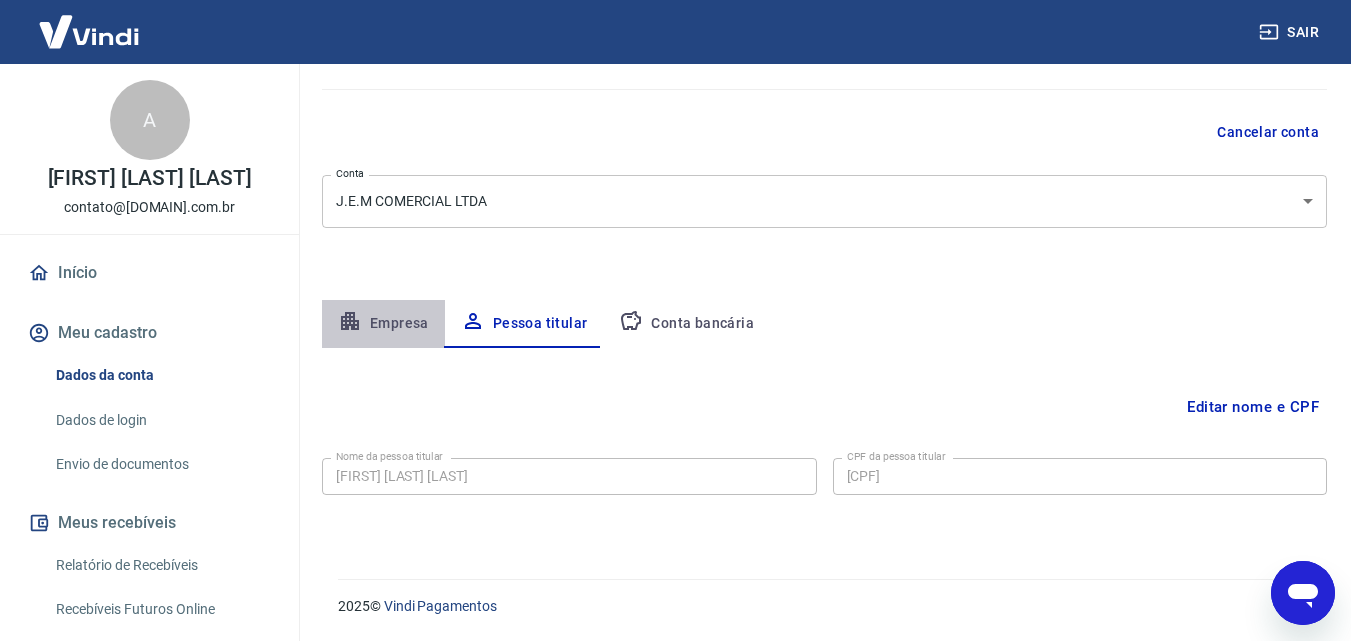 click on "Empresa" at bounding box center [383, 324] 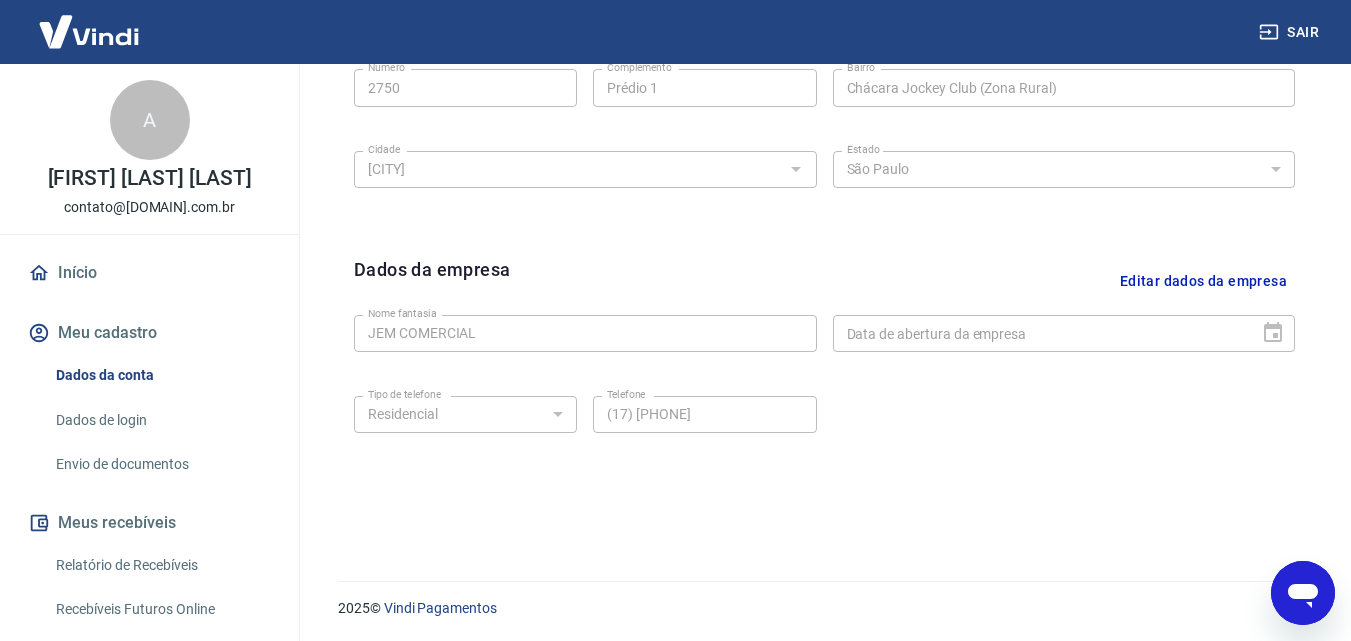 scroll, scrollTop: 801, scrollLeft: 0, axis: vertical 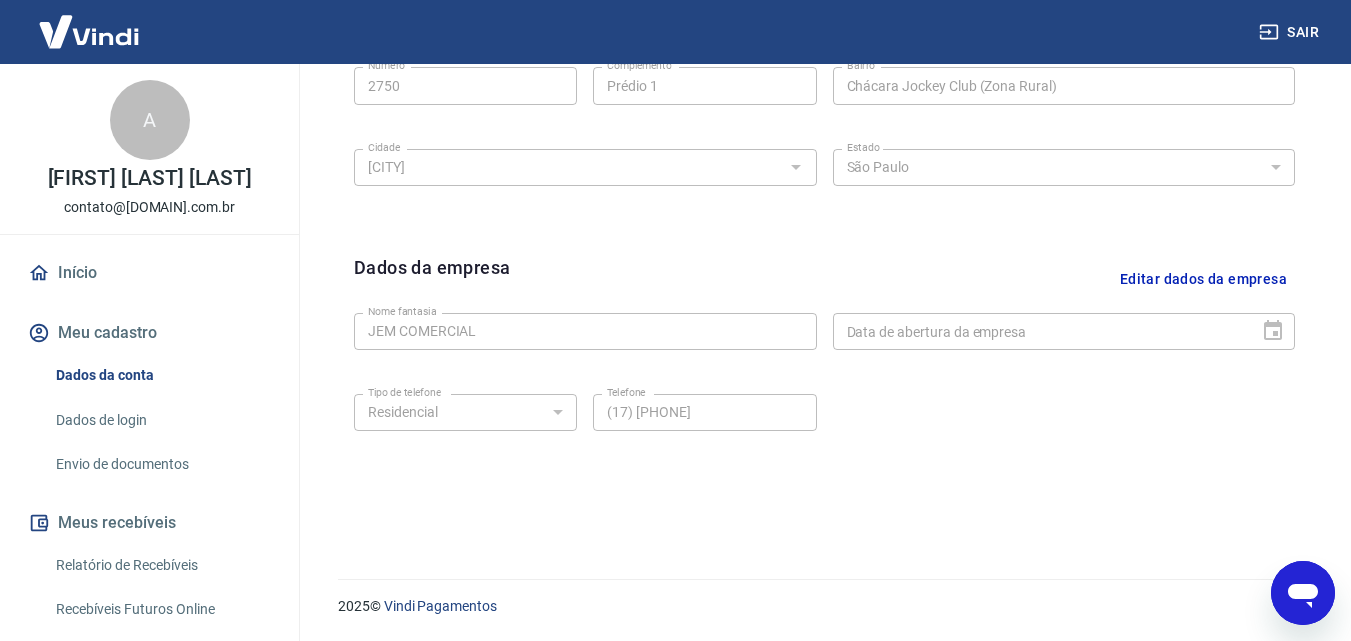 click on "Editar dados da empresa" at bounding box center [1203, 279] 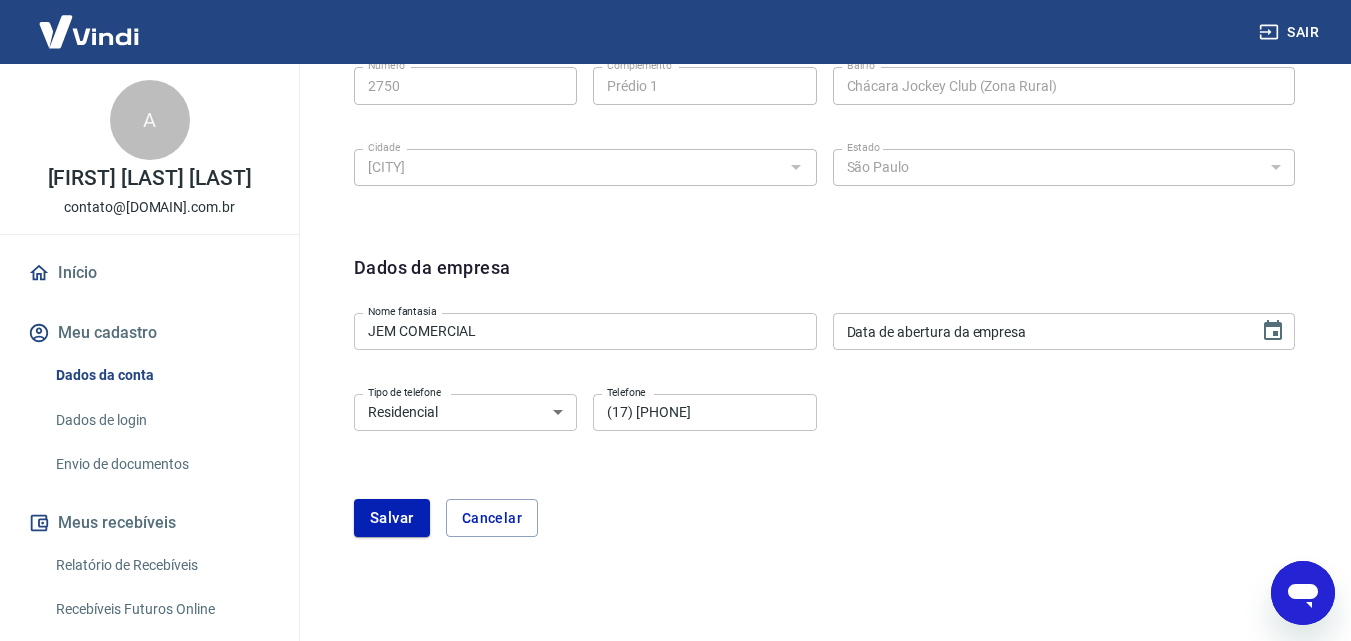click on "Residencial Comercial" at bounding box center [465, 412] 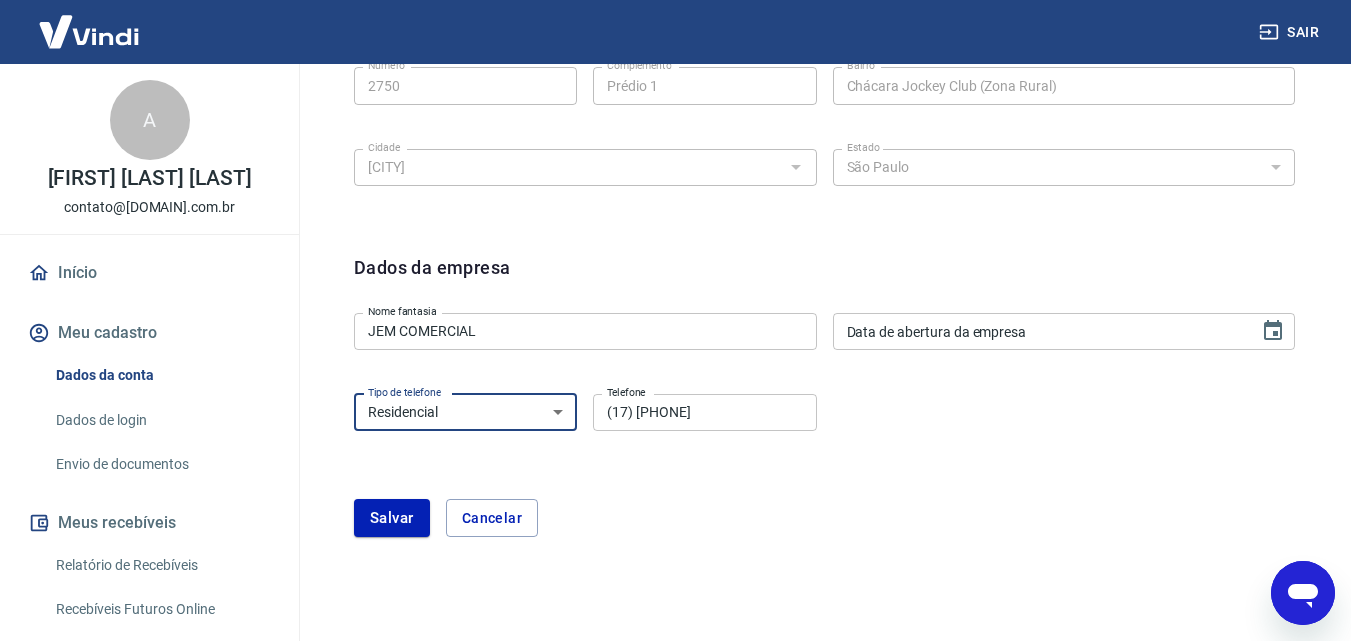 click on "Dados da empresa Nome fantasia JEM COMERCIAL Nome fantasia Data de abertura da empresa Data de abertura da empresa Tipo de telefone Residencial Comercial Tipo de telefone Telefone (17) 98157-0770 Telefone Salvar Cancelar" at bounding box center (824, 395) 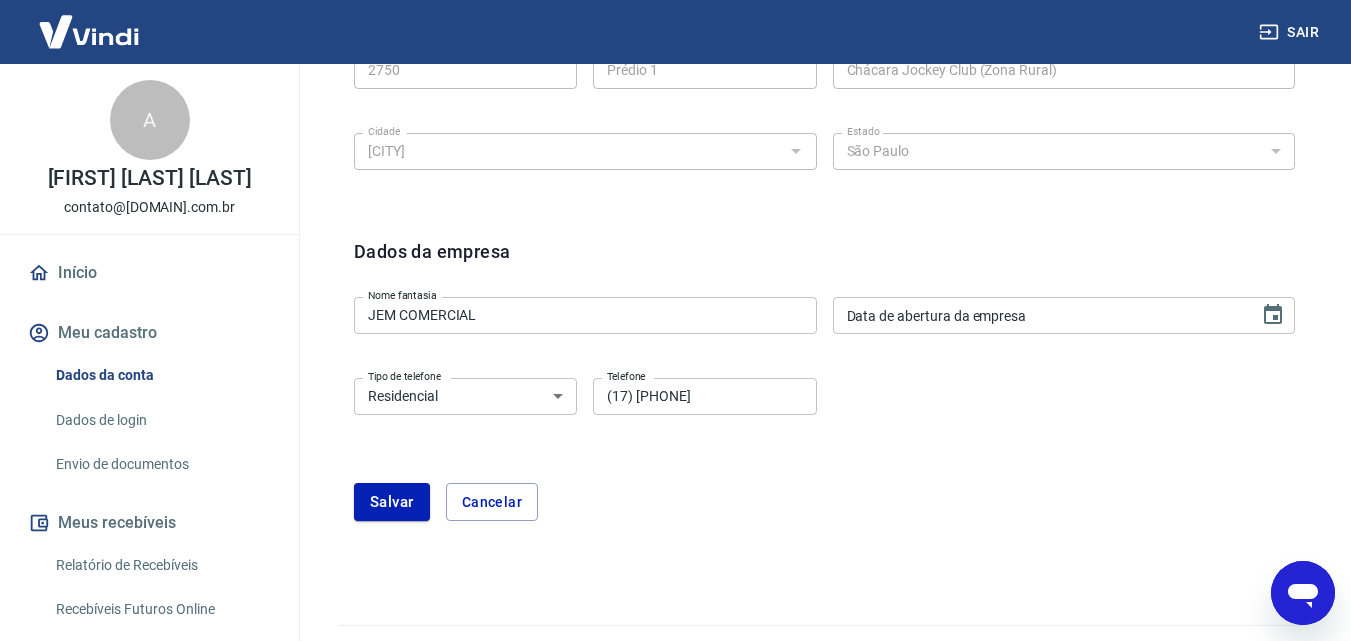 scroll, scrollTop: 863, scrollLeft: 0, axis: vertical 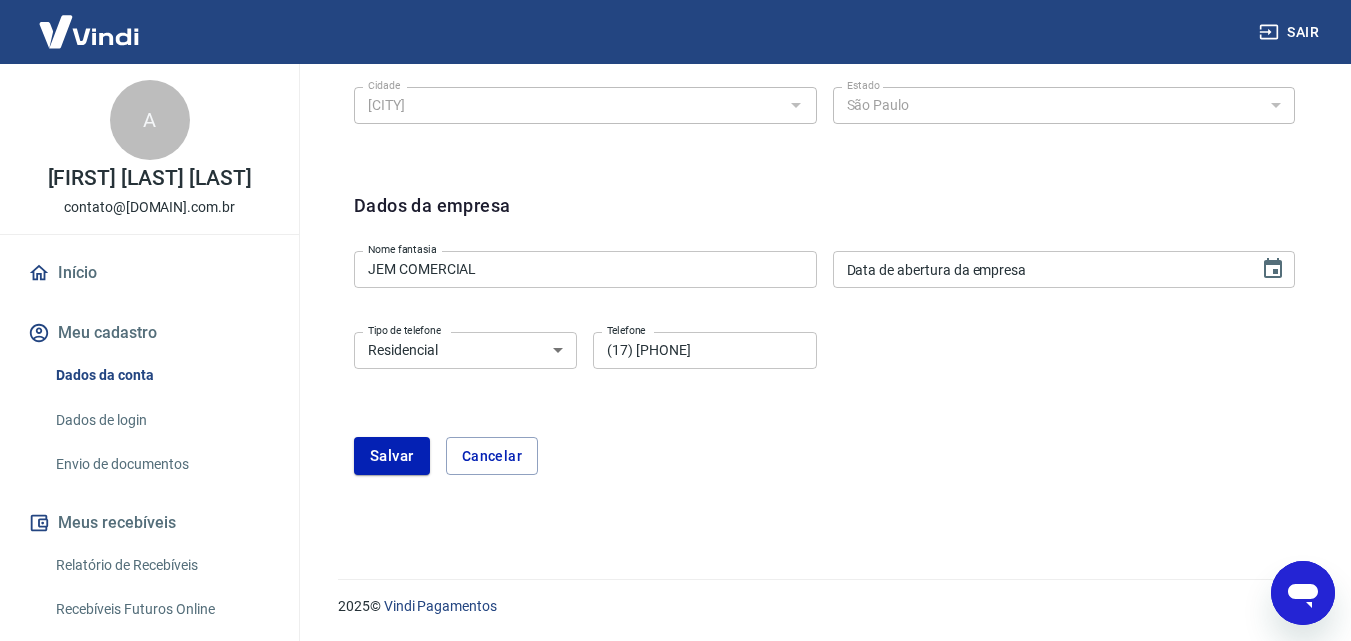 click on "Data de abertura da empresa Data de abertura da empresa" at bounding box center (1064, 269) 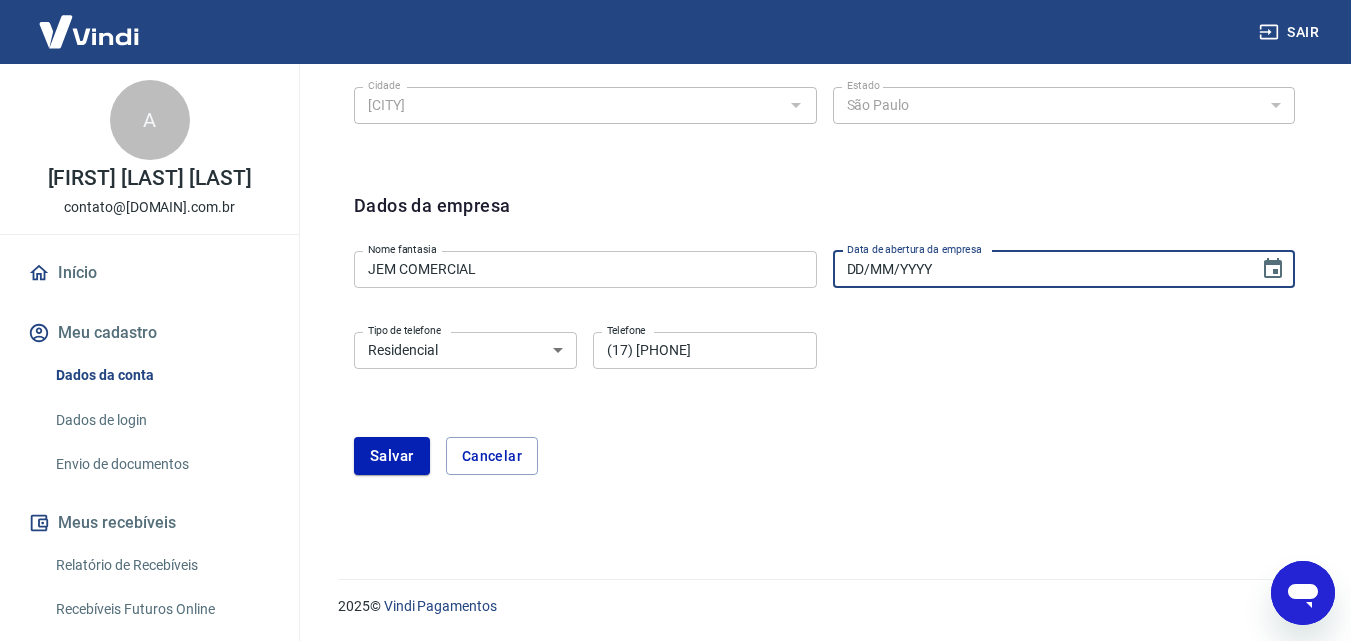 paste on "05/02/1992" 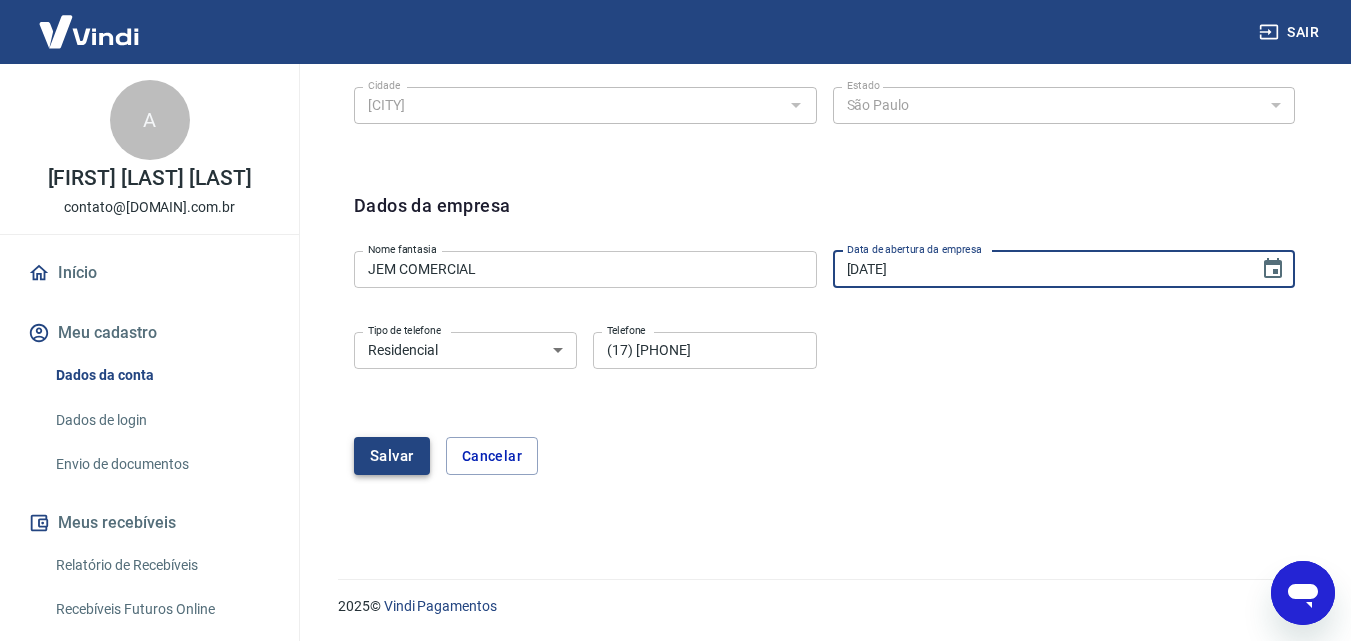 click on "Salvar" at bounding box center [392, 456] 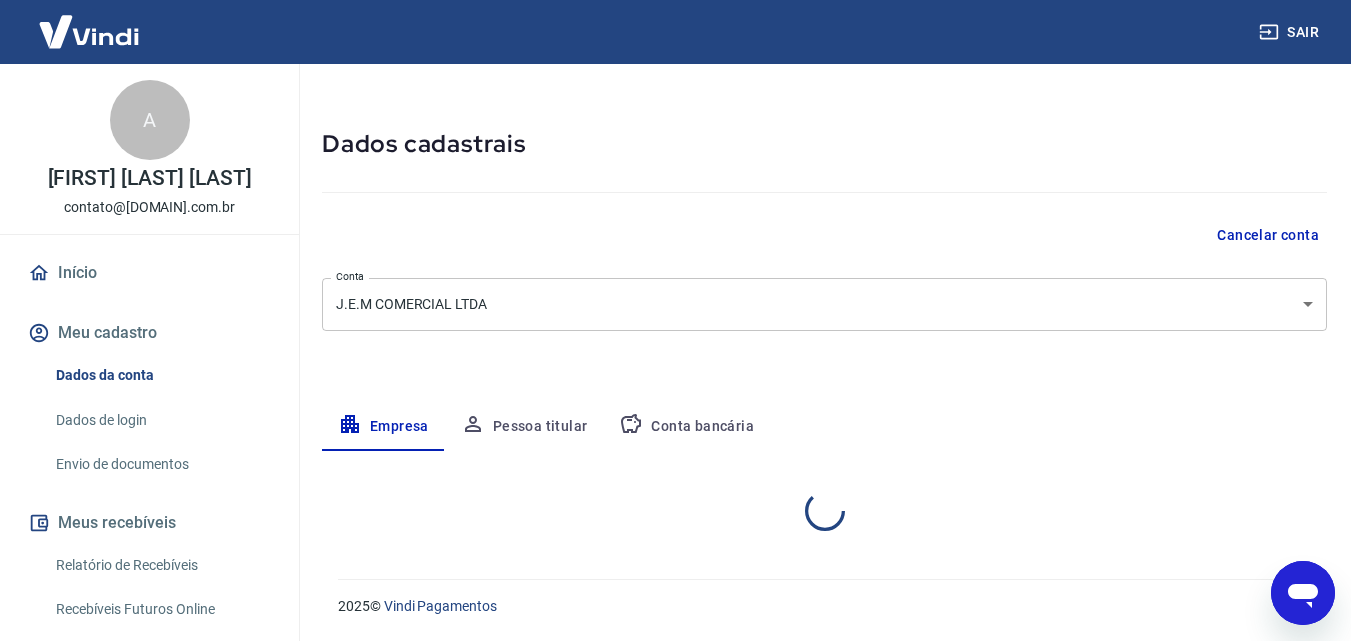 select on "SP" 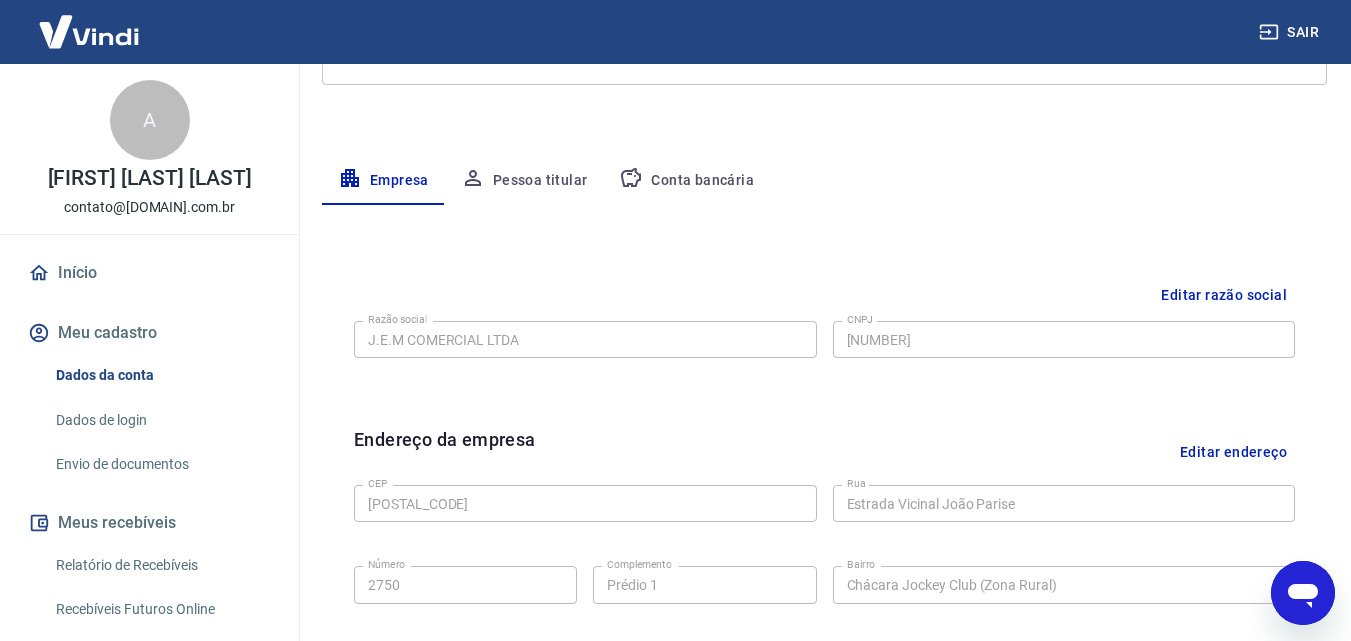 scroll, scrollTop: 301, scrollLeft: 0, axis: vertical 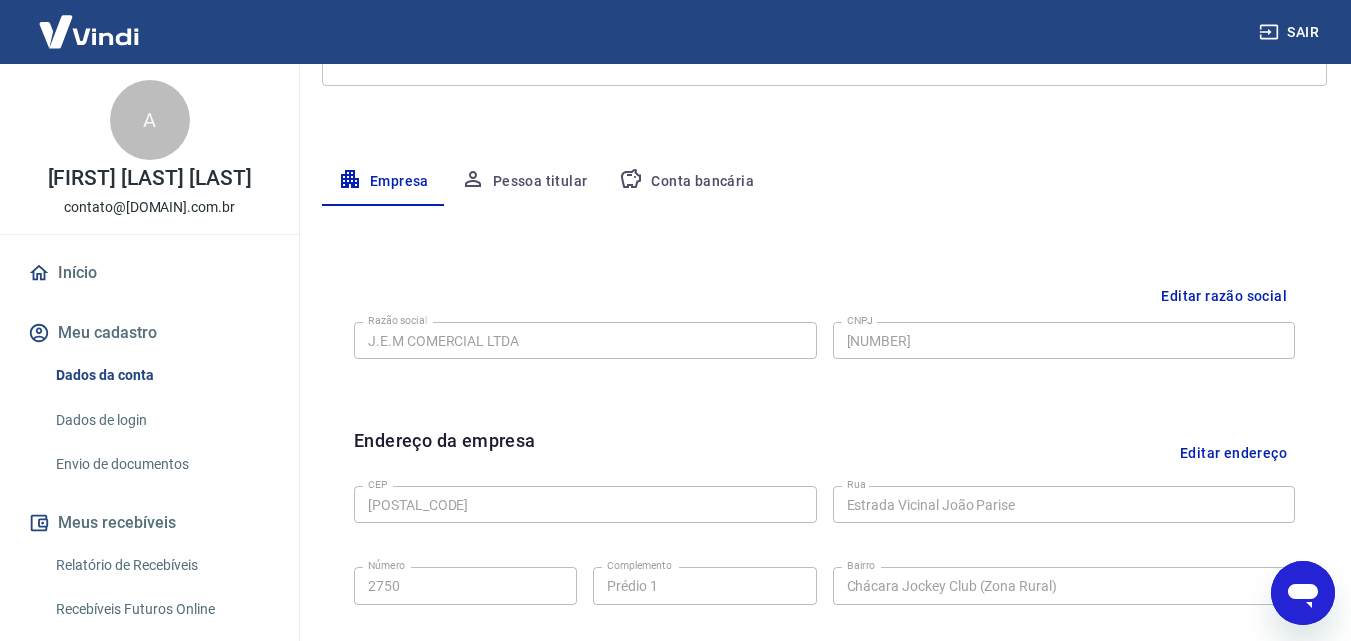 click on "Pessoa titular" at bounding box center [524, 182] 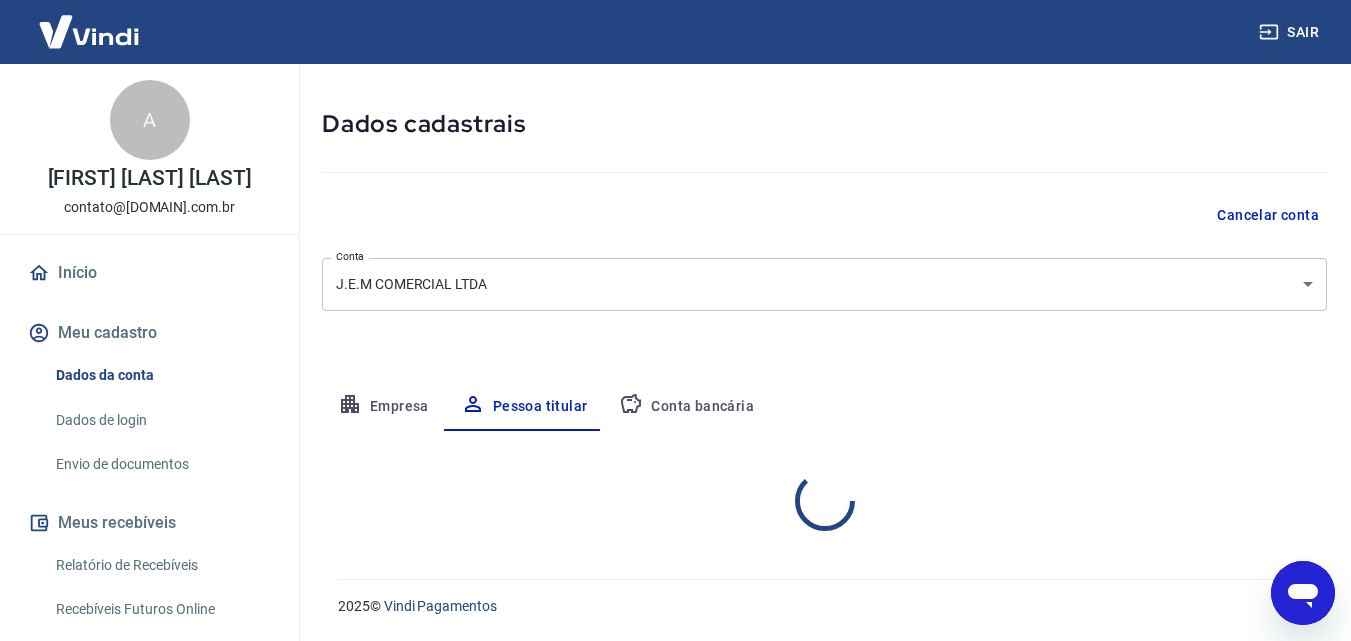 scroll, scrollTop: 159, scrollLeft: 0, axis: vertical 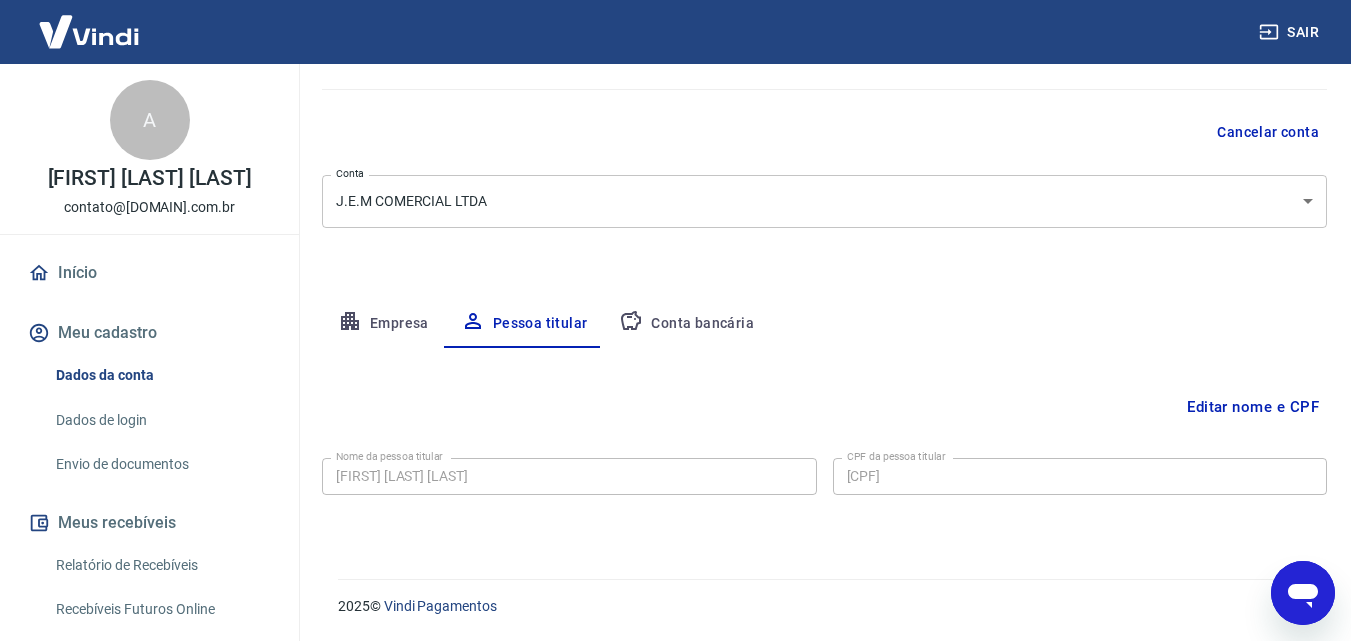 click on "Conta bancária" at bounding box center (686, 324) 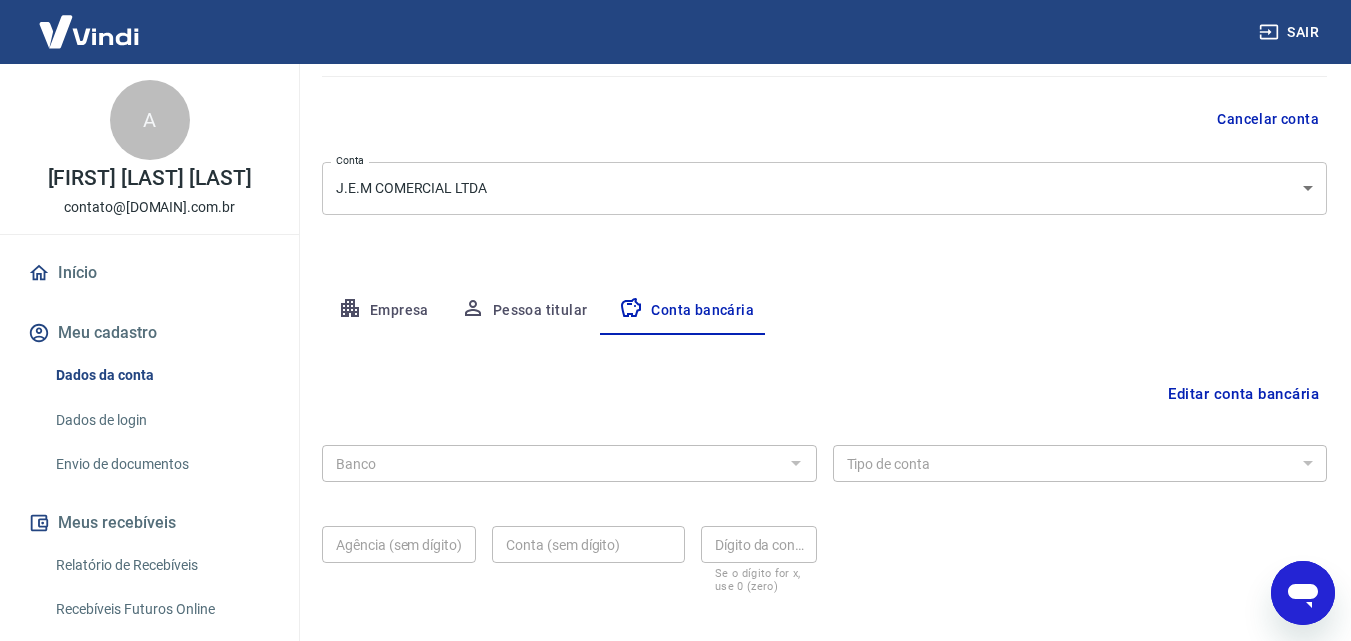scroll, scrollTop: 192, scrollLeft: 0, axis: vertical 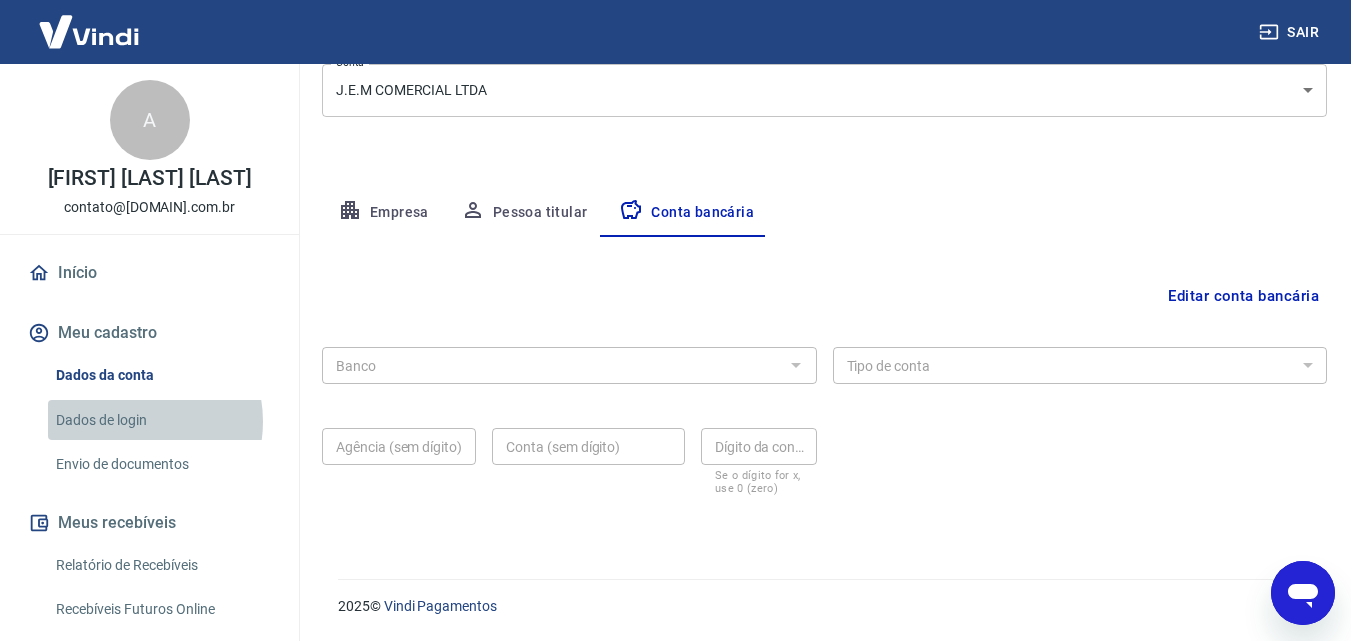 click on "Dados de login" at bounding box center [161, 420] 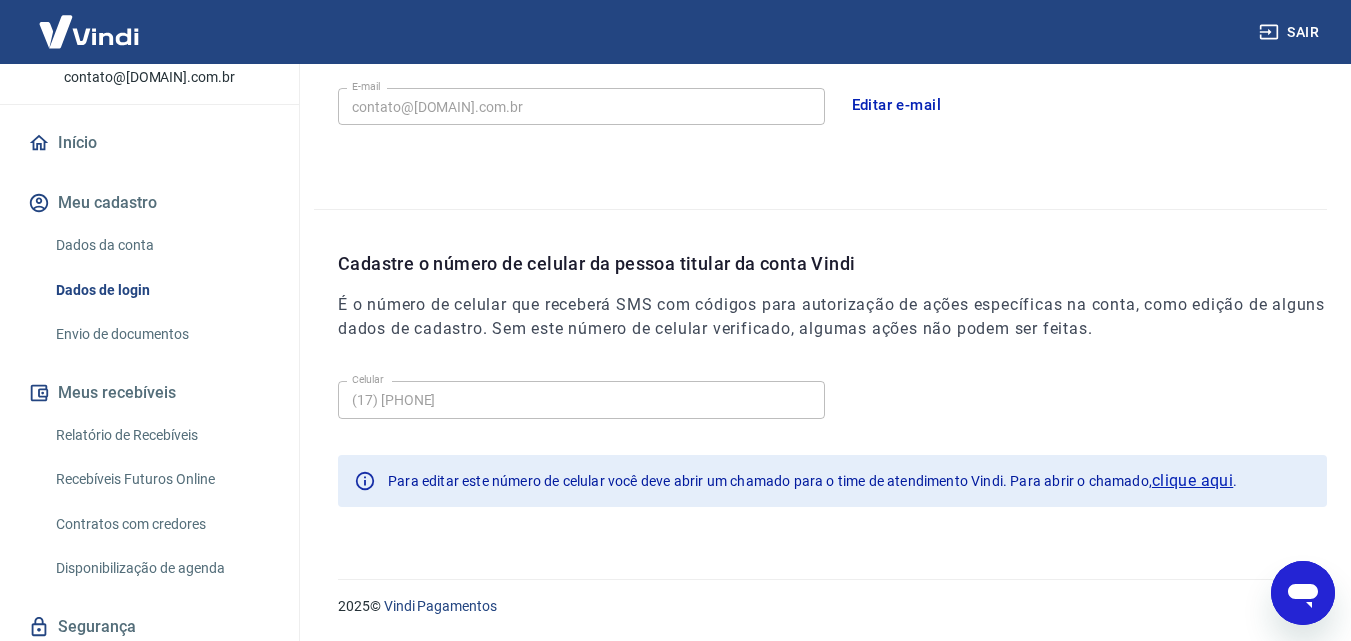 scroll, scrollTop: 133, scrollLeft: 0, axis: vertical 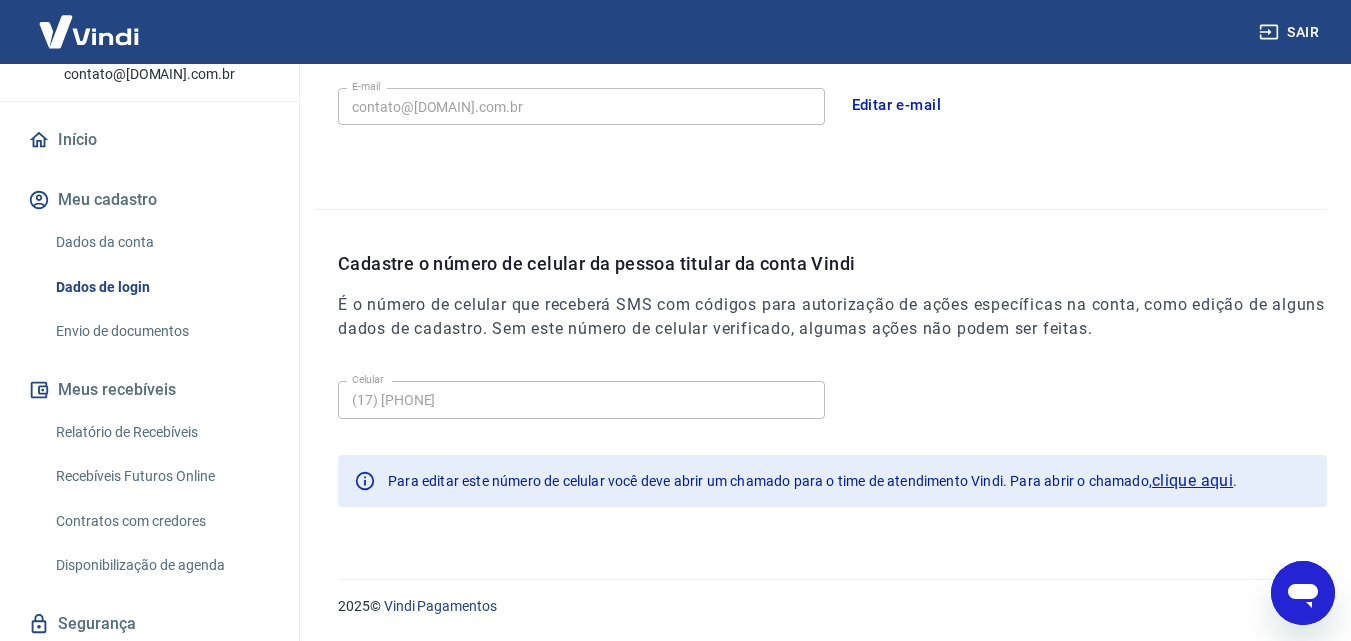 click on "Envio de documentos" at bounding box center [161, 331] 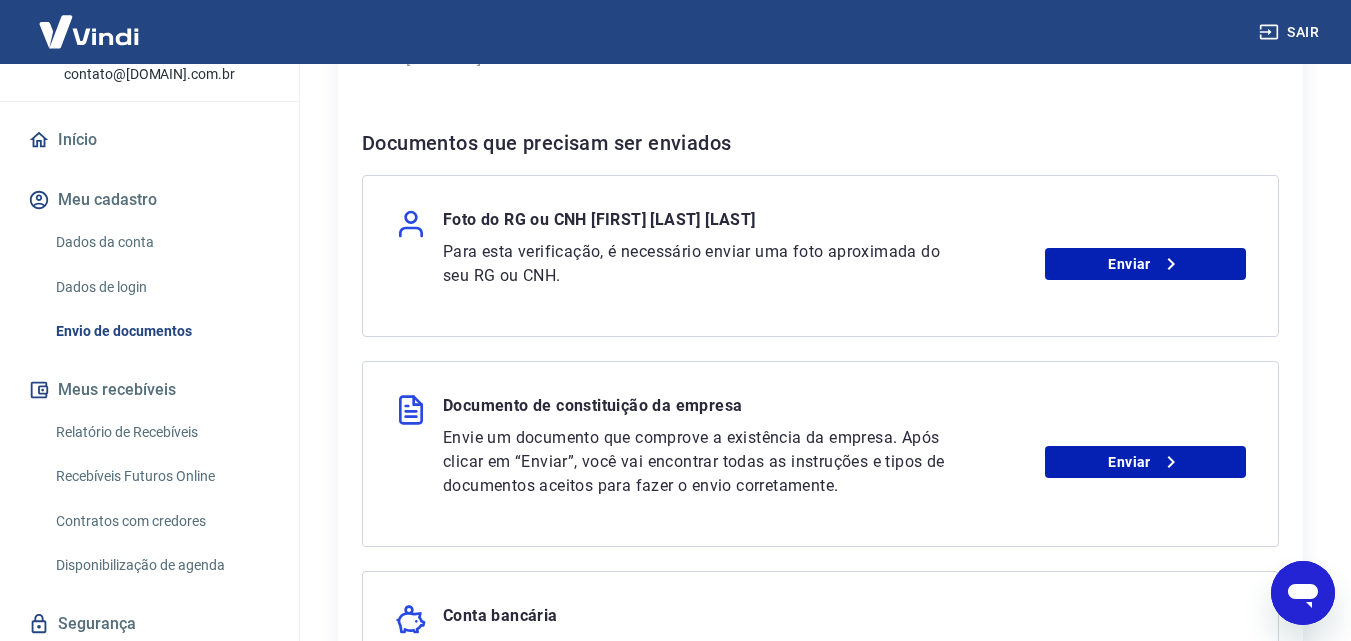 scroll, scrollTop: 400, scrollLeft: 0, axis: vertical 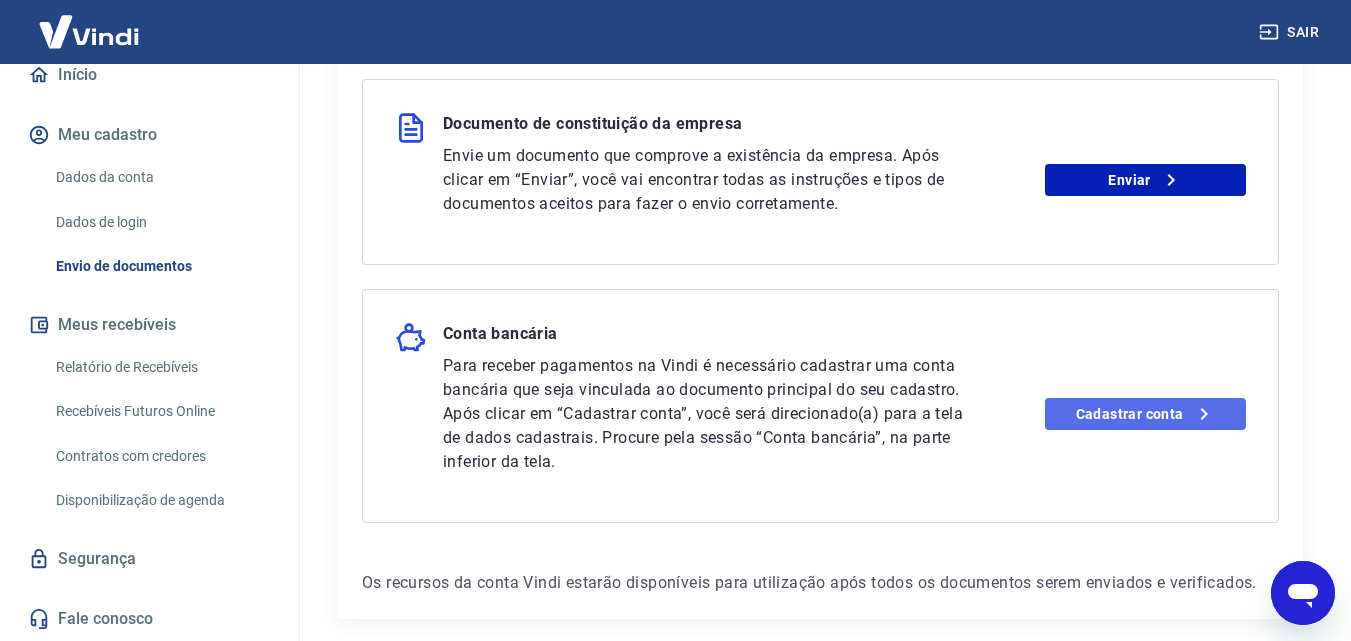 click on "Cadastrar conta" at bounding box center (1145, 414) 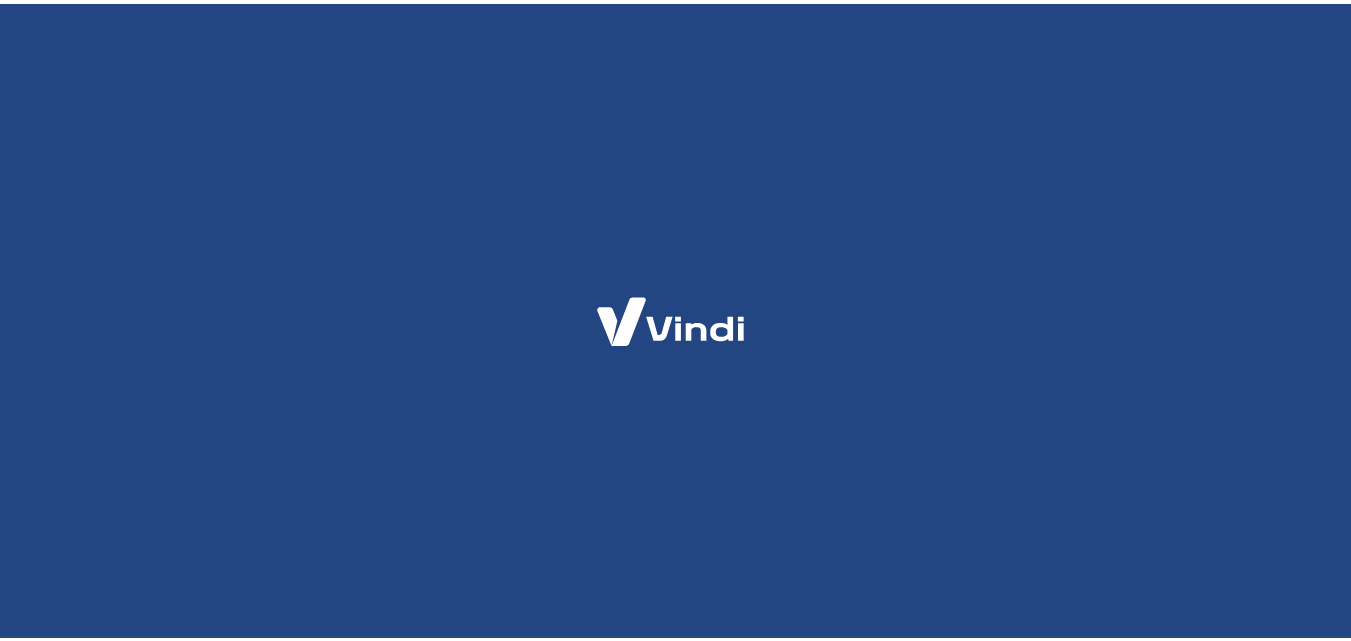 scroll, scrollTop: 0, scrollLeft: 0, axis: both 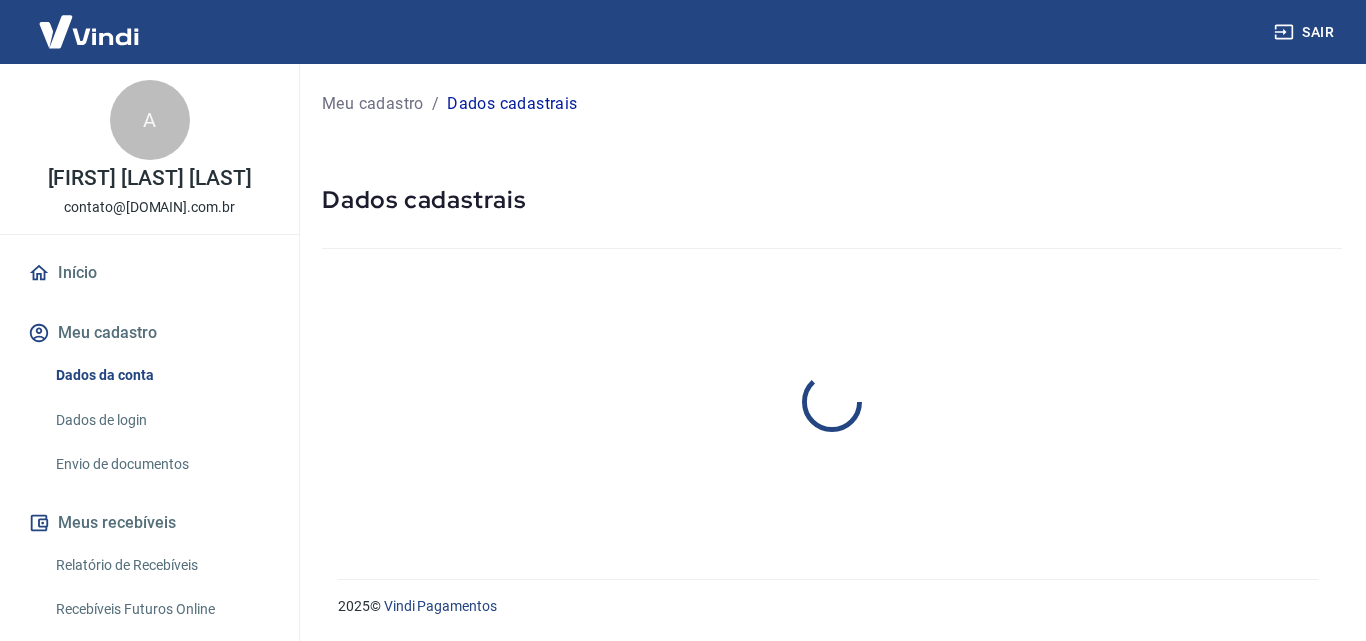 select on "SP" 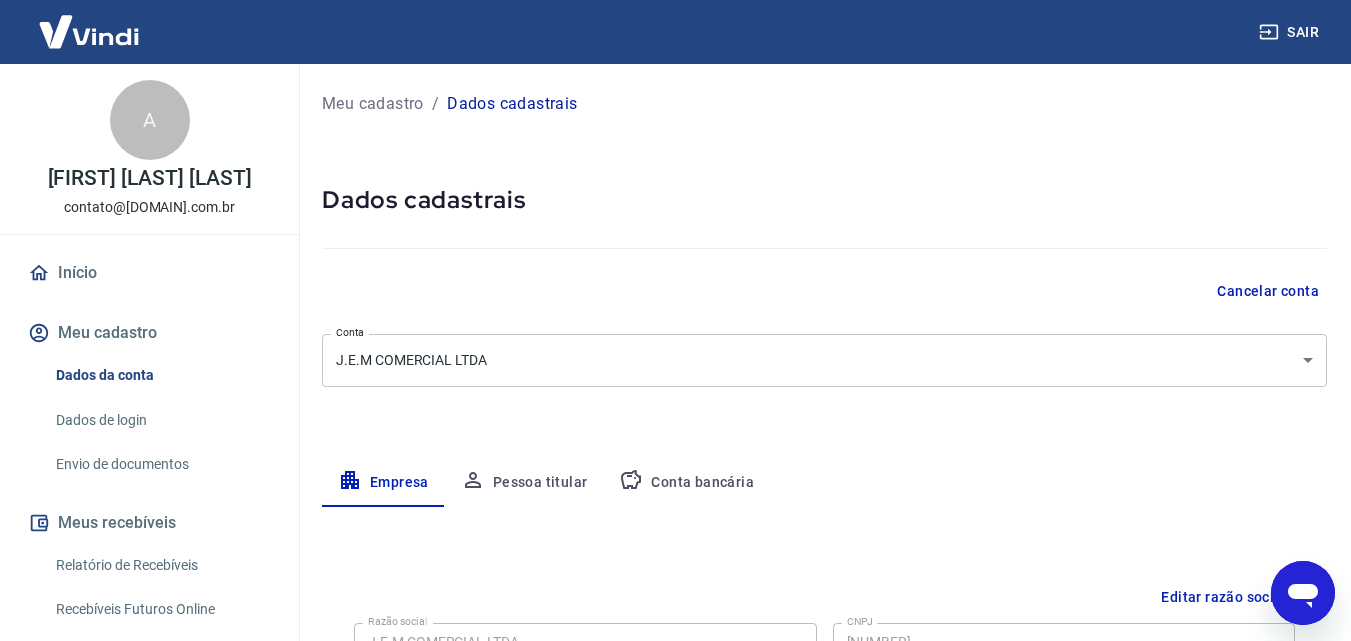 scroll, scrollTop: 0, scrollLeft: 0, axis: both 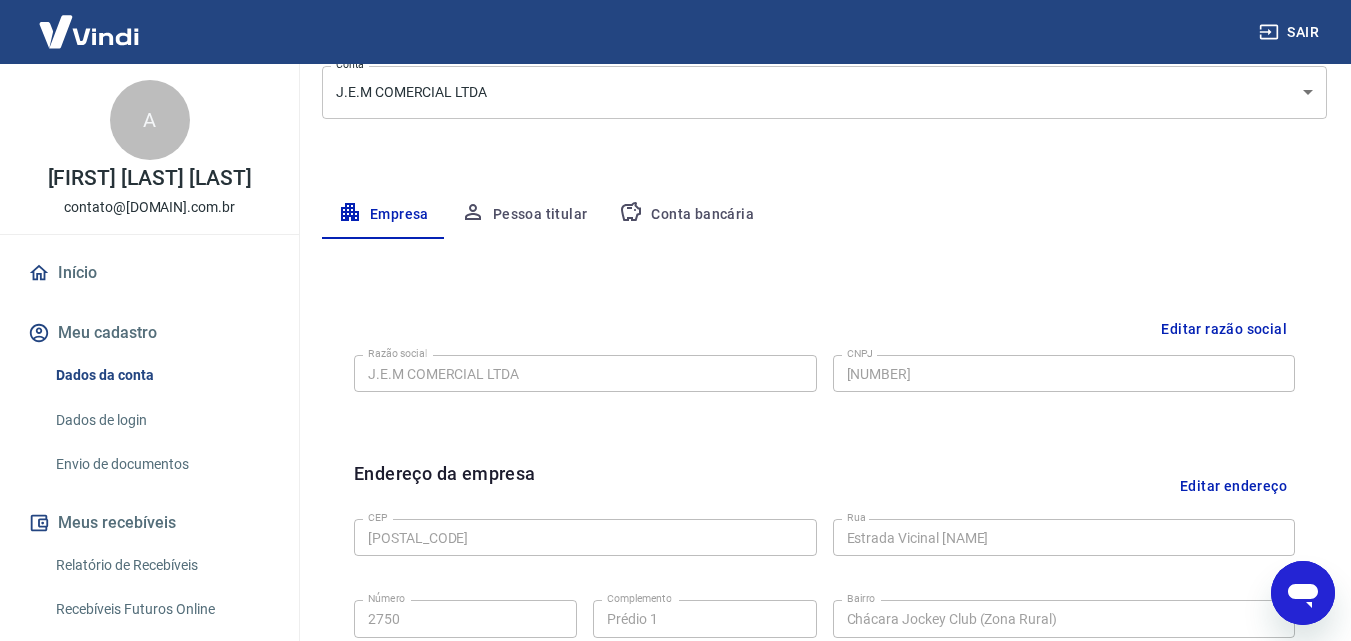 click on "Conta bancária" at bounding box center [686, 215] 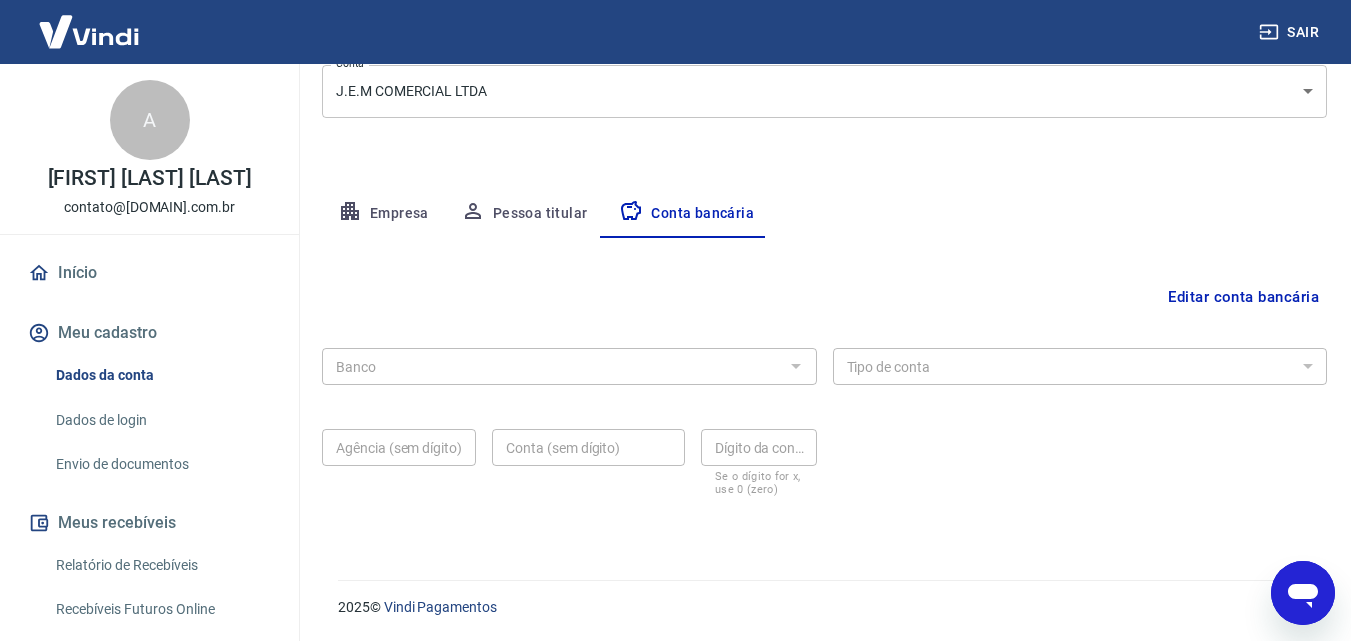 scroll, scrollTop: 270, scrollLeft: 0, axis: vertical 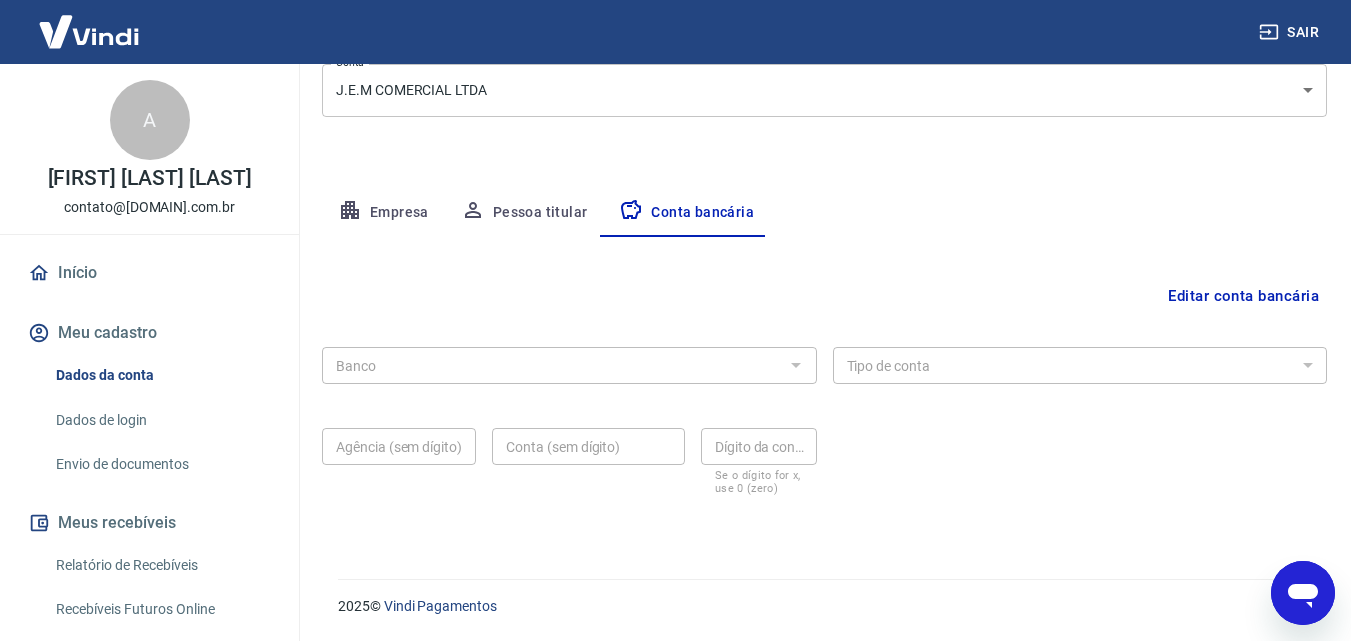 click on "Editar conta bancária" at bounding box center (1243, 296) 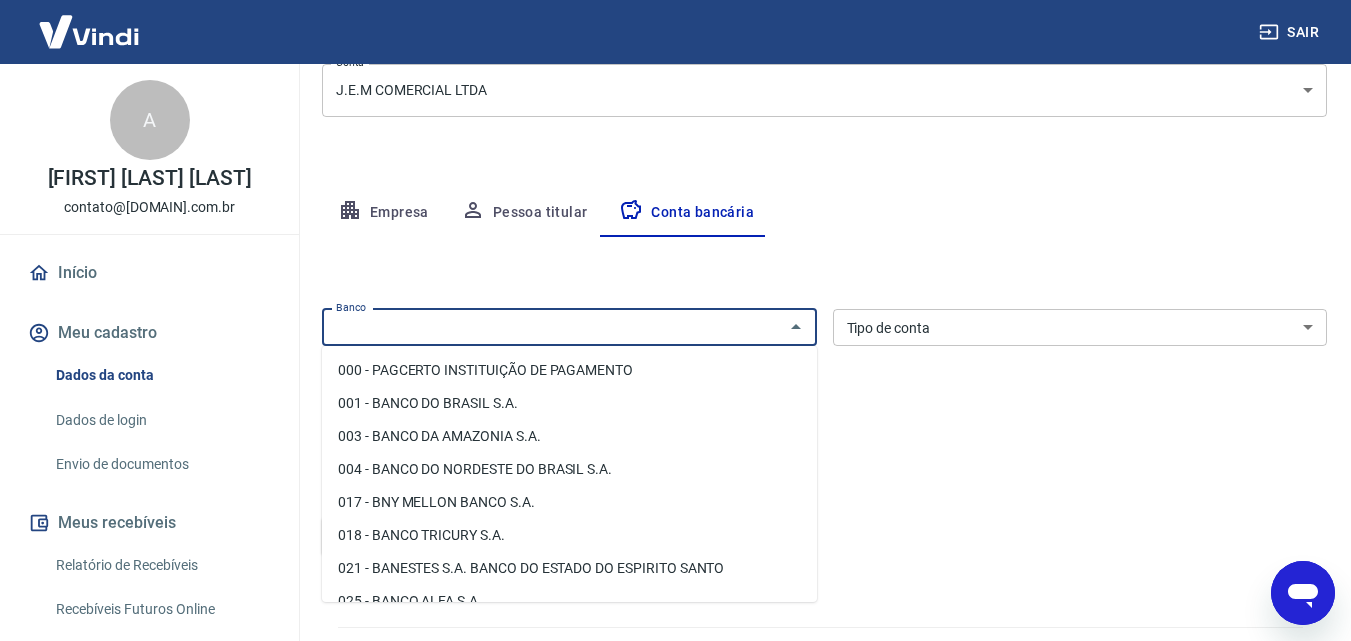 click on "Banco" at bounding box center (553, 327) 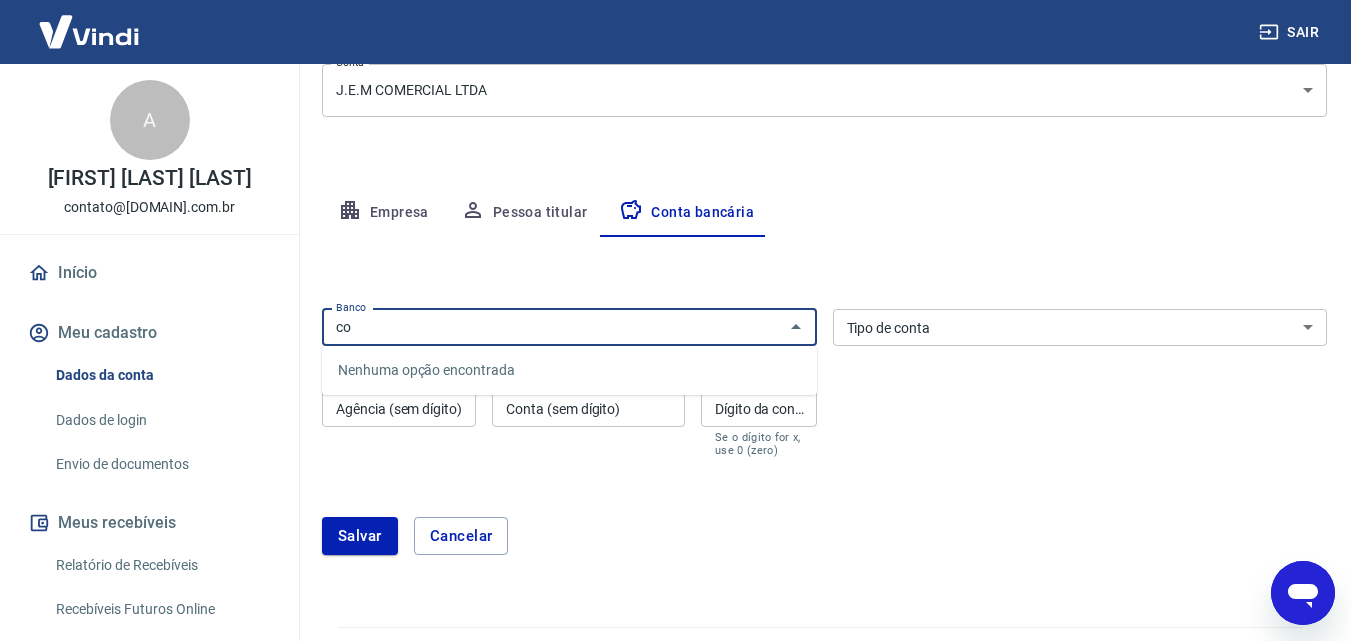 type on "c" 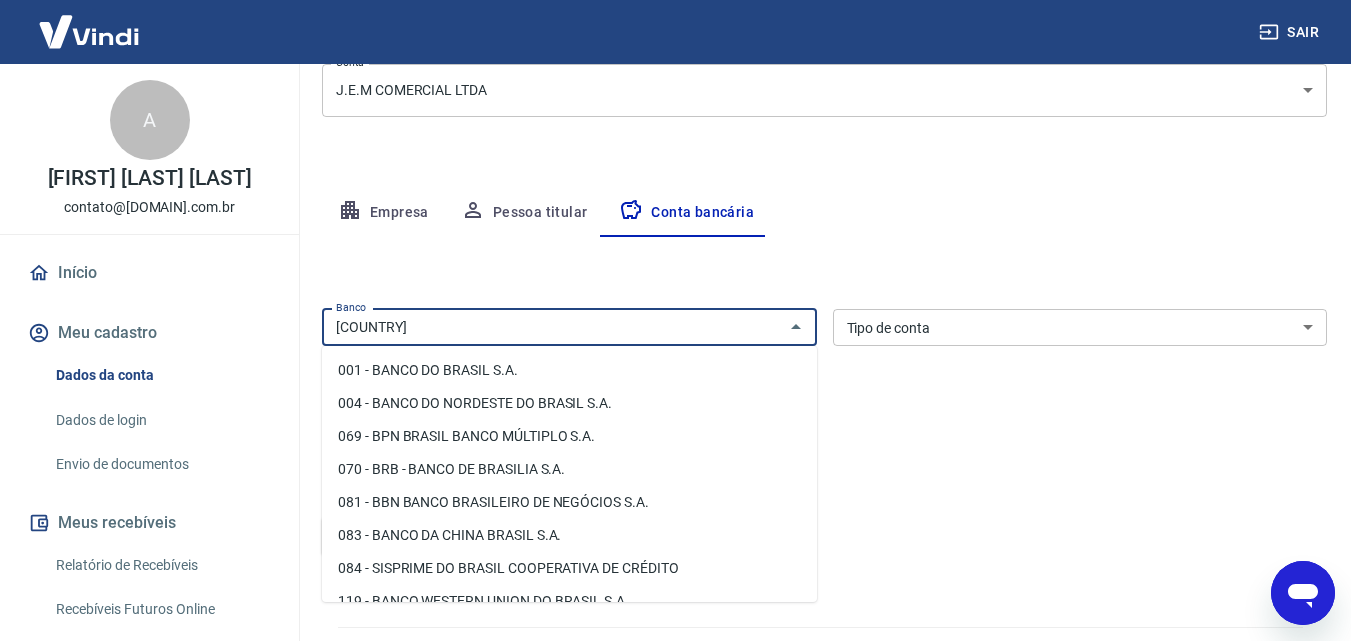 type on "brasil" 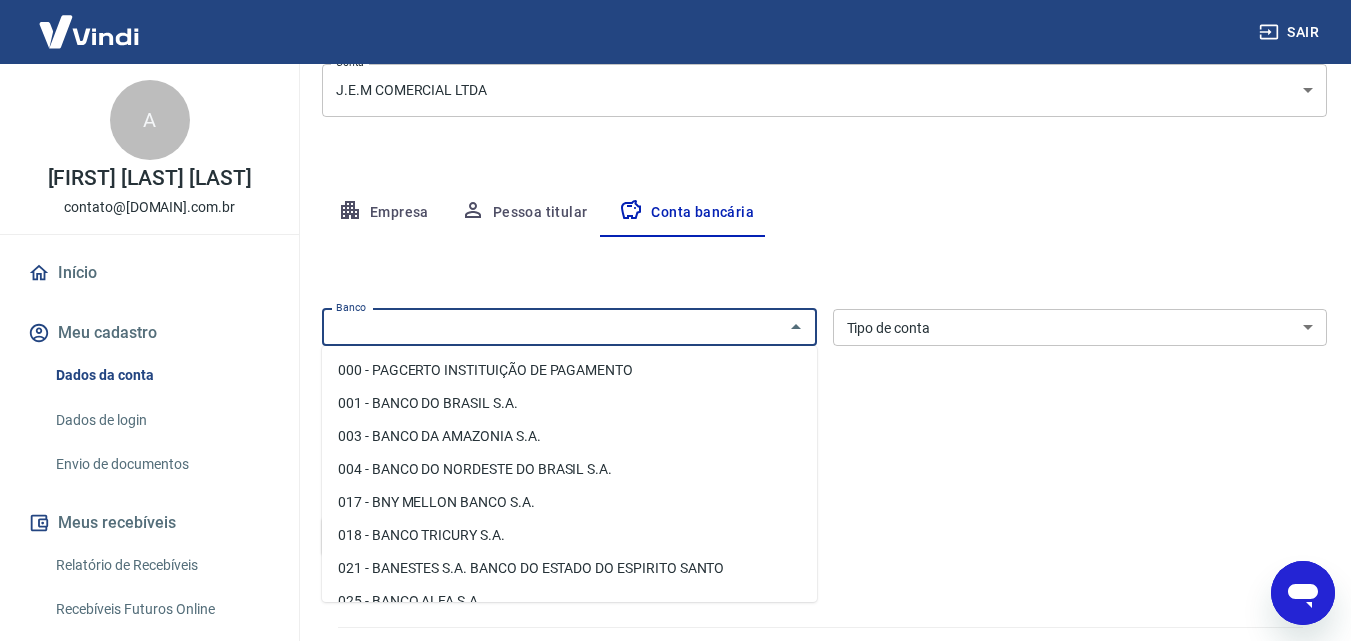 click on "Banco" at bounding box center [553, 327] 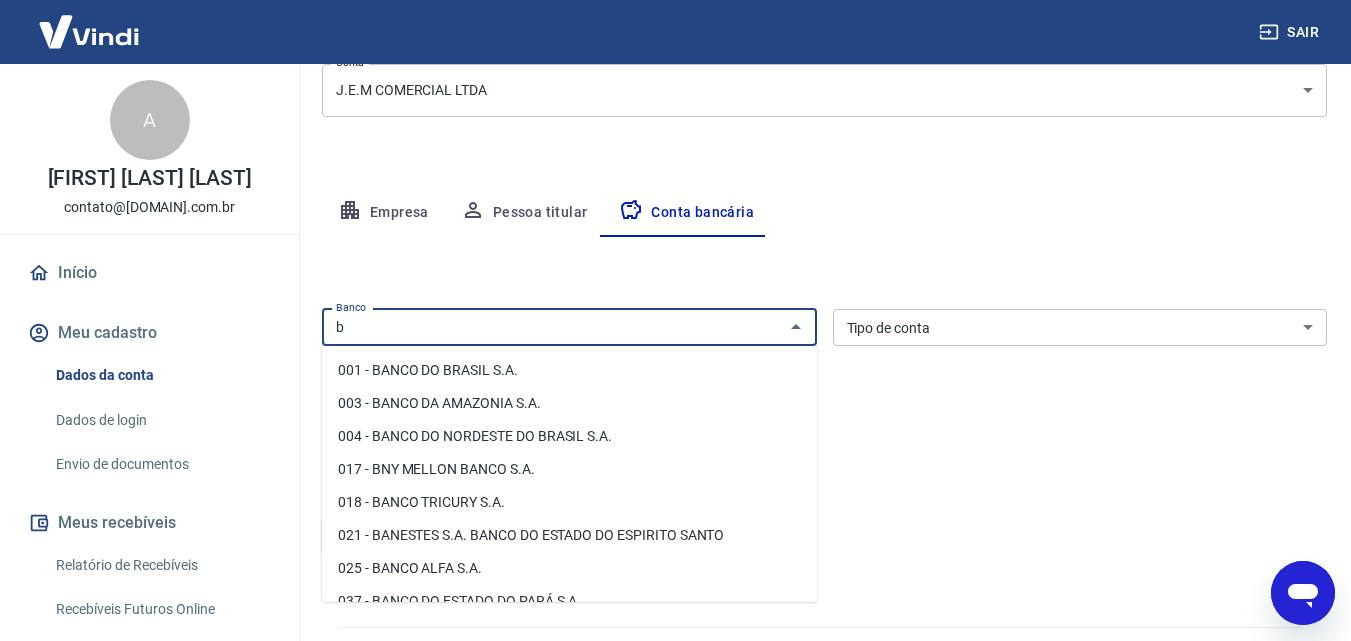 type on "b" 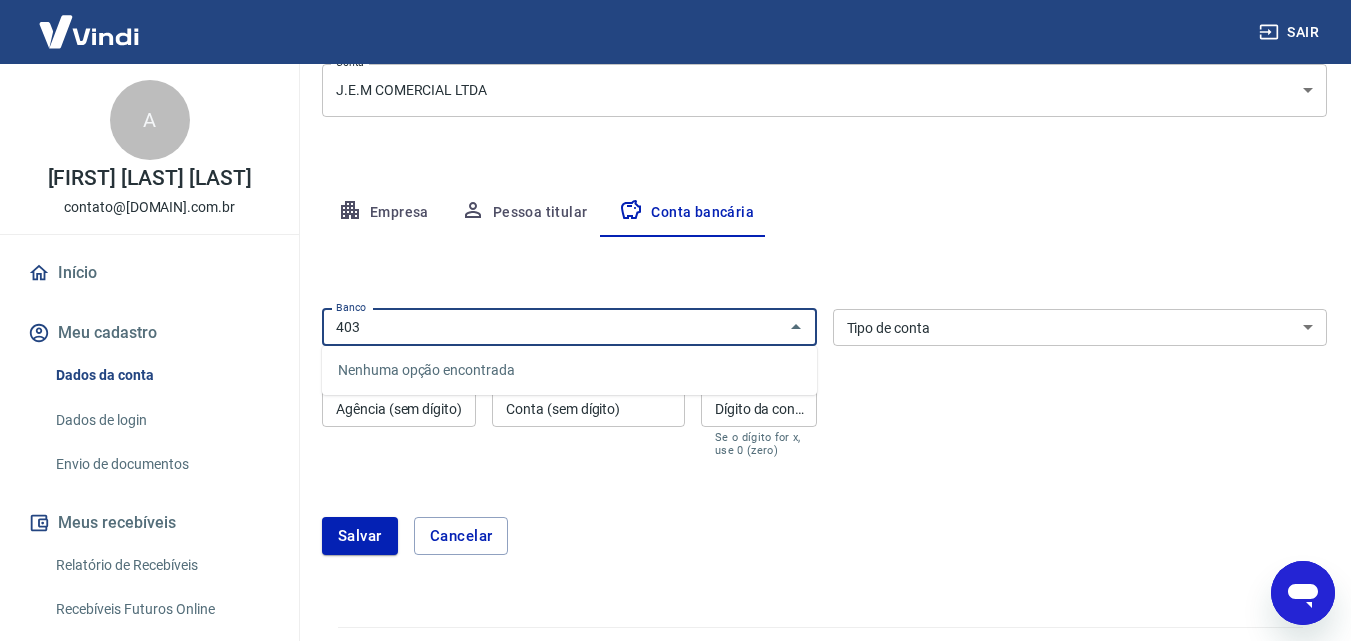 type on "403" 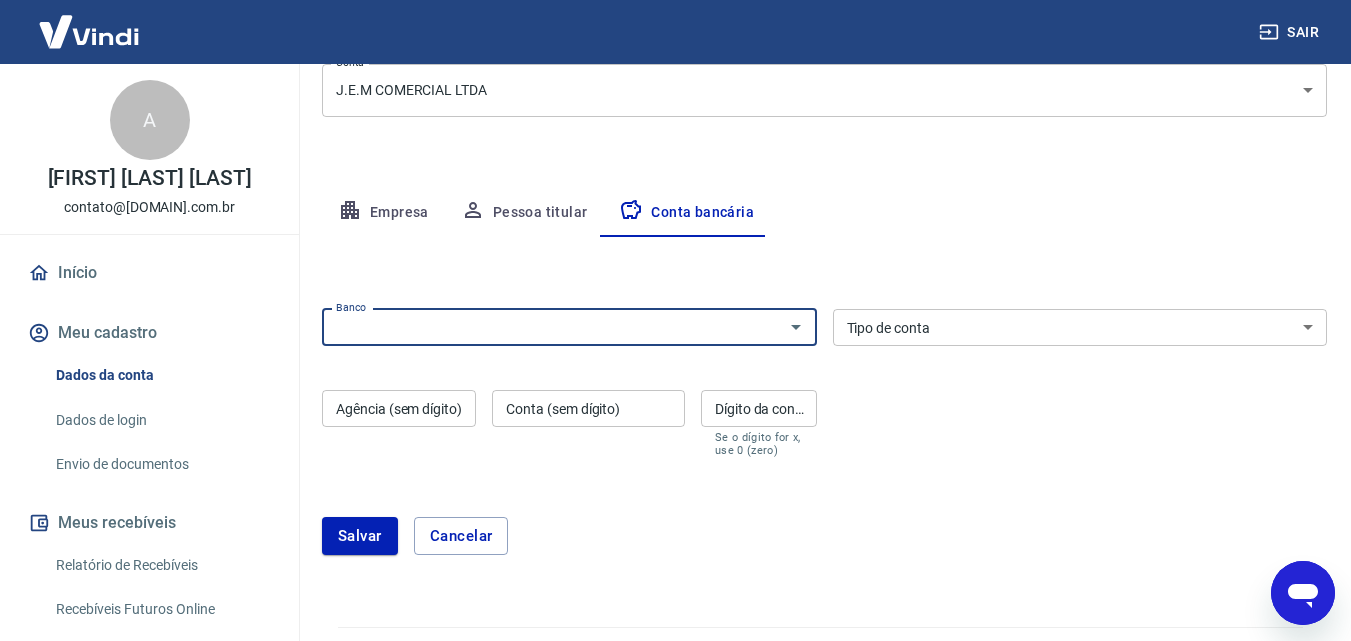click on "Envio de documentos" at bounding box center [161, 464] 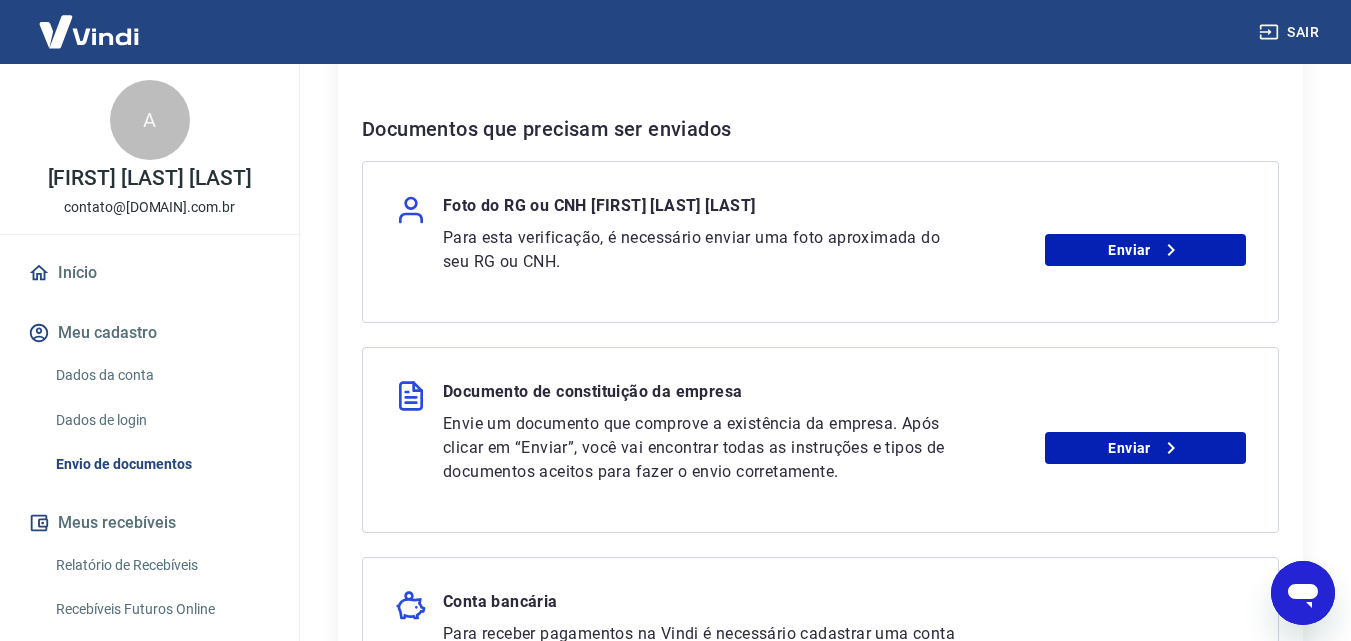 scroll, scrollTop: 400, scrollLeft: 0, axis: vertical 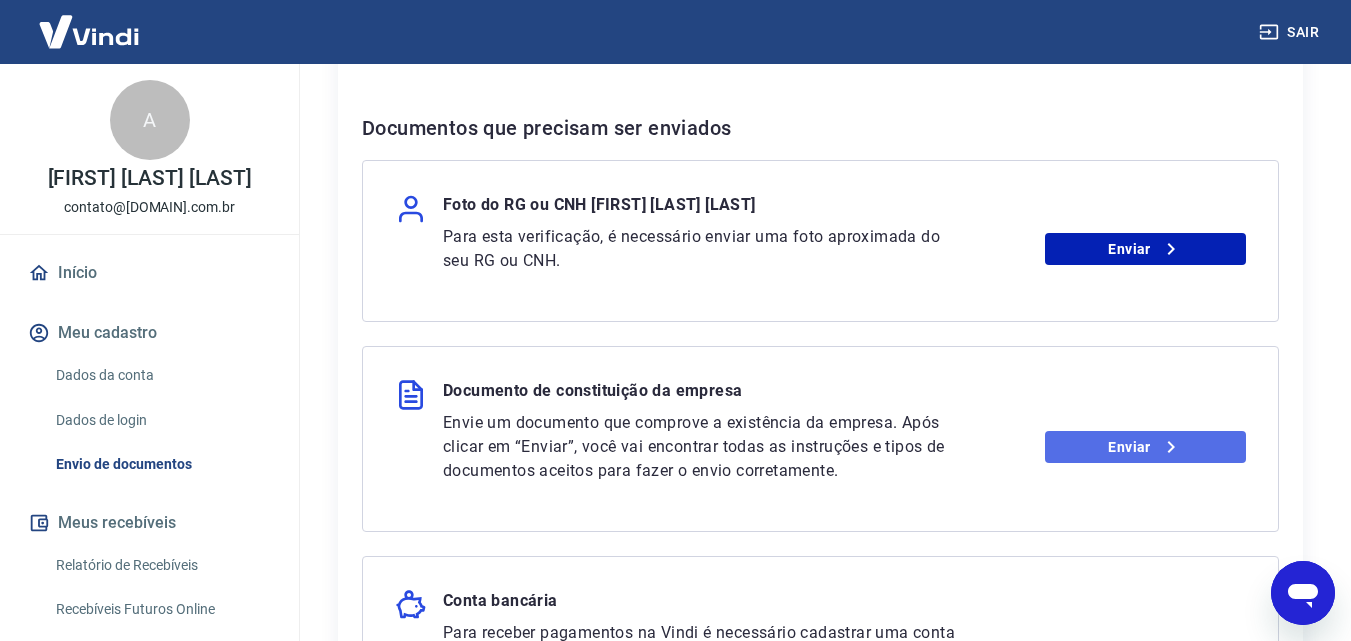 click on "Enviar" at bounding box center (1145, 447) 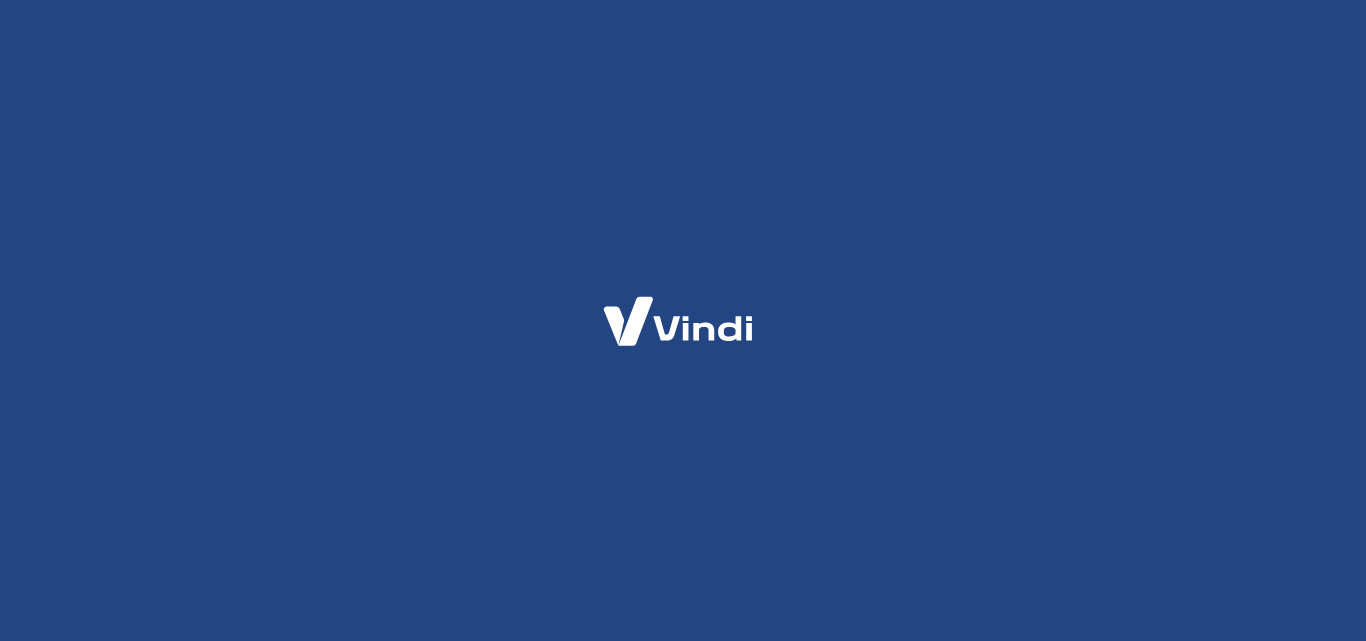 scroll, scrollTop: 0, scrollLeft: 0, axis: both 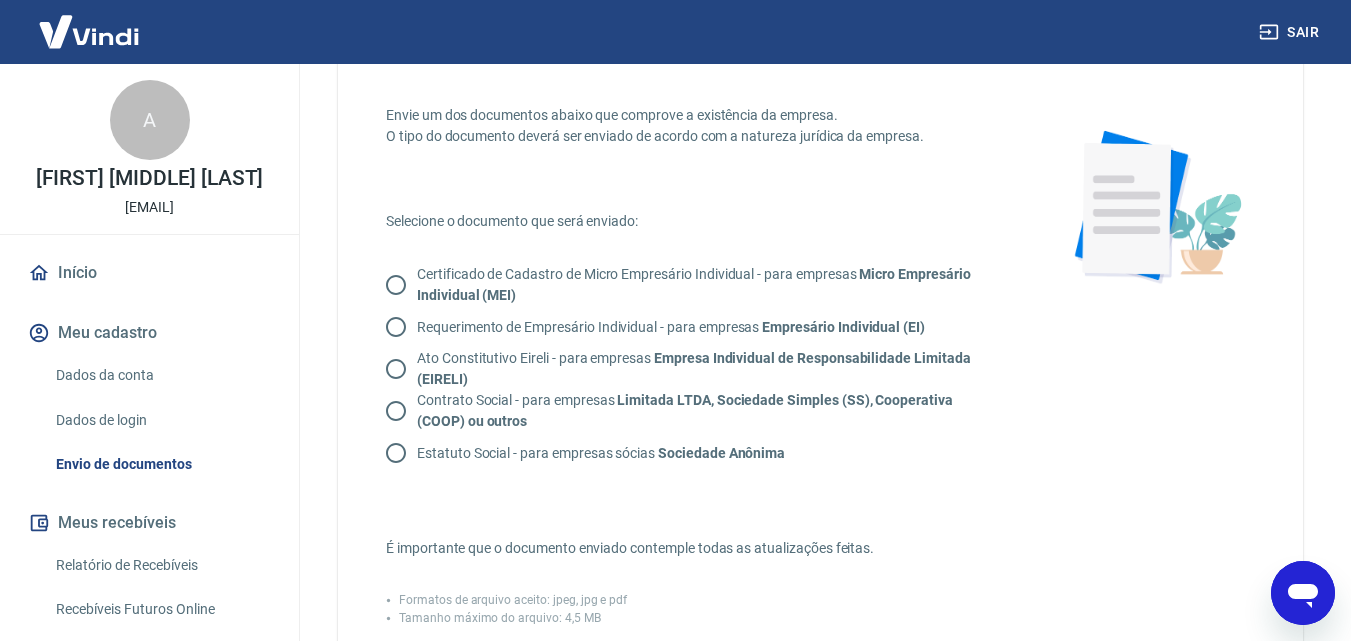 click on "Envio de documentos" at bounding box center (161, 464) 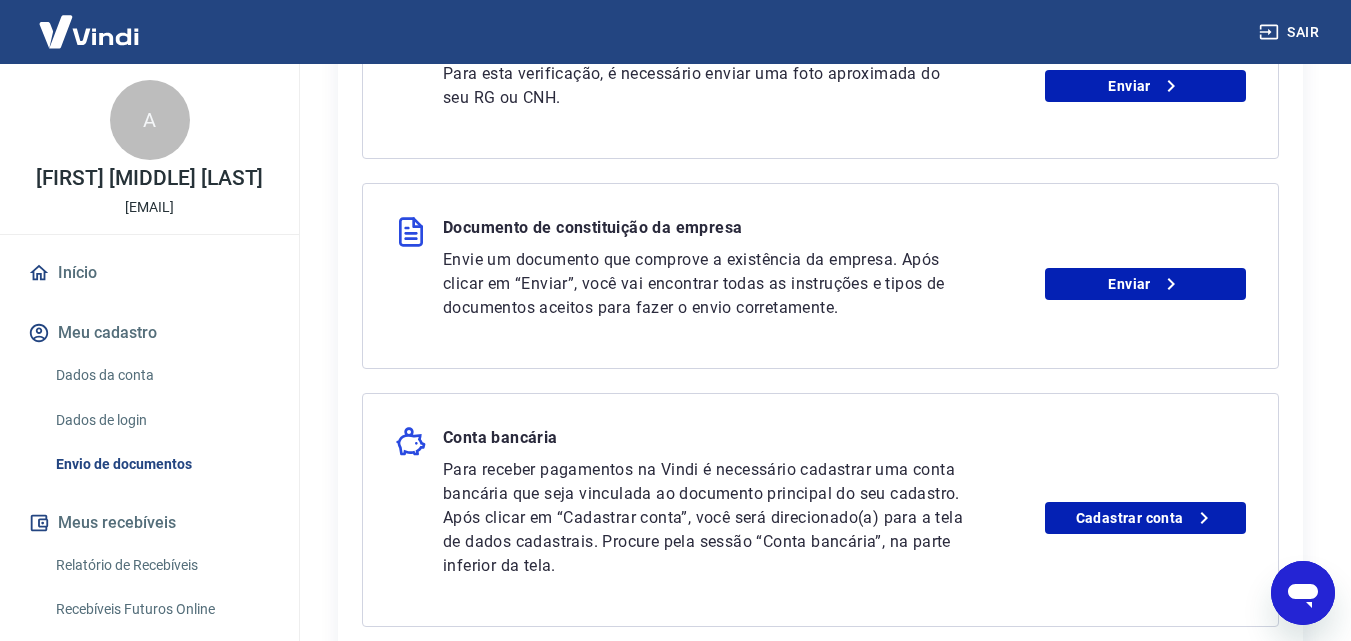 scroll, scrollTop: 567, scrollLeft: 0, axis: vertical 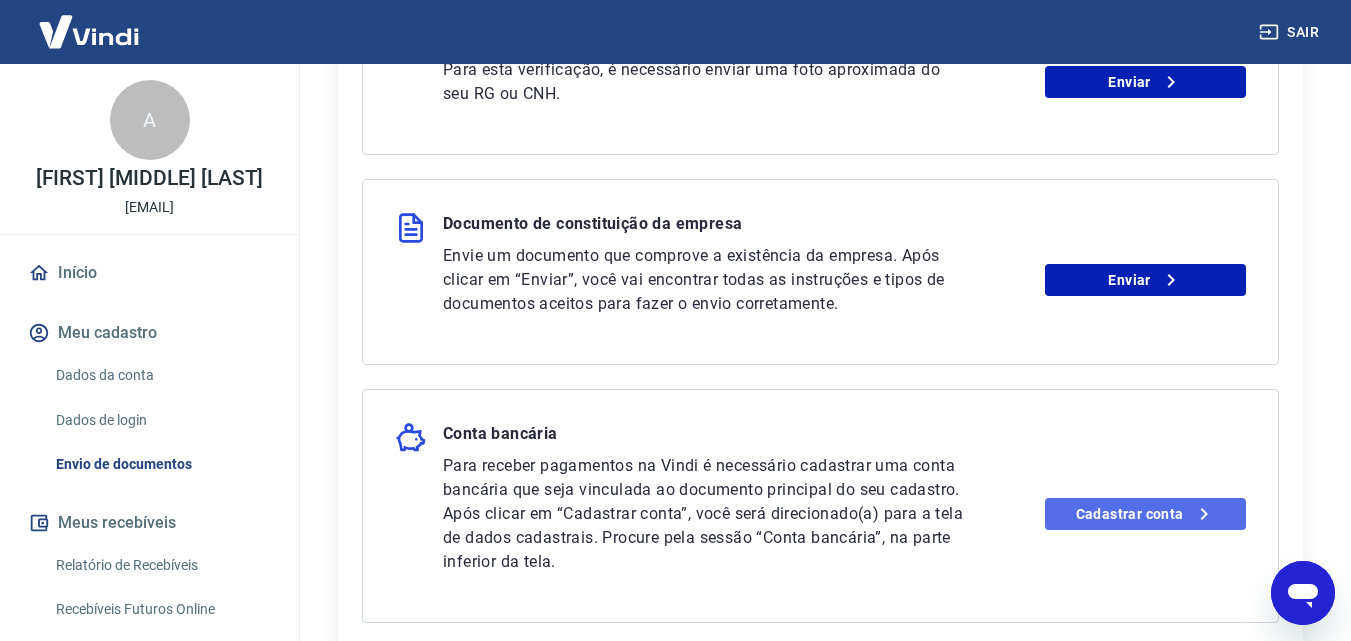 click on "Cadastrar conta" at bounding box center (1145, 514) 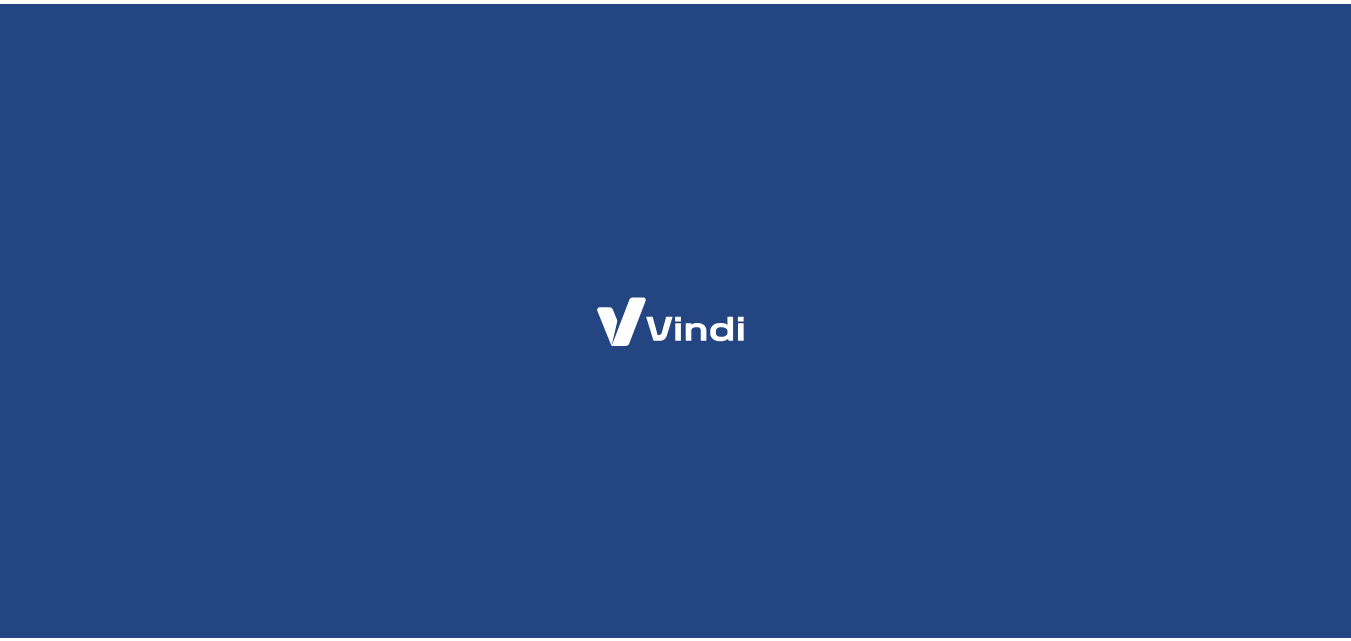 scroll, scrollTop: 0, scrollLeft: 0, axis: both 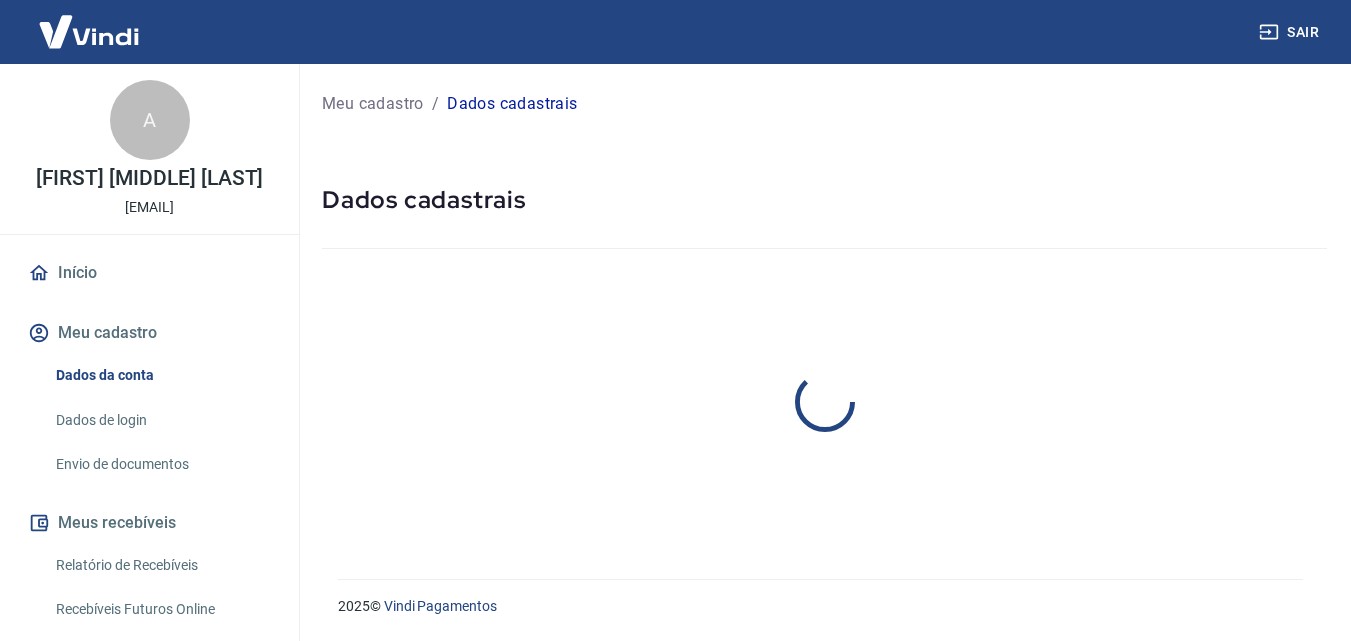 select on "SP" 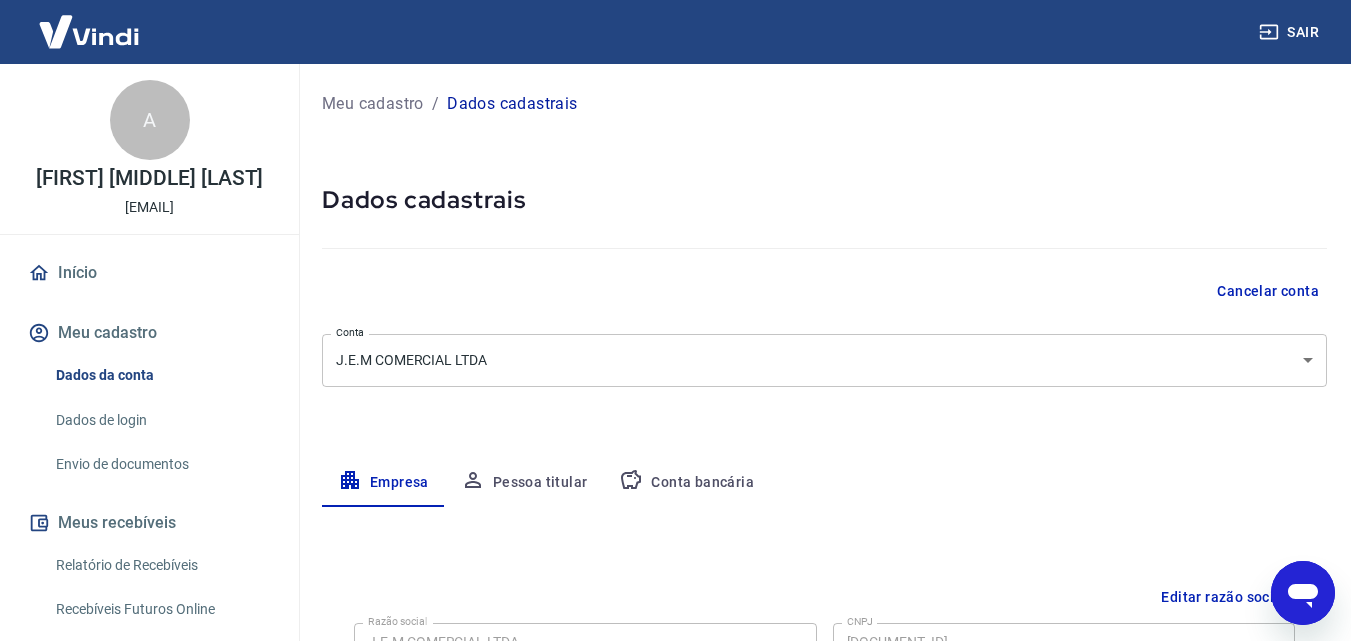 scroll, scrollTop: 0, scrollLeft: 0, axis: both 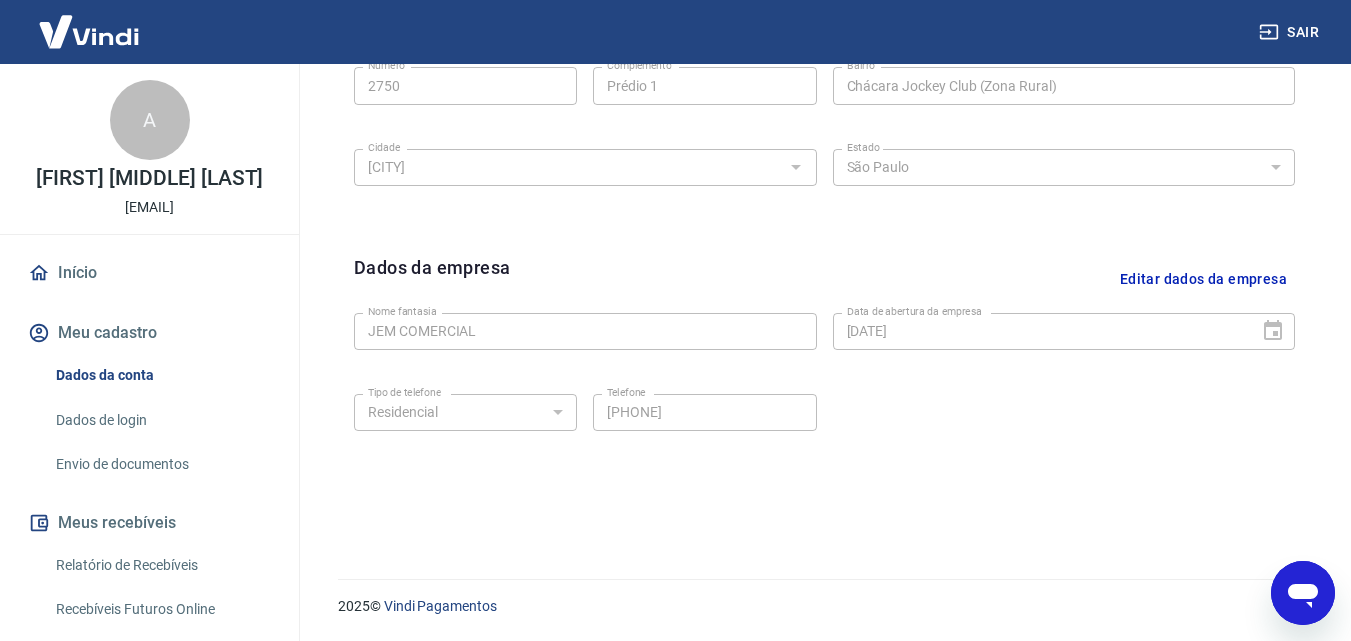 click on "Editar dados da empresa" at bounding box center (1203, 279) 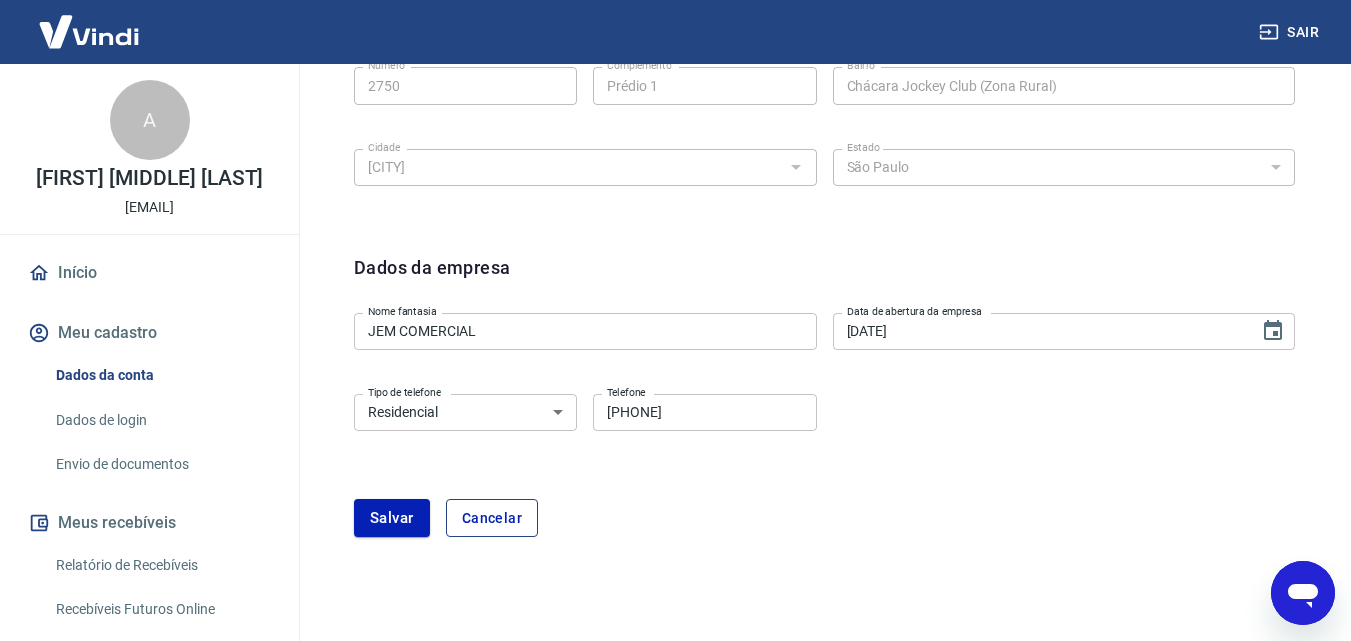 click on "Cancelar" at bounding box center (492, 518) 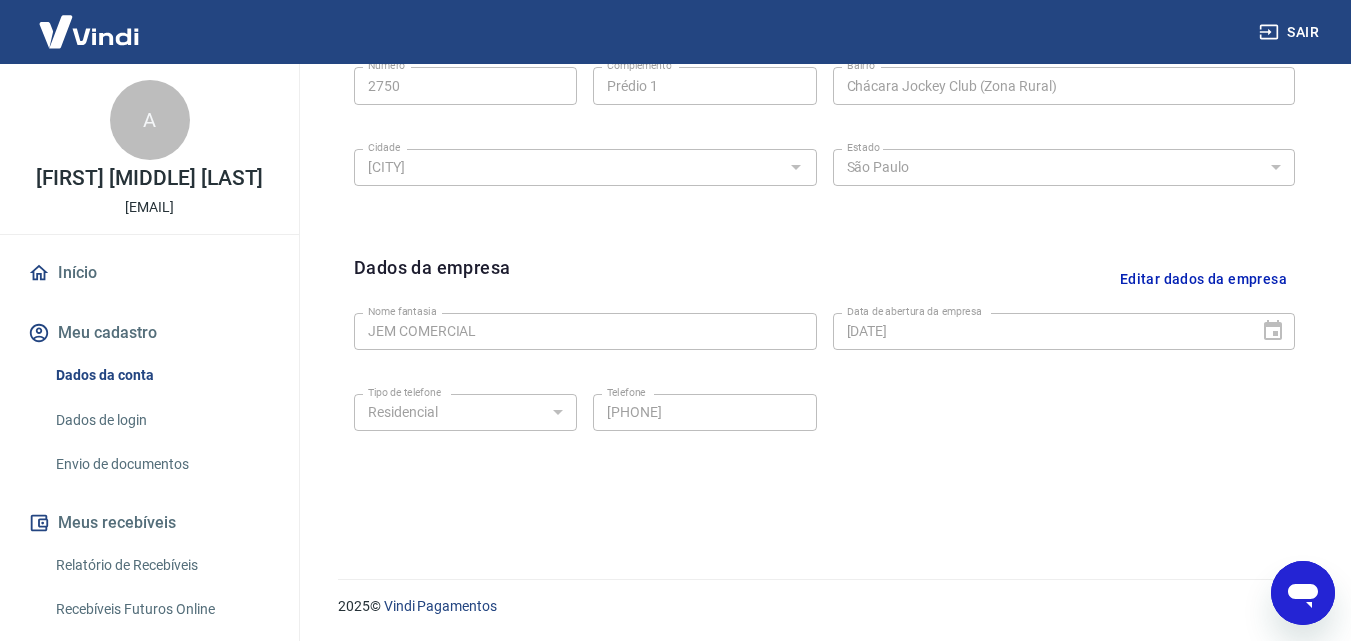 click on "Envio de documentos" at bounding box center (161, 464) 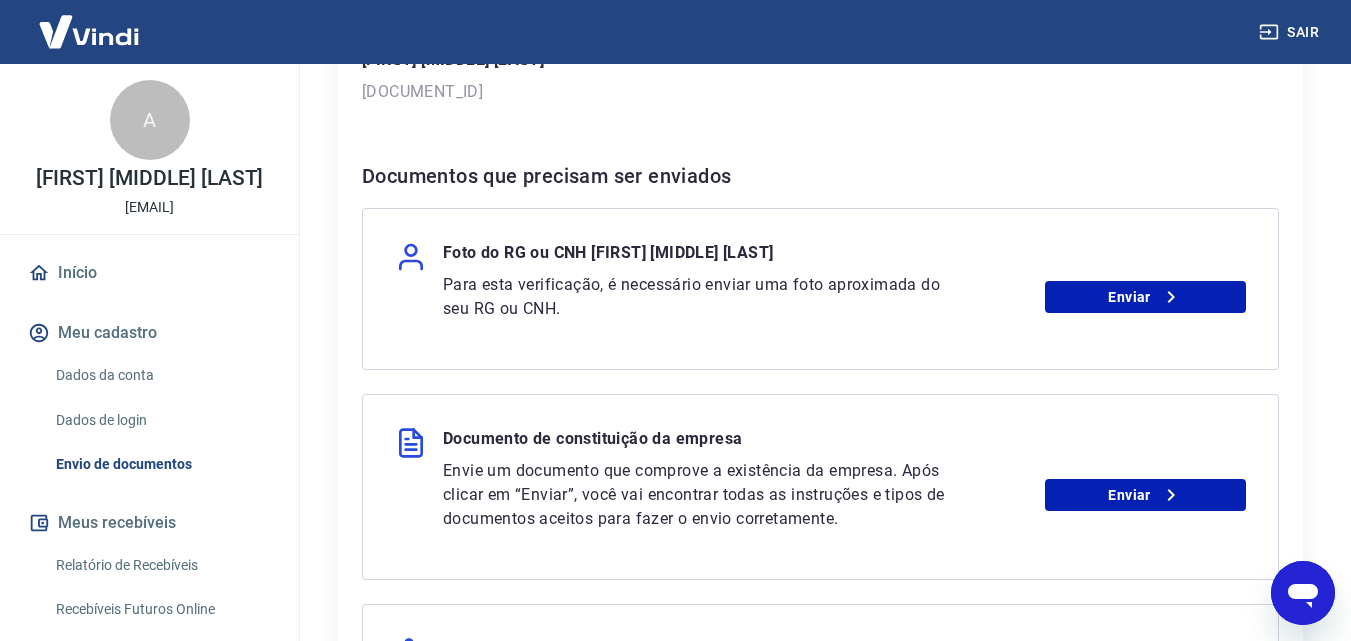 scroll, scrollTop: 567, scrollLeft: 0, axis: vertical 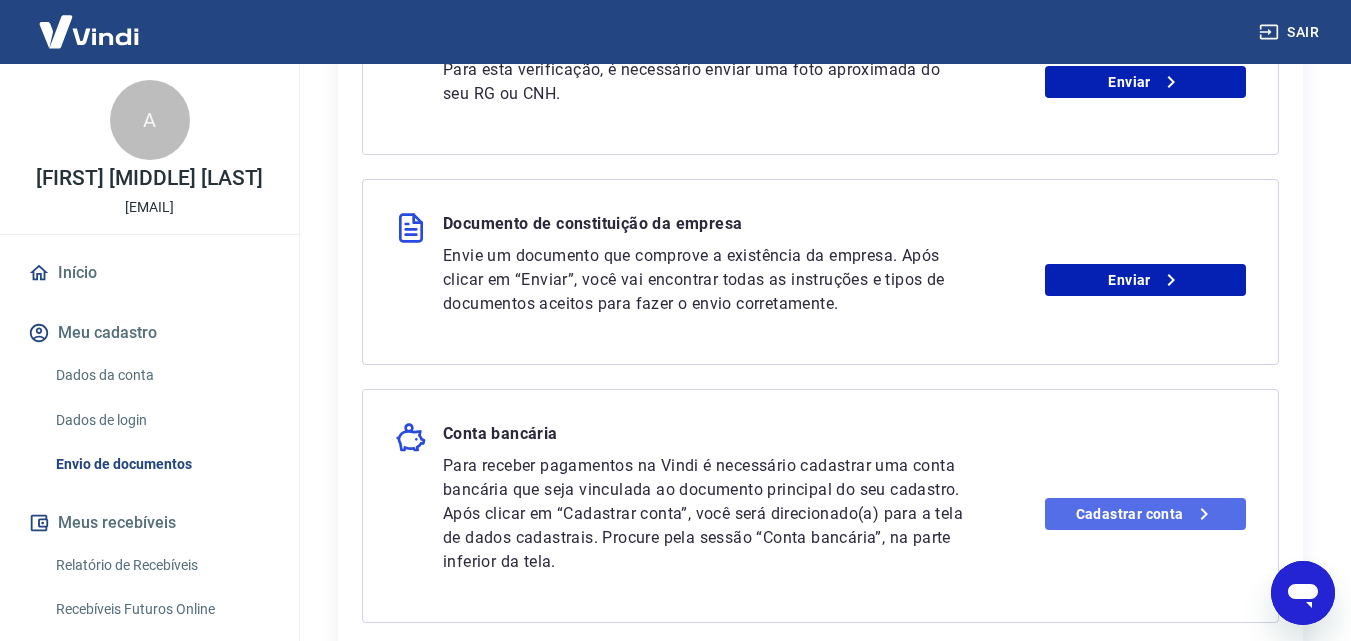 click on "Cadastrar conta" at bounding box center (1145, 514) 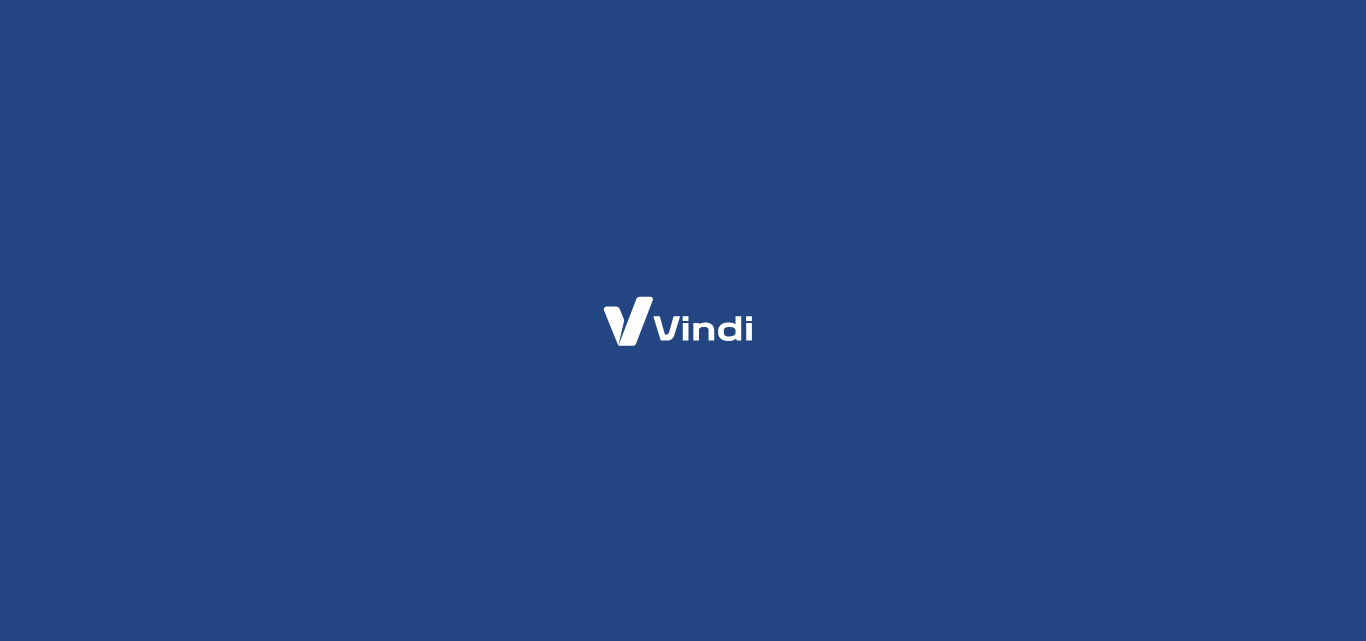 scroll, scrollTop: 0, scrollLeft: 0, axis: both 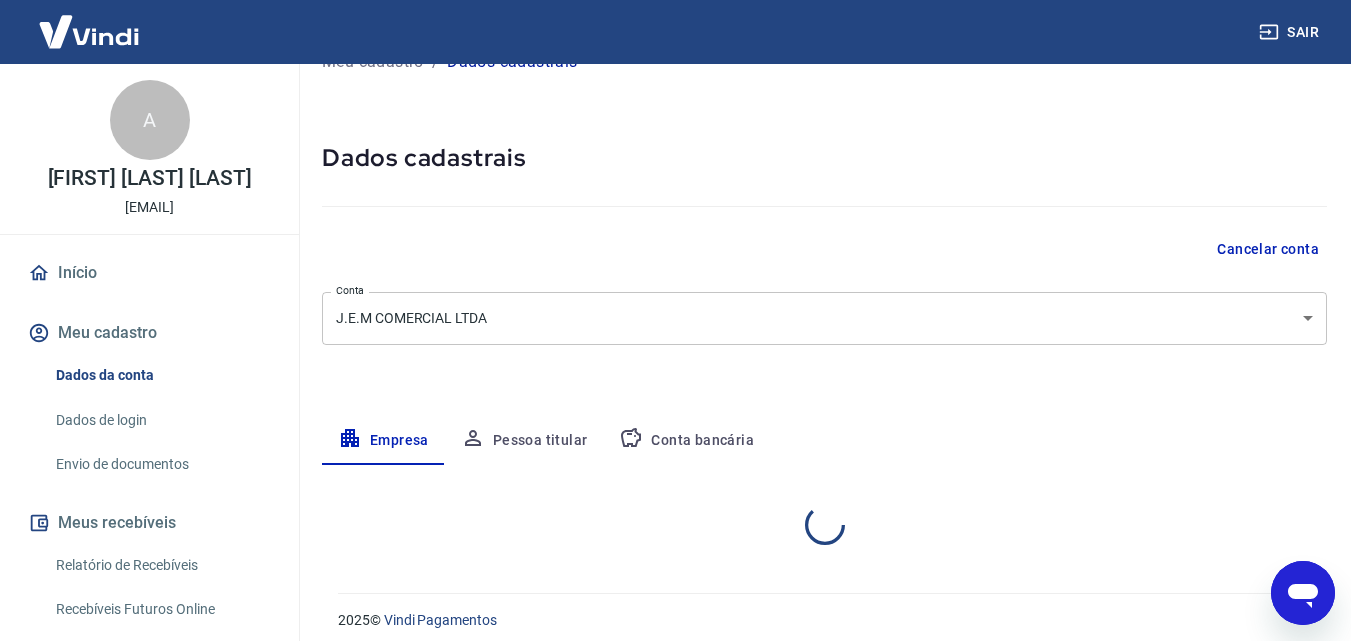 select on "SP" 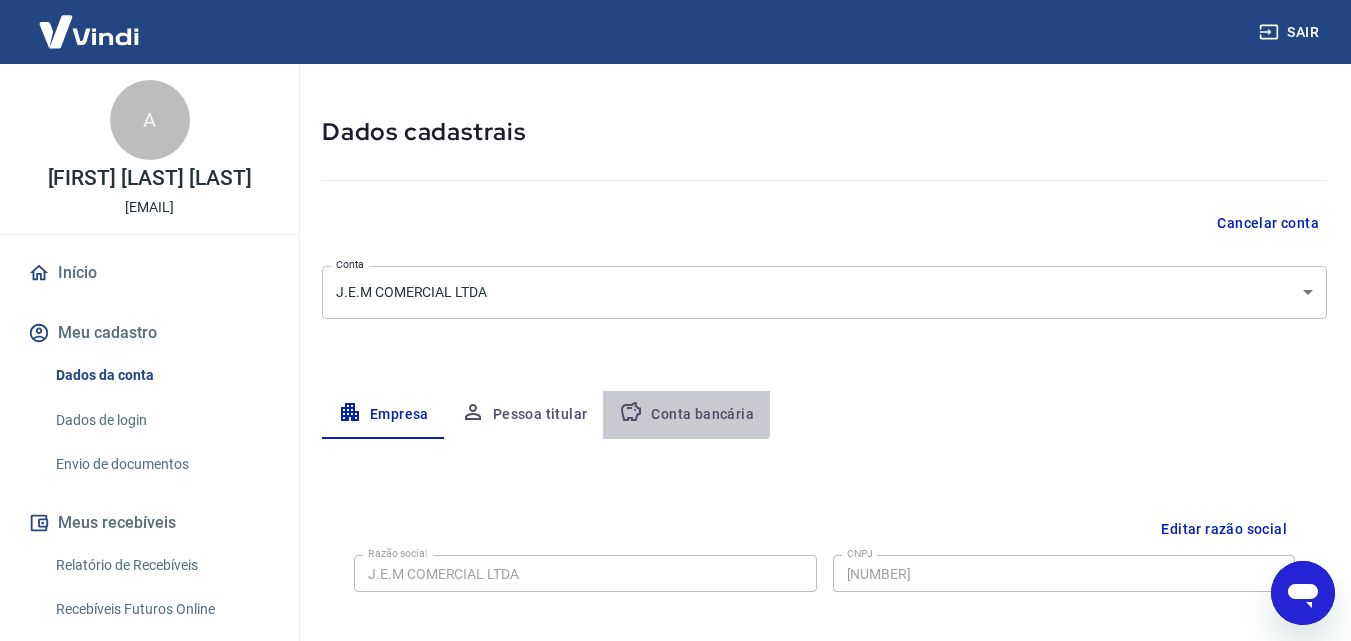 click on "Conta bancária" at bounding box center (686, 415) 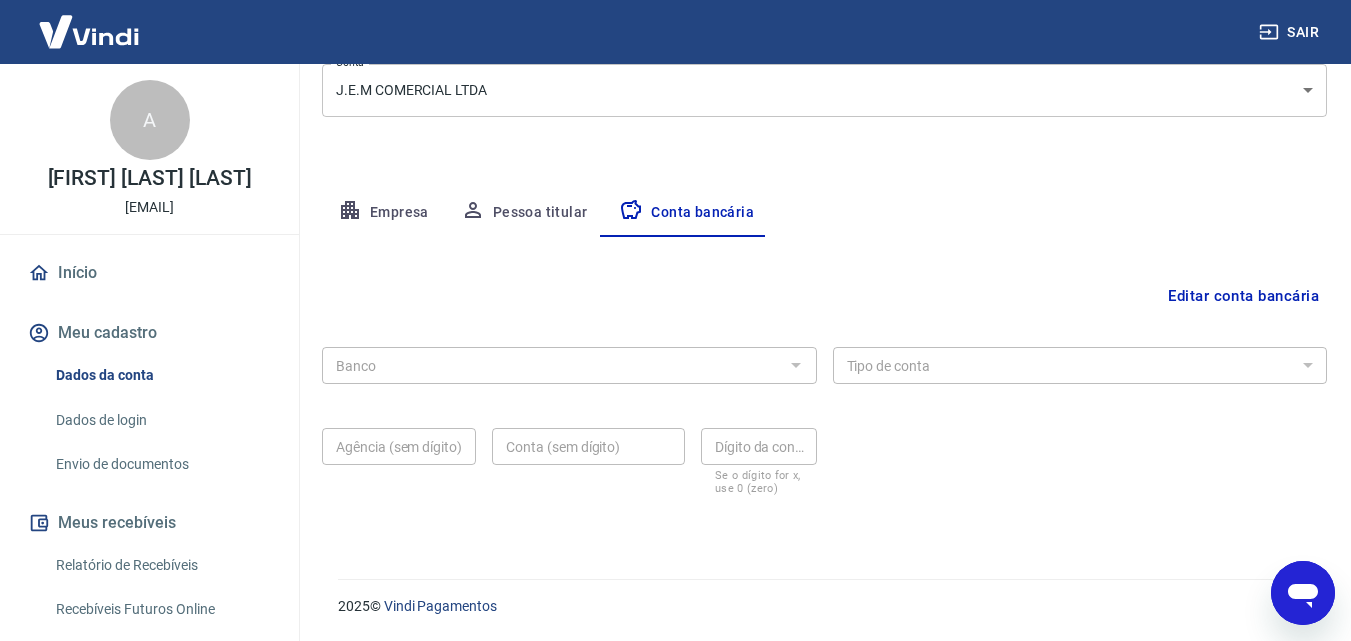 scroll, scrollTop: 0, scrollLeft: 0, axis: both 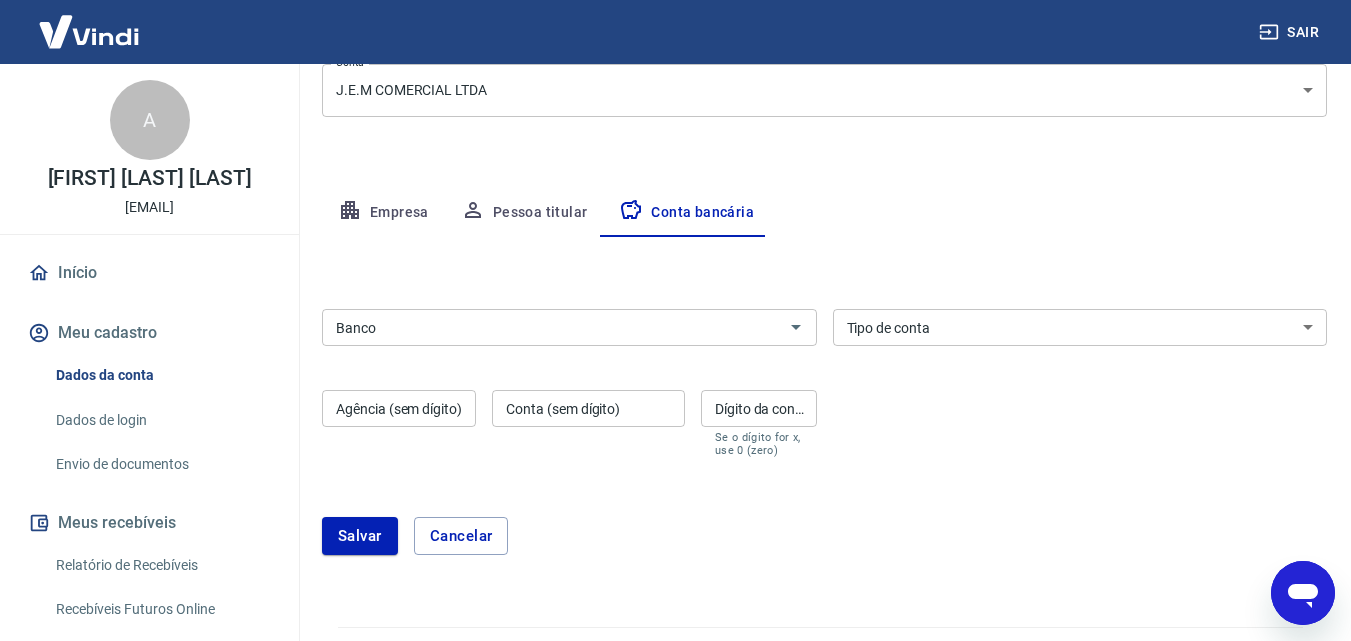 click on "Banco" at bounding box center (553, 327) 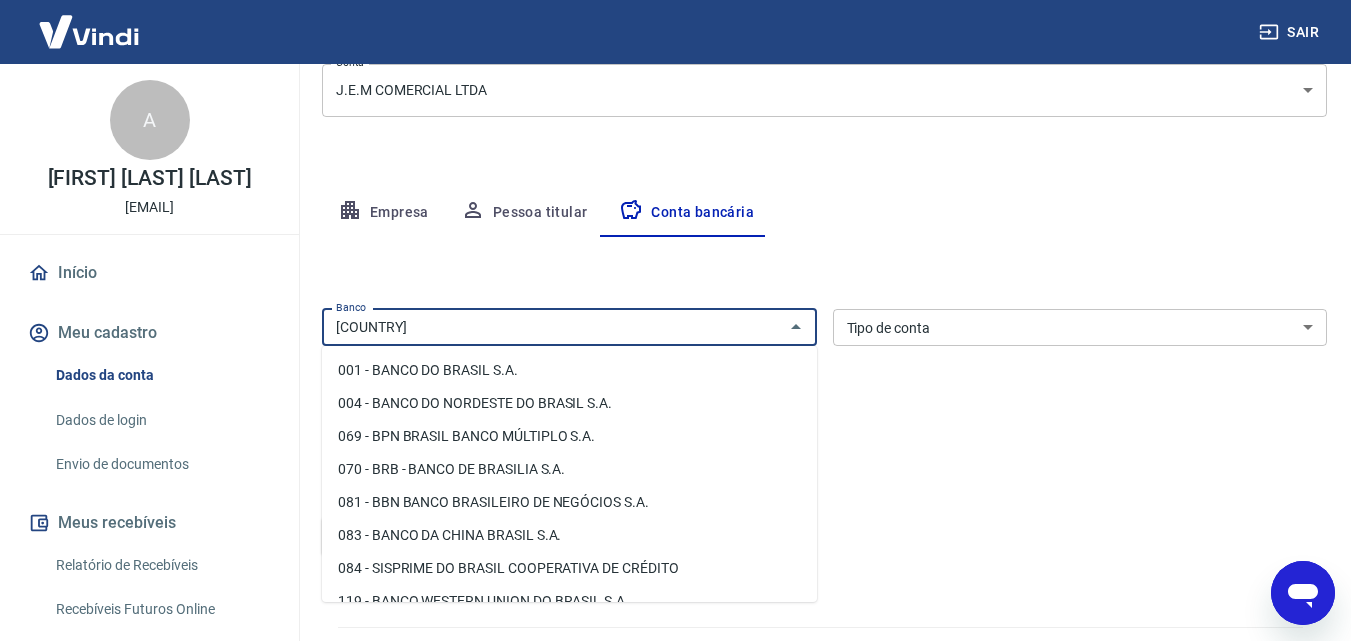 click on "001 - BANCO DO BRASIL S.A." at bounding box center [569, 370] 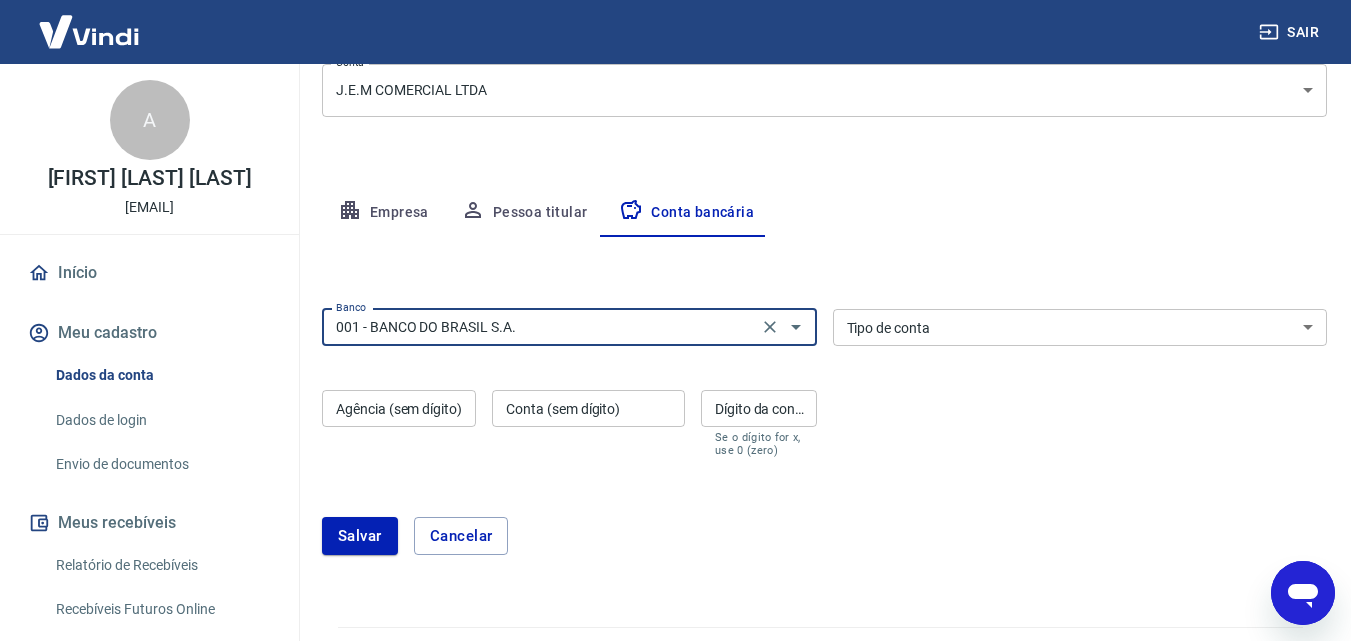 type on "001 - BANCO DO BRASIL S.A." 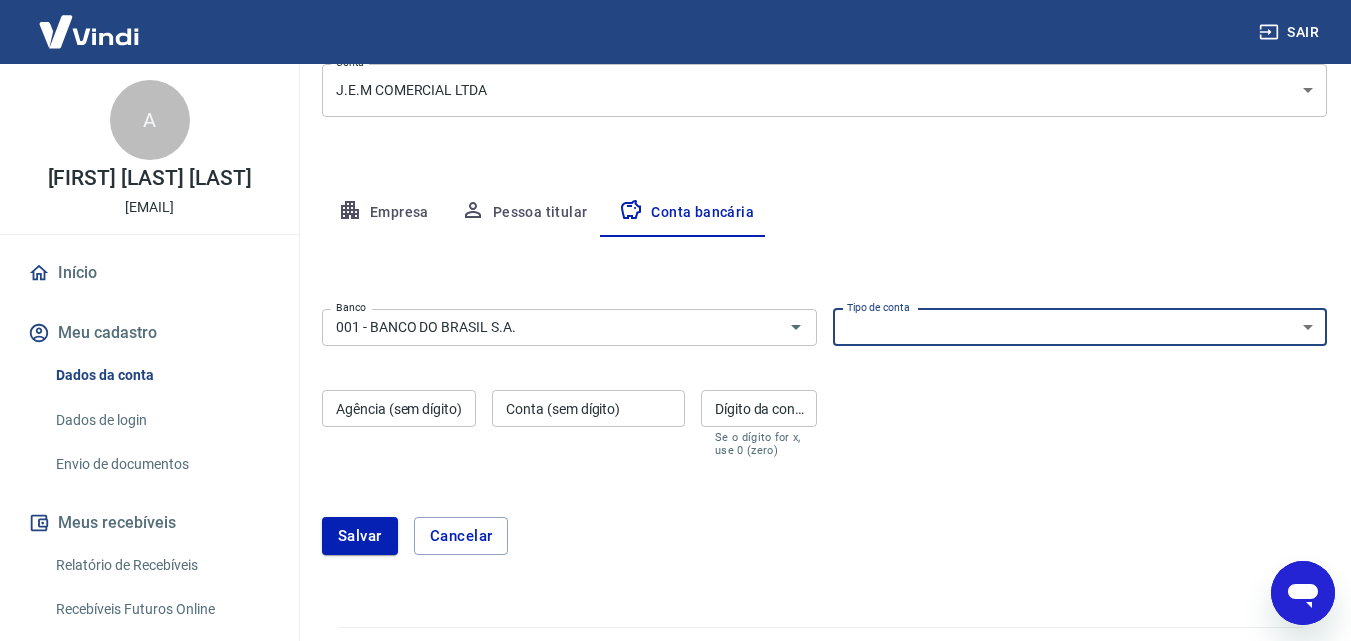 select on "1" 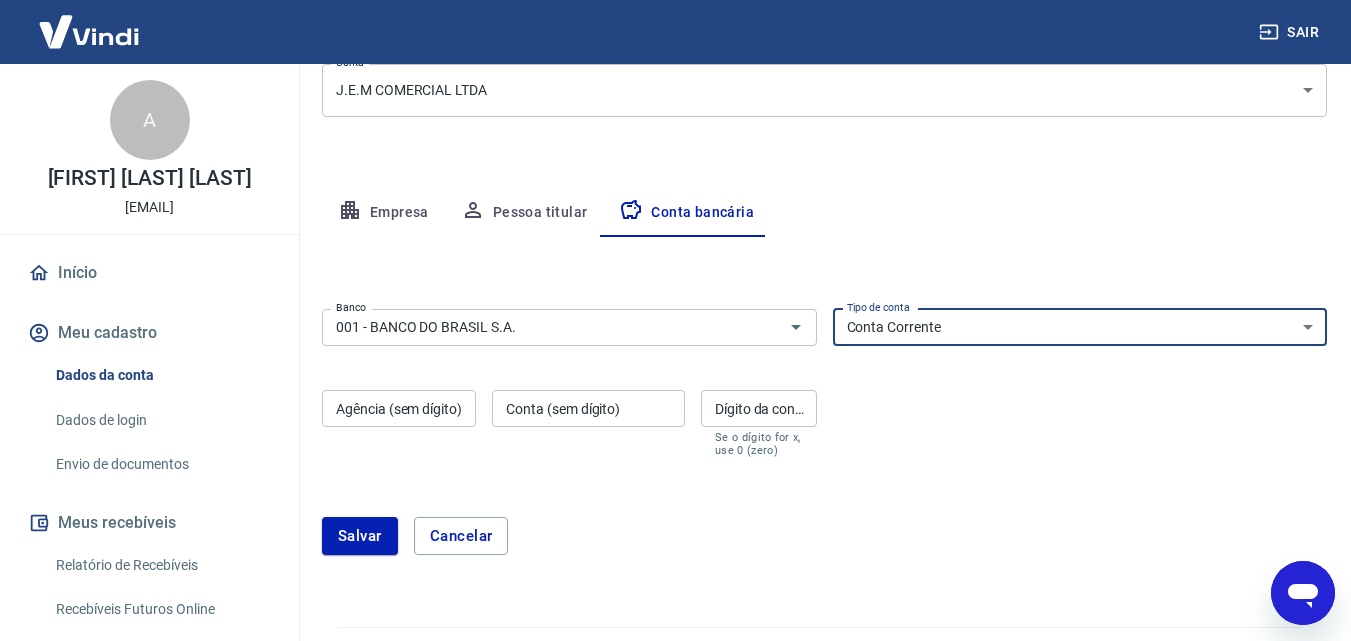 click on "Conta Corrente Conta Poupança" at bounding box center [1080, 327] 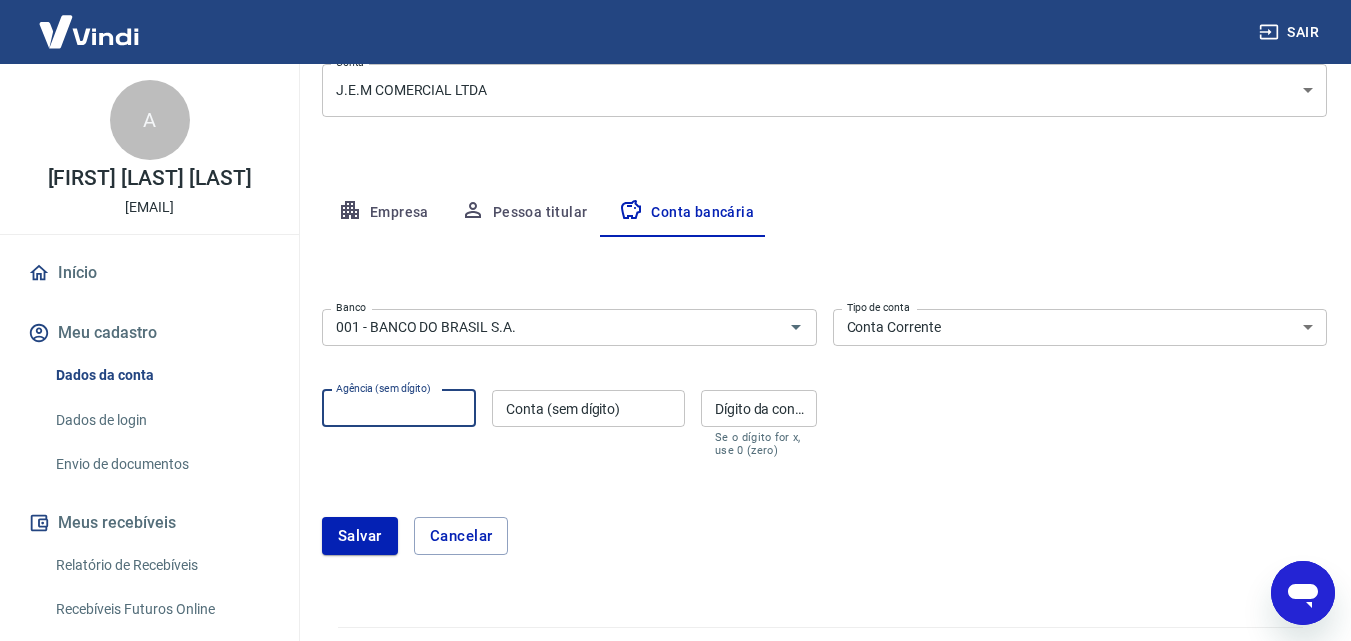 click on "Agência (sem dígito)" at bounding box center (399, 408) 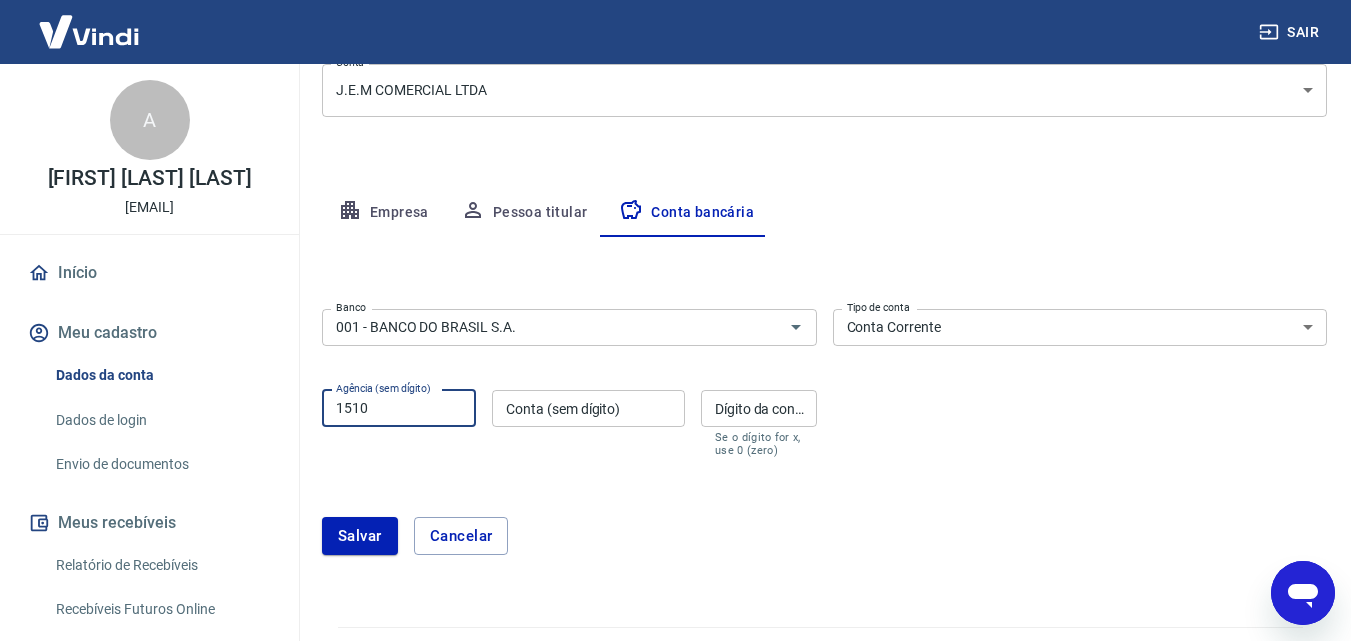 type on "1510" 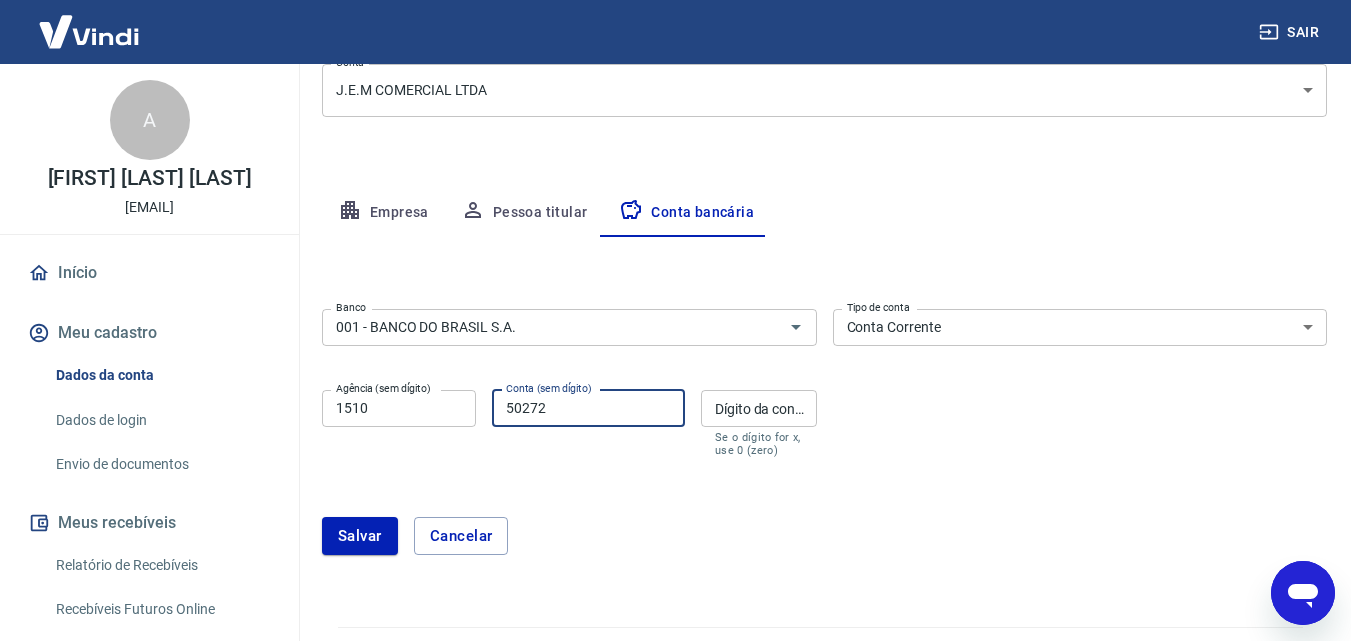 type on "50272" 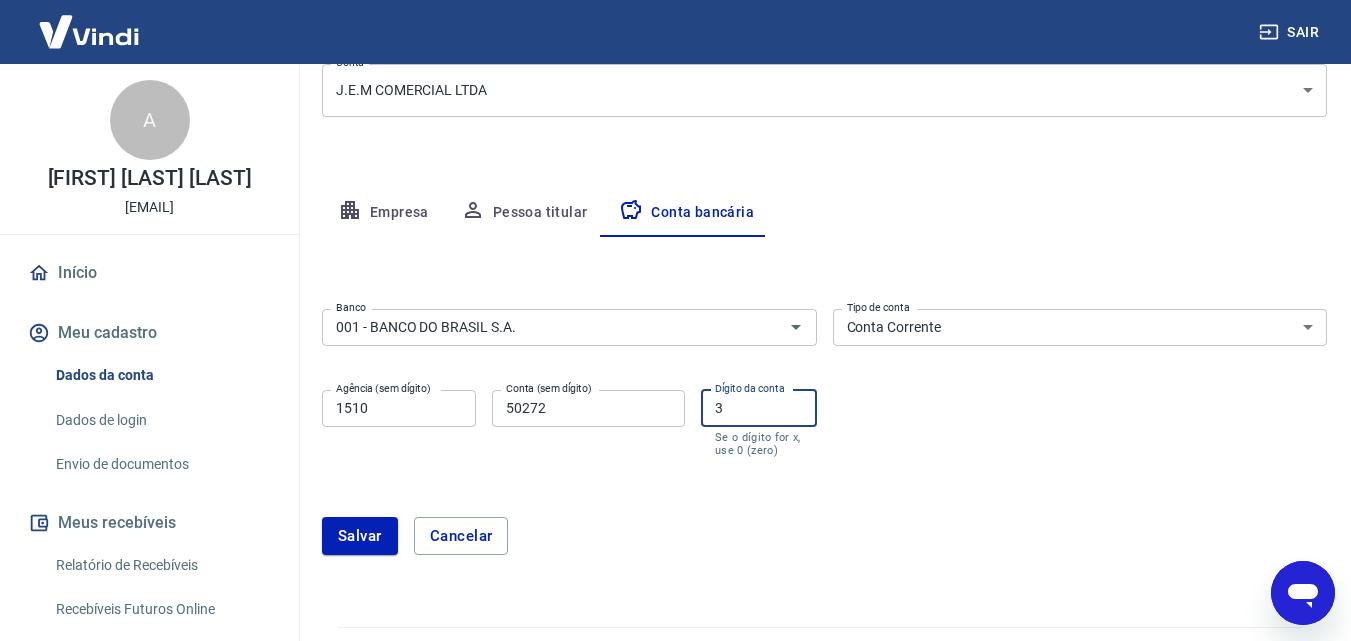 type on "3" 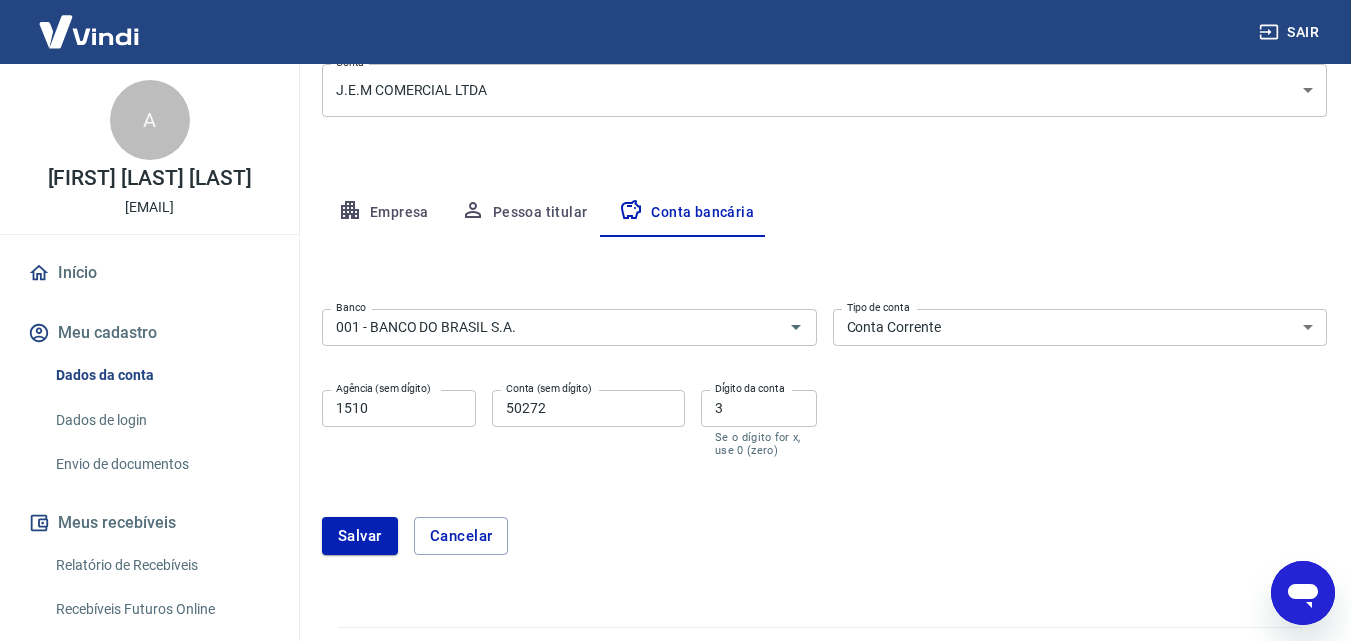 click on "Banco 001 - BANCO DO BRASIL S.A. Banco Tipo de conta Conta Corrente Conta Poupança Tipo de conta Agência (sem dígito) 1510 Agência (sem dígito) Conta (sem dígito) 50272 Conta (sem dígito) Dígito da conta 3 Dígito da conta Se o dígito for x, use 0 (zero)" at bounding box center [824, 381] 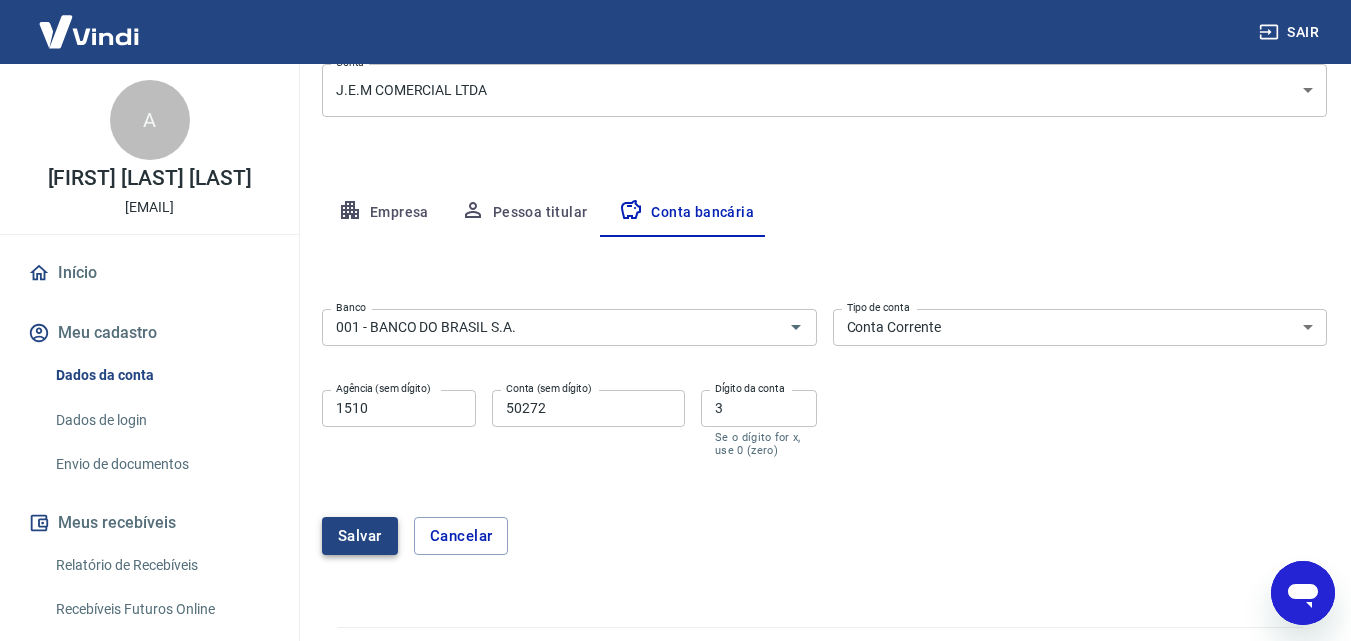 click on "Salvar" at bounding box center (360, 536) 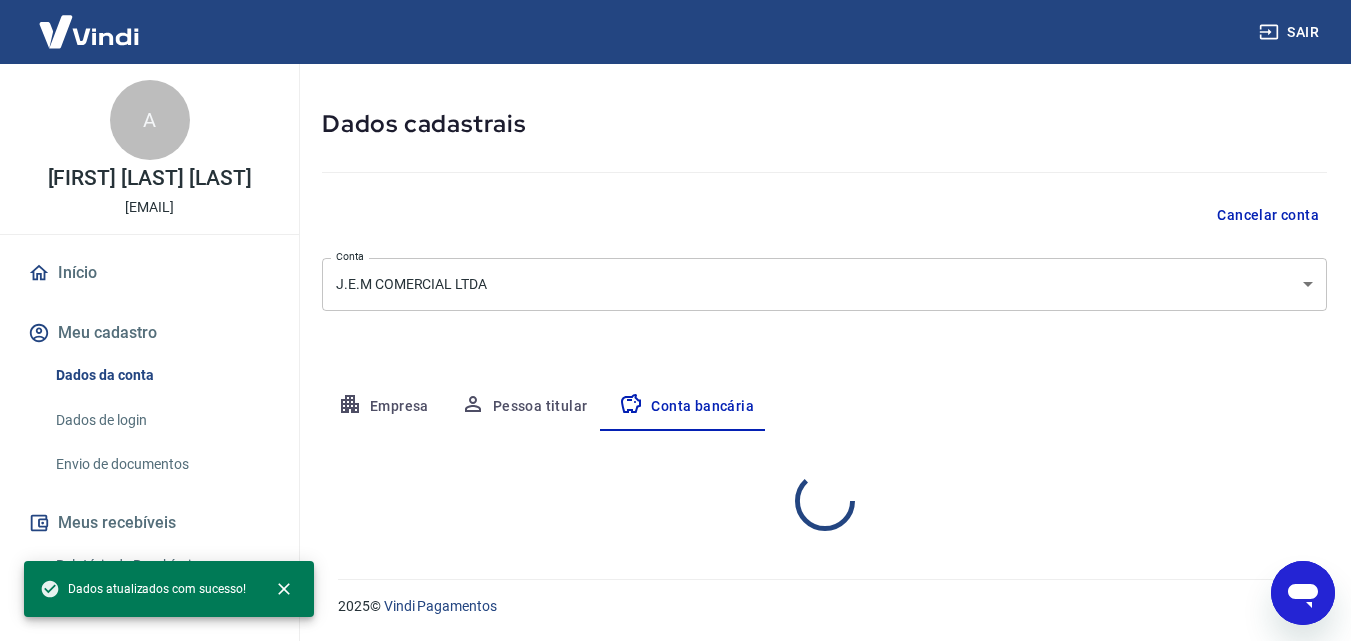 select on "1" 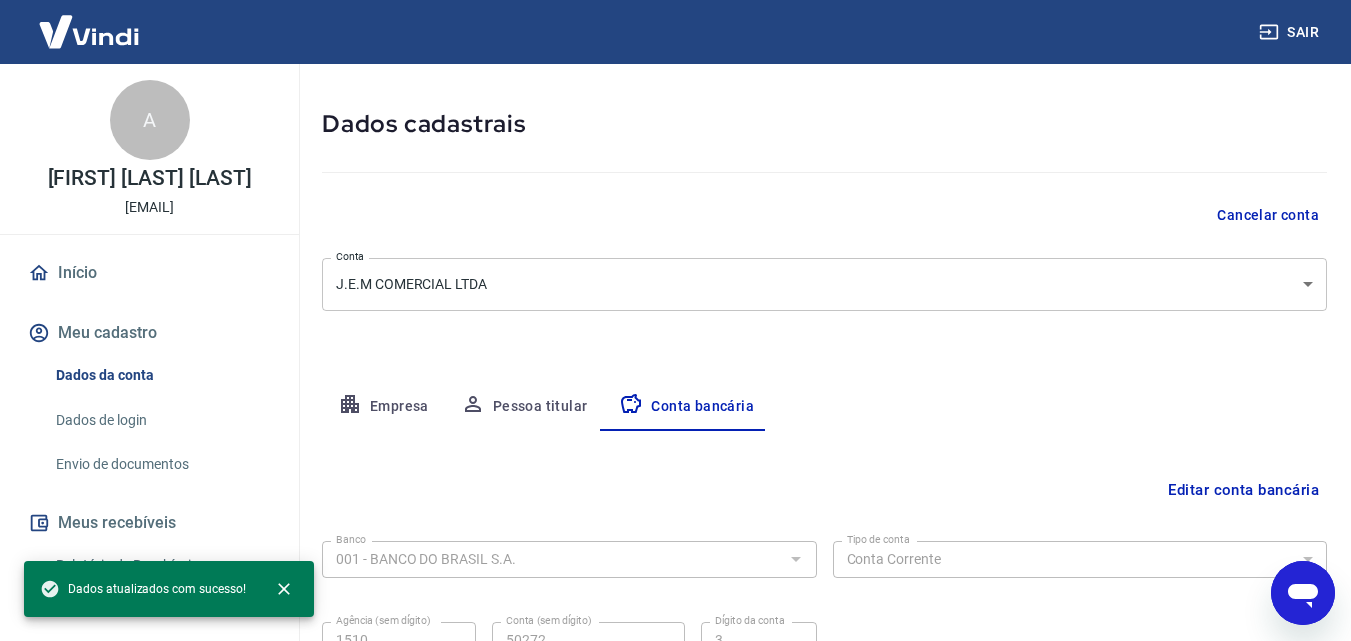 scroll, scrollTop: 270, scrollLeft: 0, axis: vertical 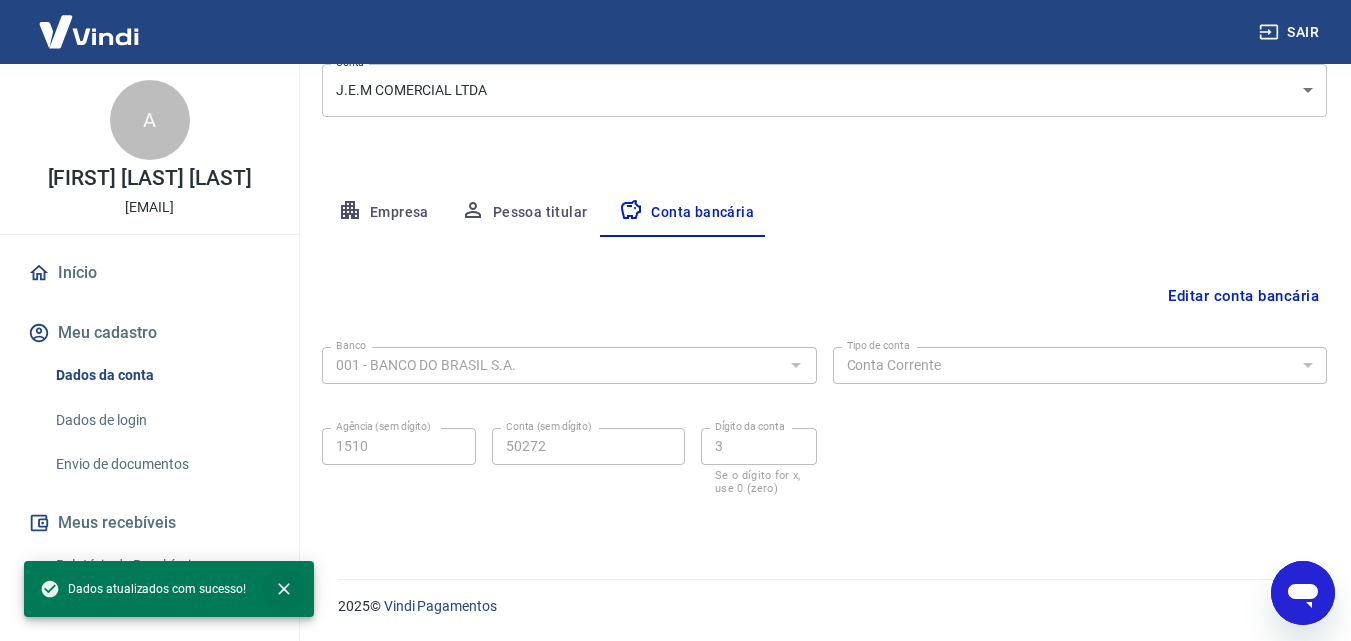 click 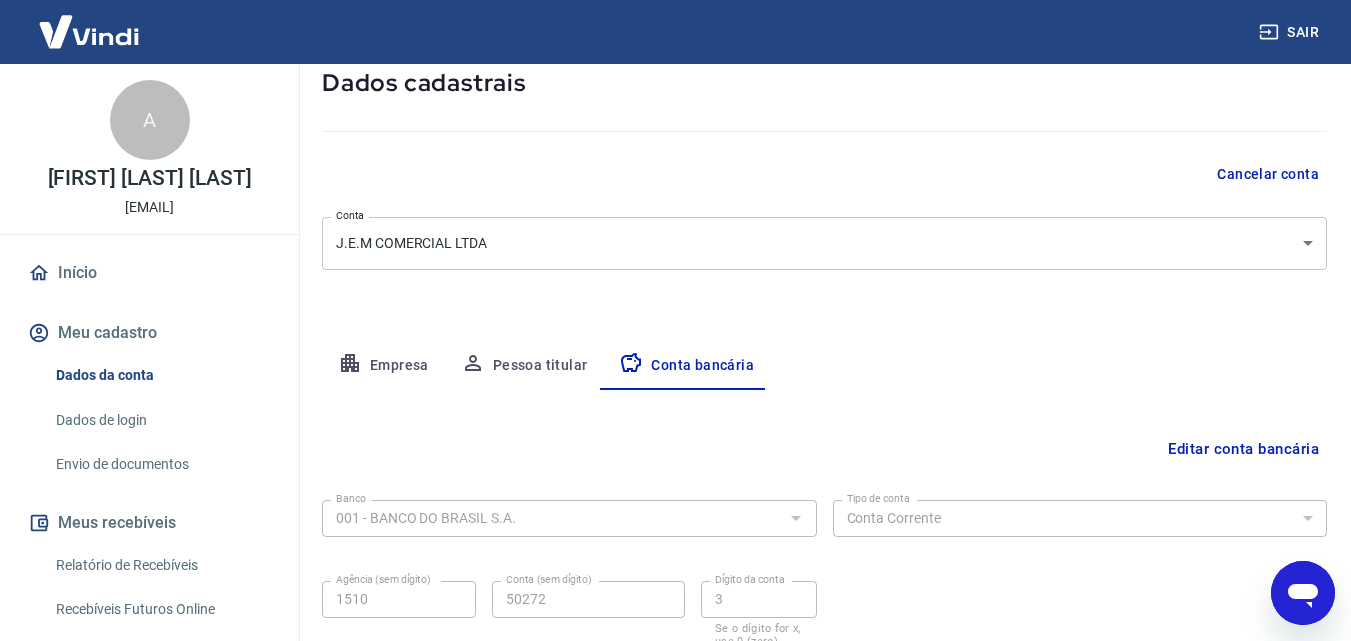 scroll, scrollTop: 103, scrollLeft: 0, axis: vertical 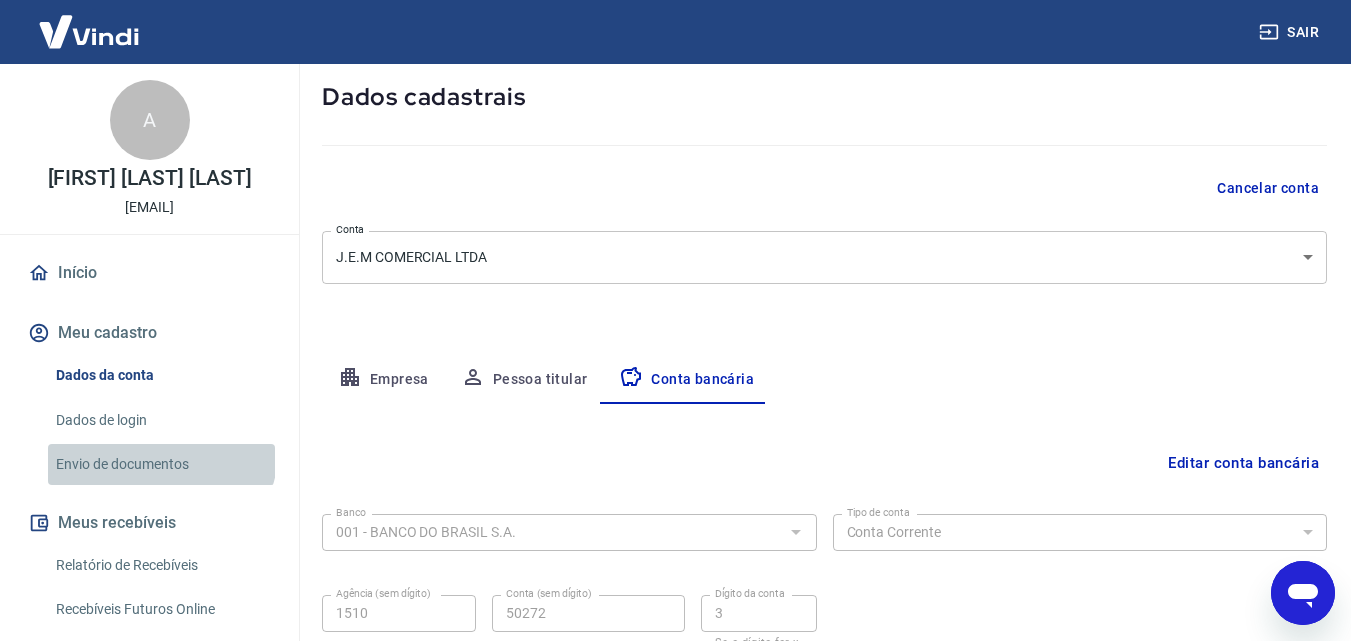 click on "Envio de documentos" at bounding box center (161, 464) 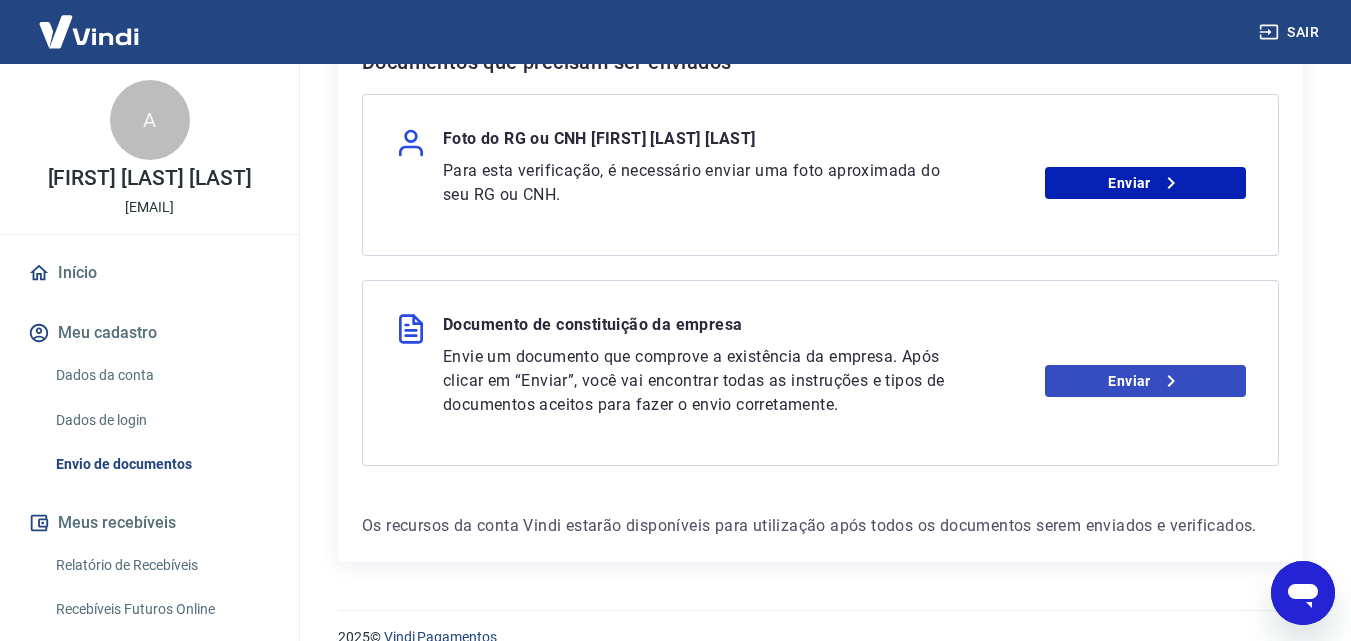 scroll, scrollTop: 467, scrollLeft: 0, axis: vertical 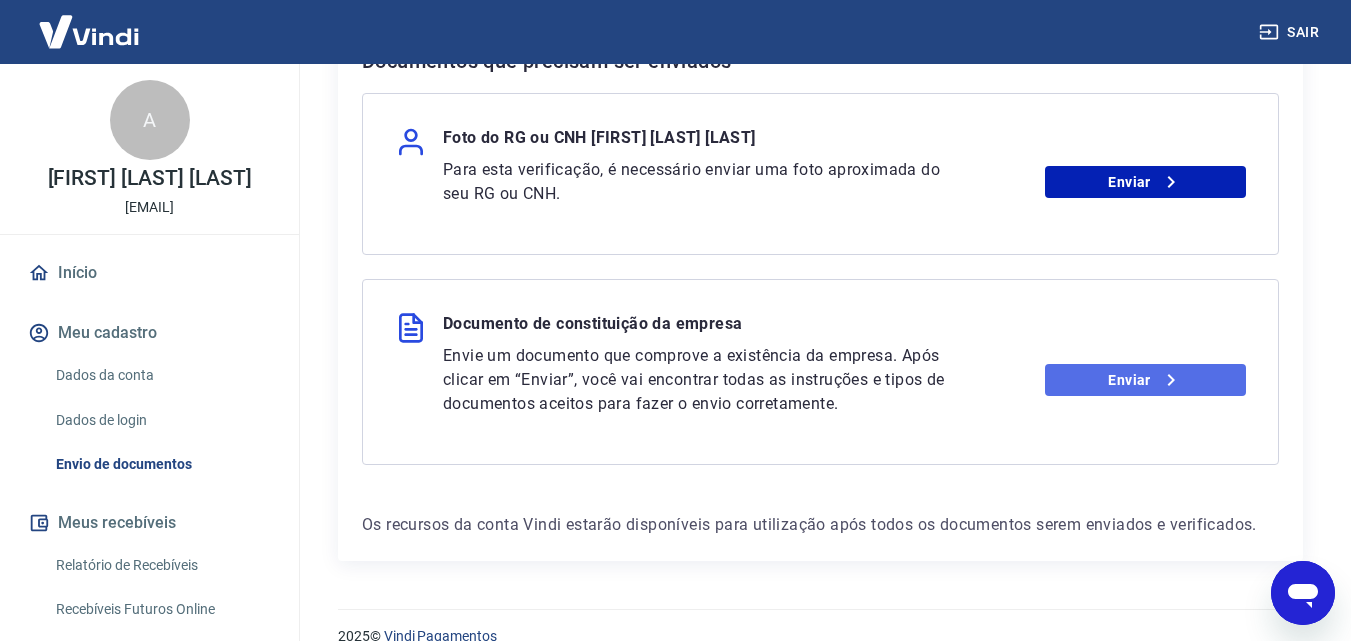 click on "Enviar" at bounding box center (1145, 380) 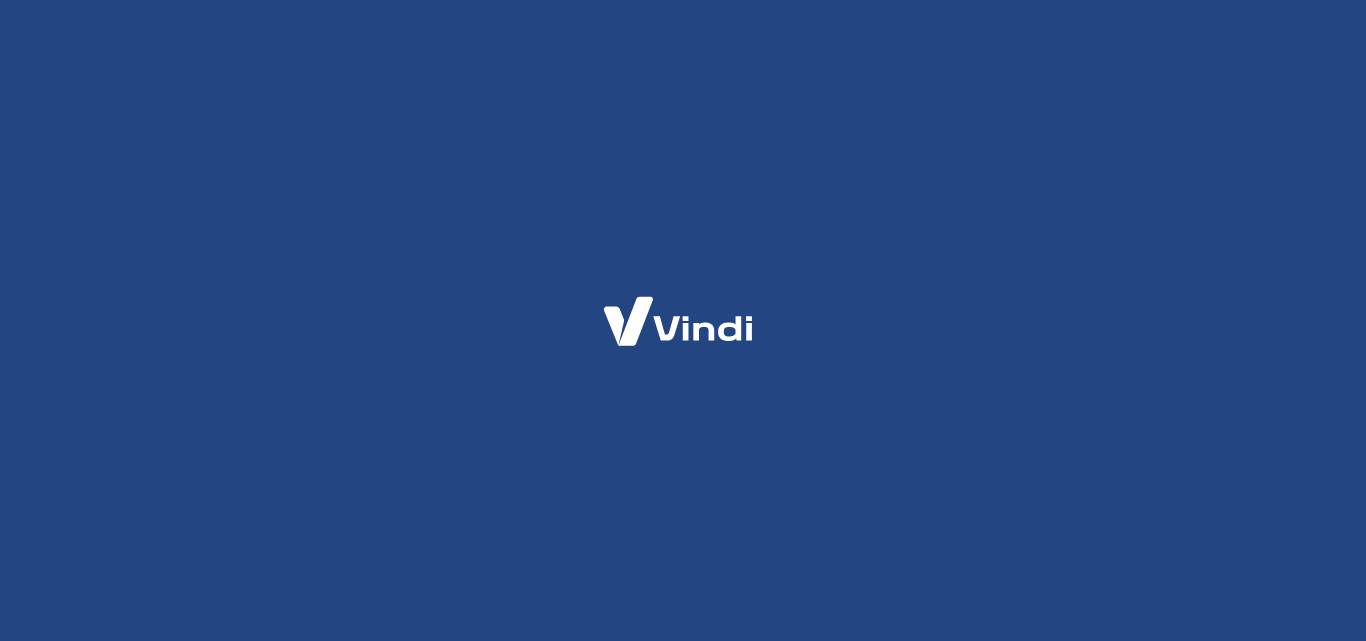 scroll, scrollTop: 0, scrollLeft: 0, axis: both 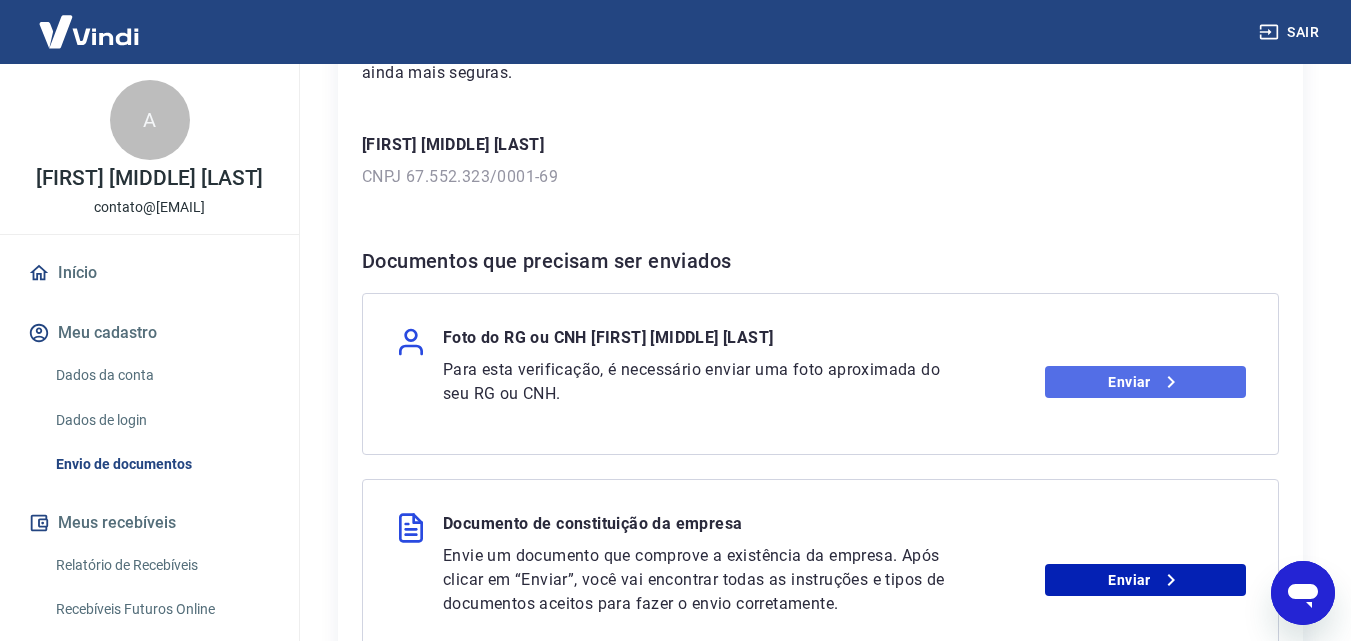 click on "Enviar" at bounding box center [1145, 382] 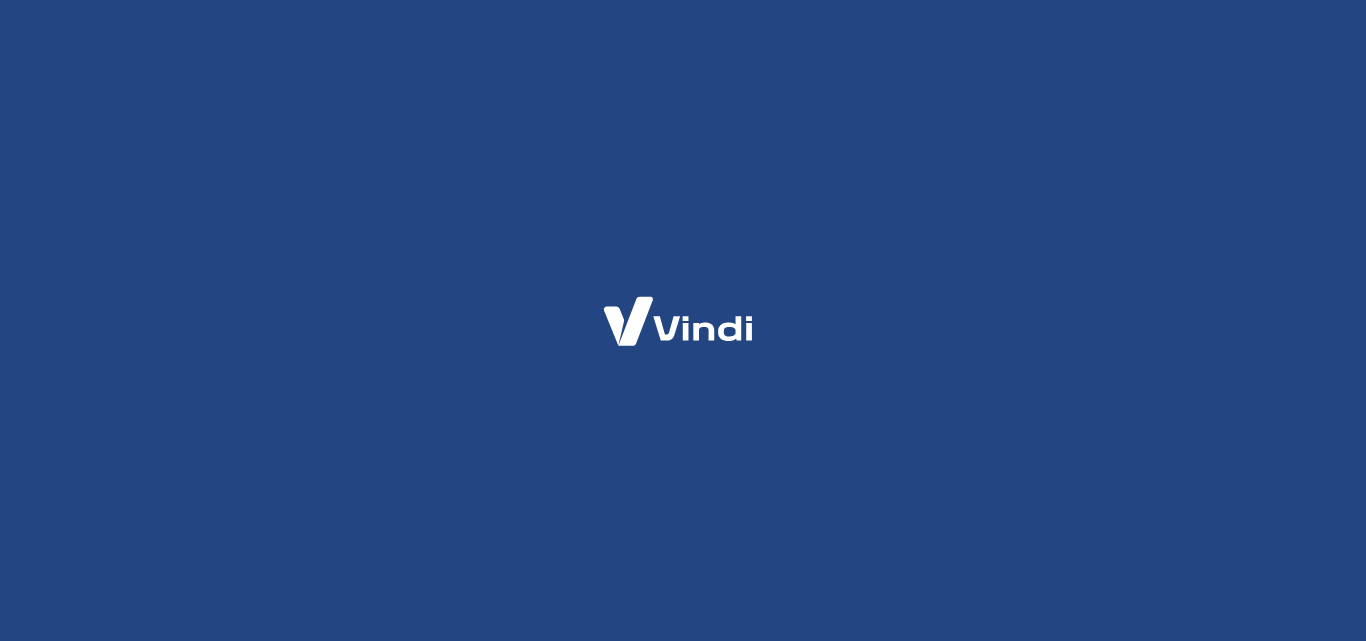 scroll, scrollTop: 0, scrollLeft: 0, axis: both 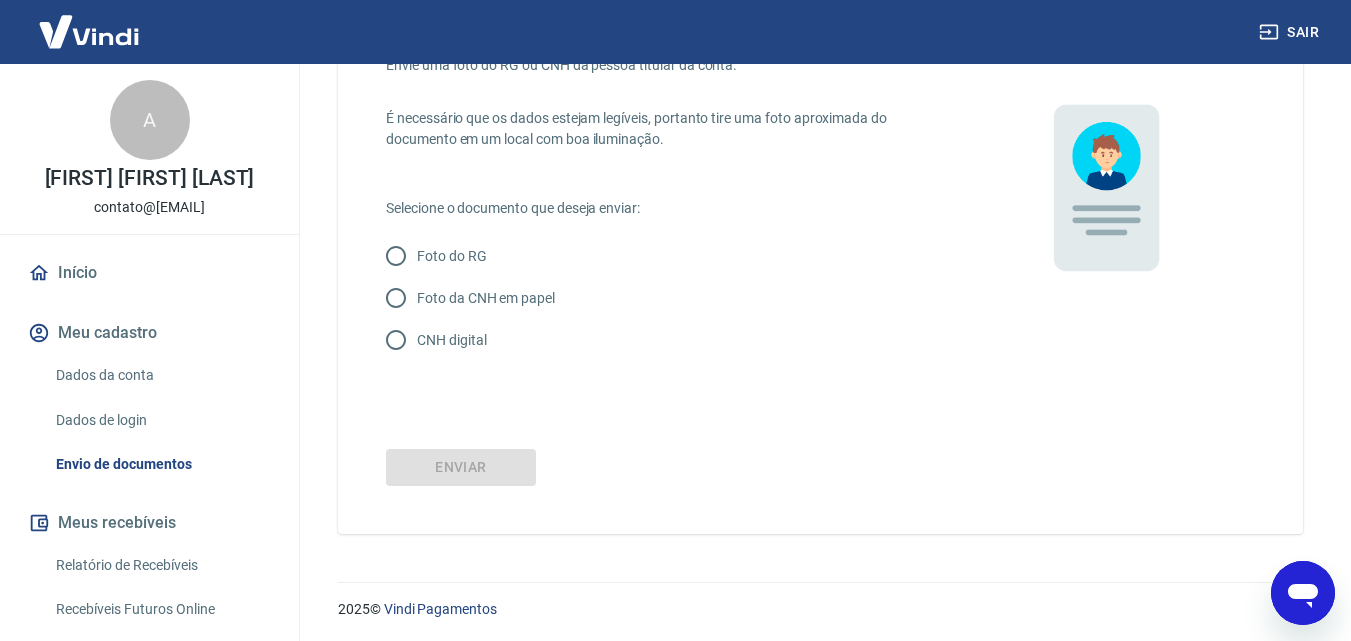 click on "CNH digital" at bounding box center (451, 340) 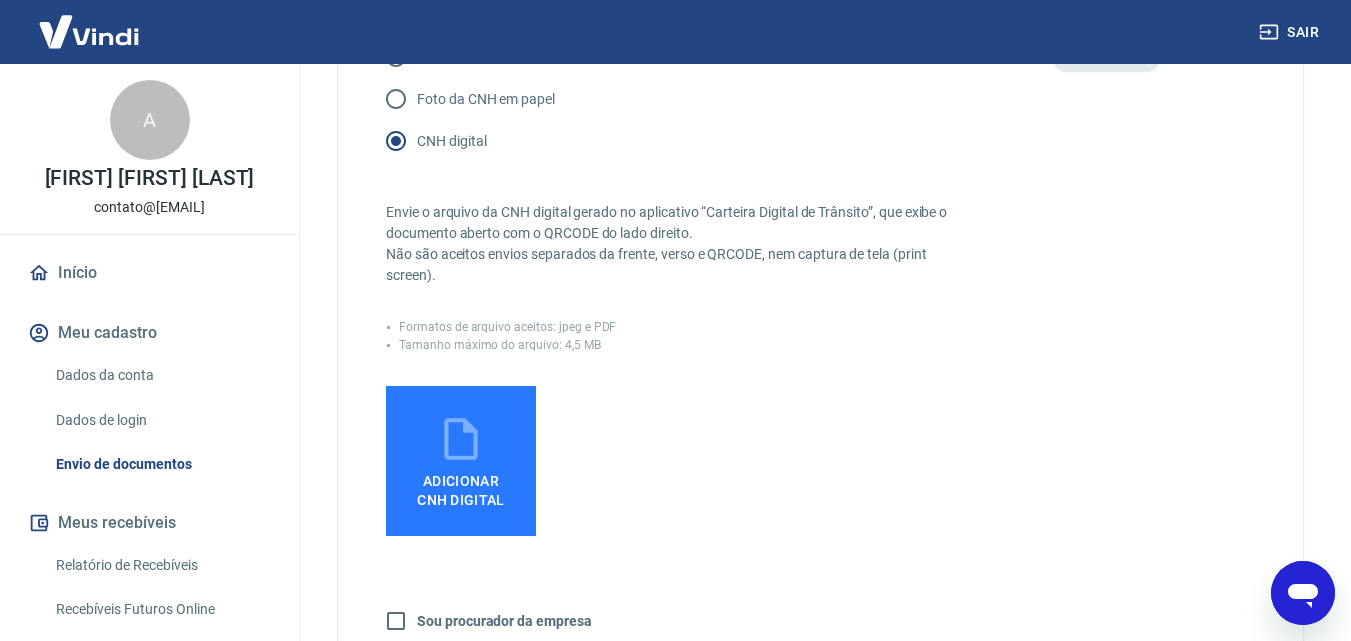 scroll, scrollTop: 333, scrollLeft: 0, axis: vertical 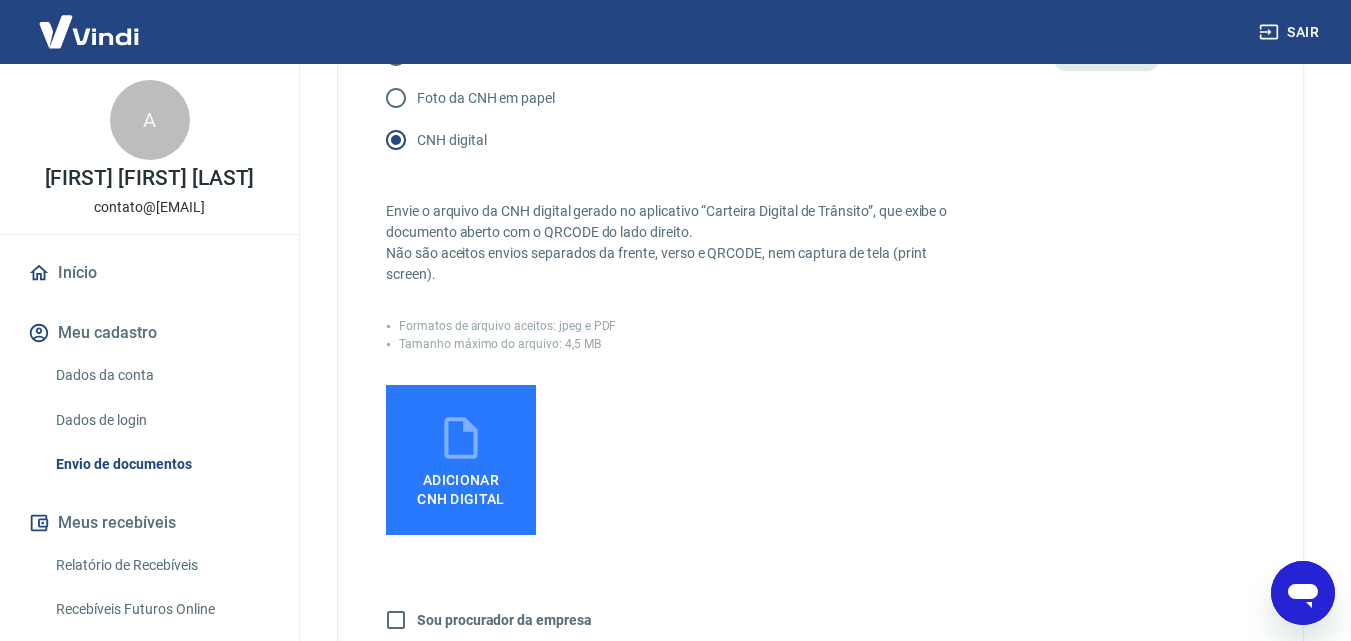 click 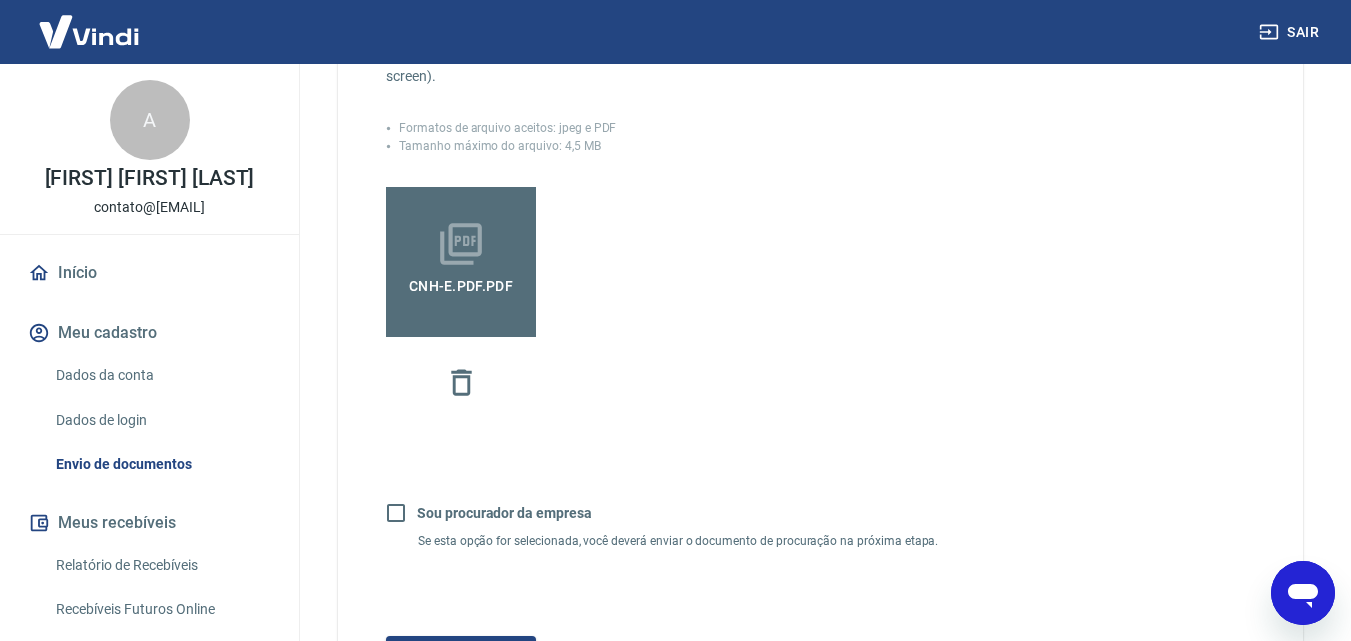 scroll, scrollTop: 633, scrollLeft: 0, axis: vertical 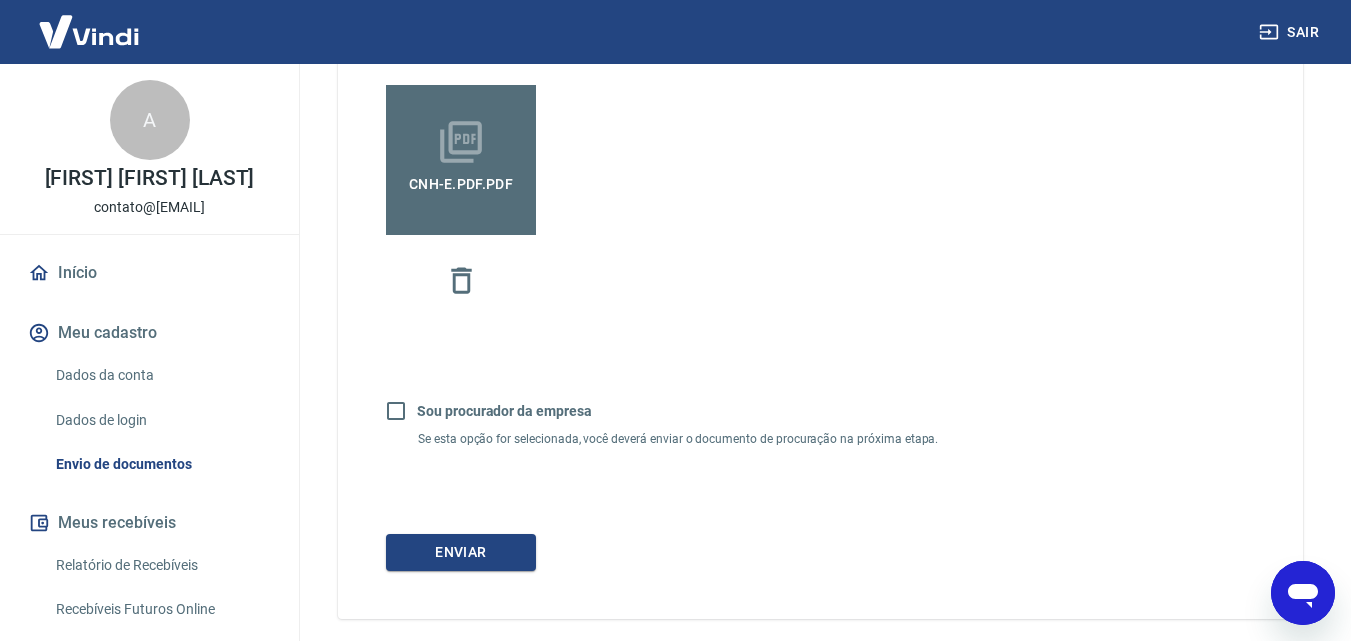 click on "Sou procurador da empresa" at bounding box center (396, 411) 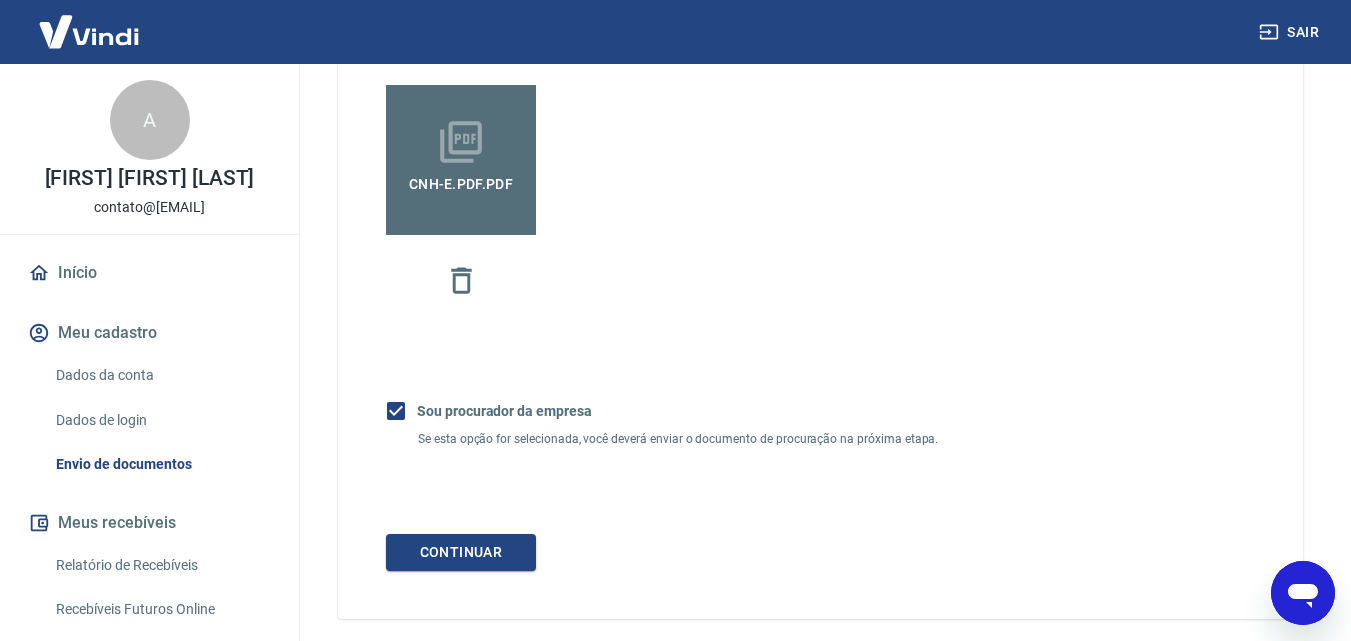 click on "Sou procurador da empresa" at bounding box center [396, 411] 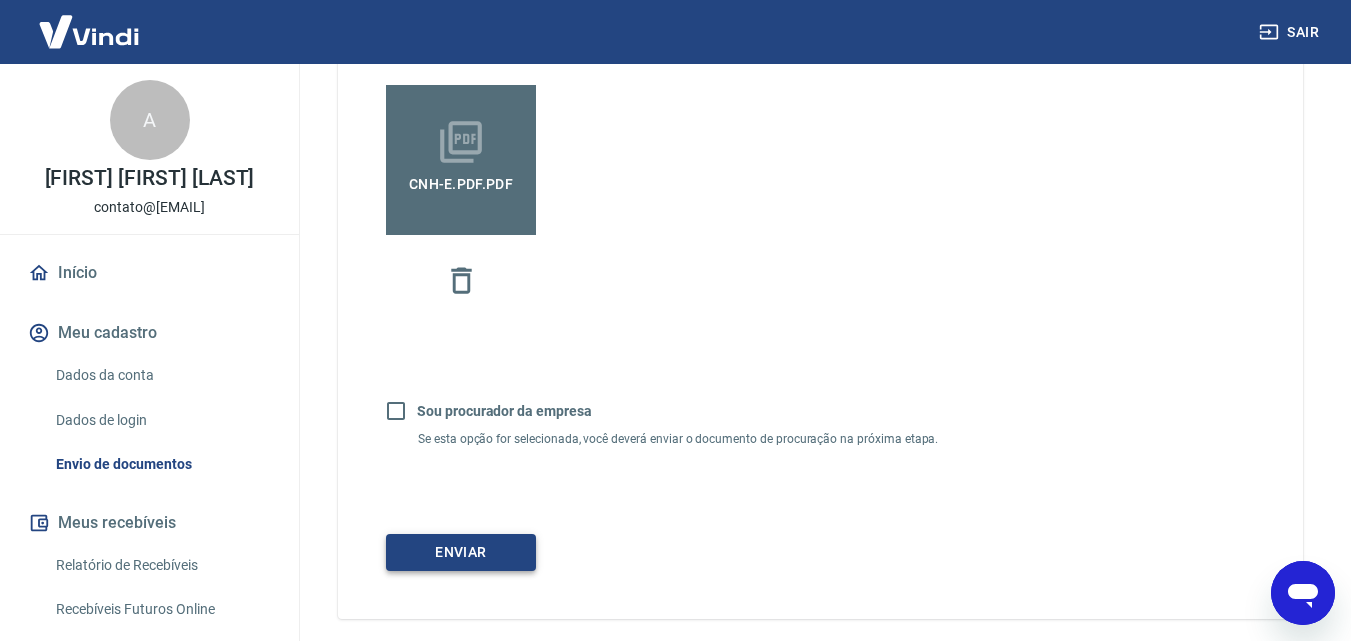 click on "Enviar" at bounding box center [461, 552] 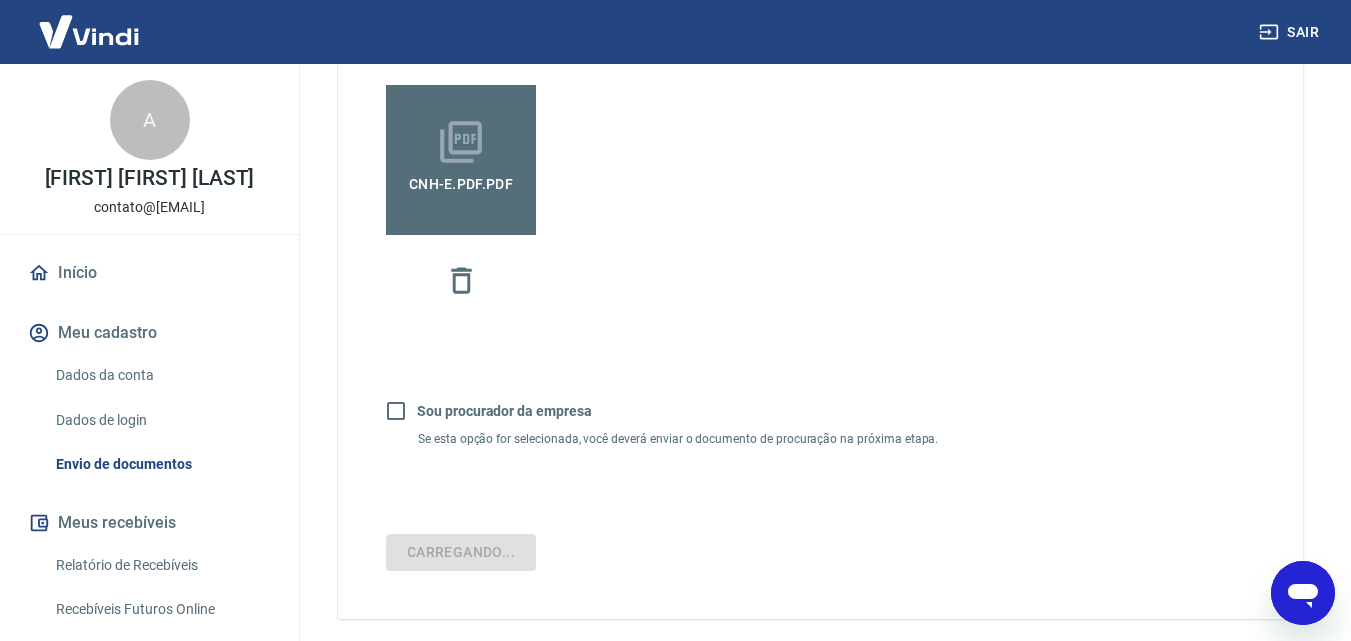 scroll, scrollTop: 53, scrollLeft: 0, axis: vertical 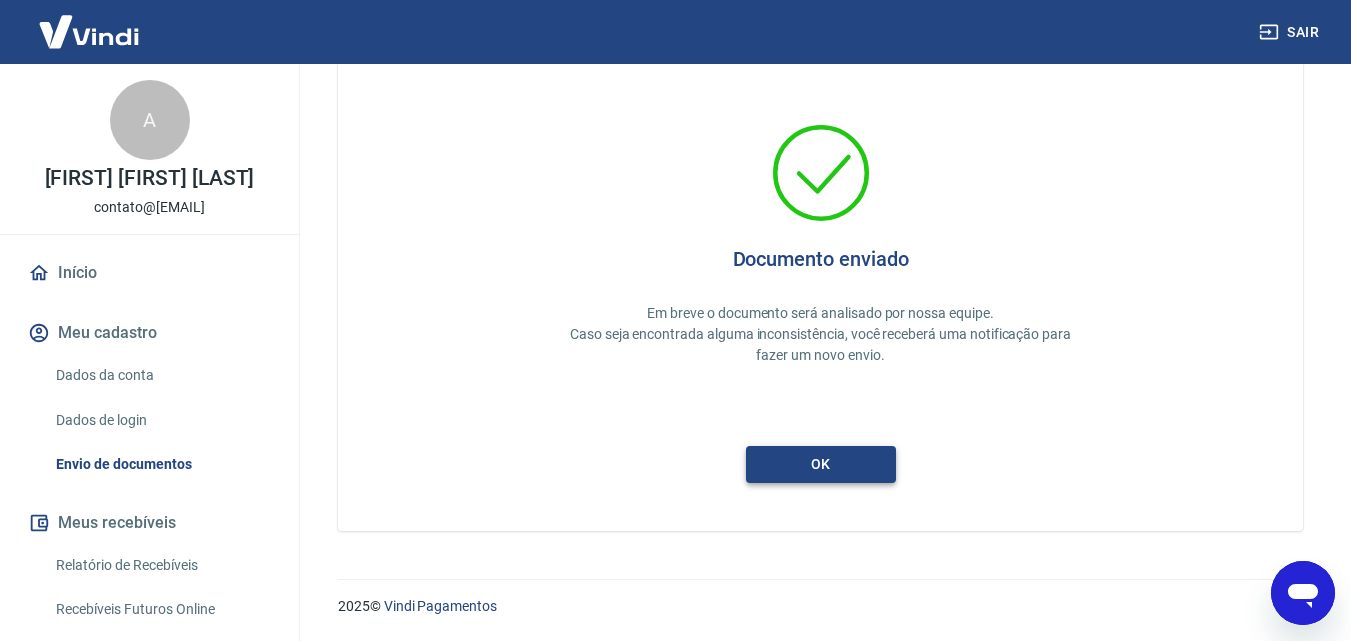 click on "ok" at bounding box center [821, 464] 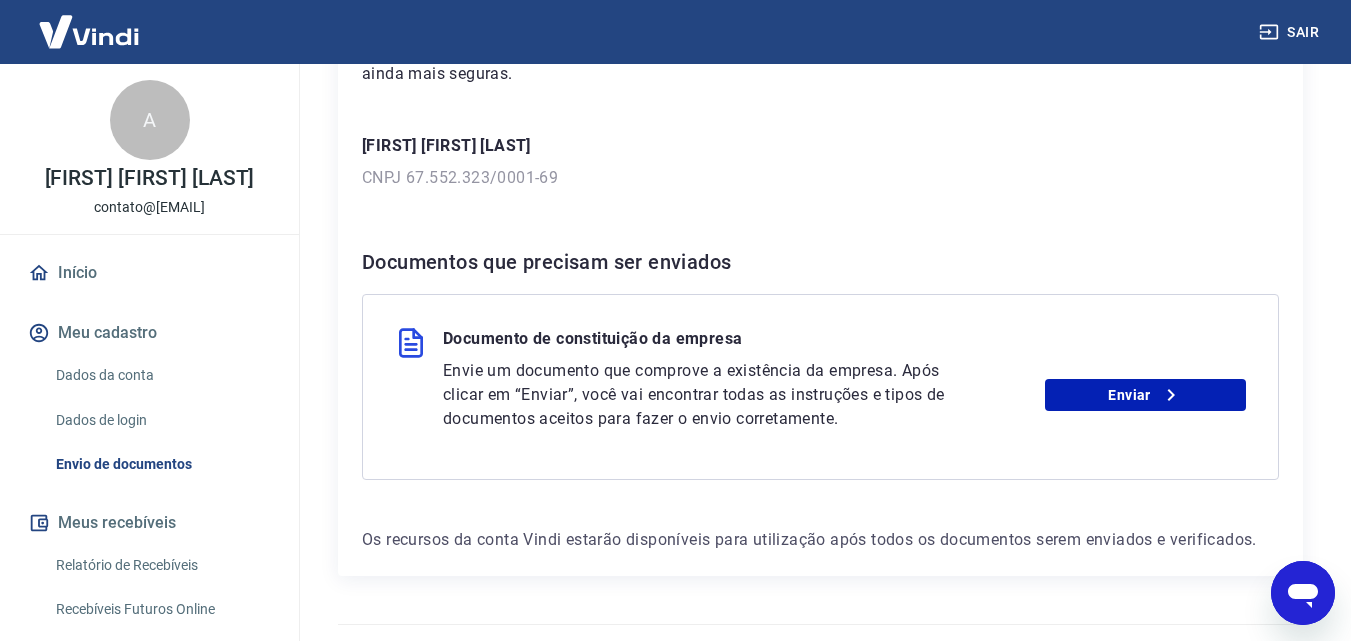 scroll, scrollTop: 267, scrollLeft: 0, axis: vertical 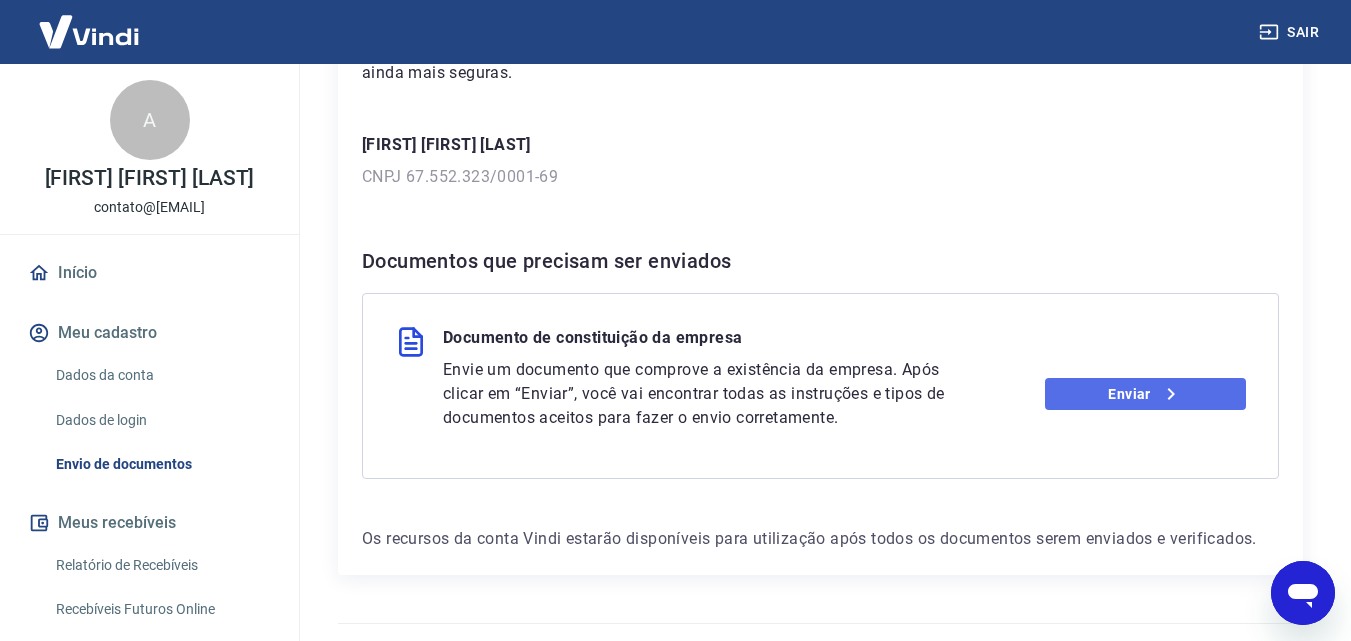 click on "Enviar" at bounding box center [1145, 394] 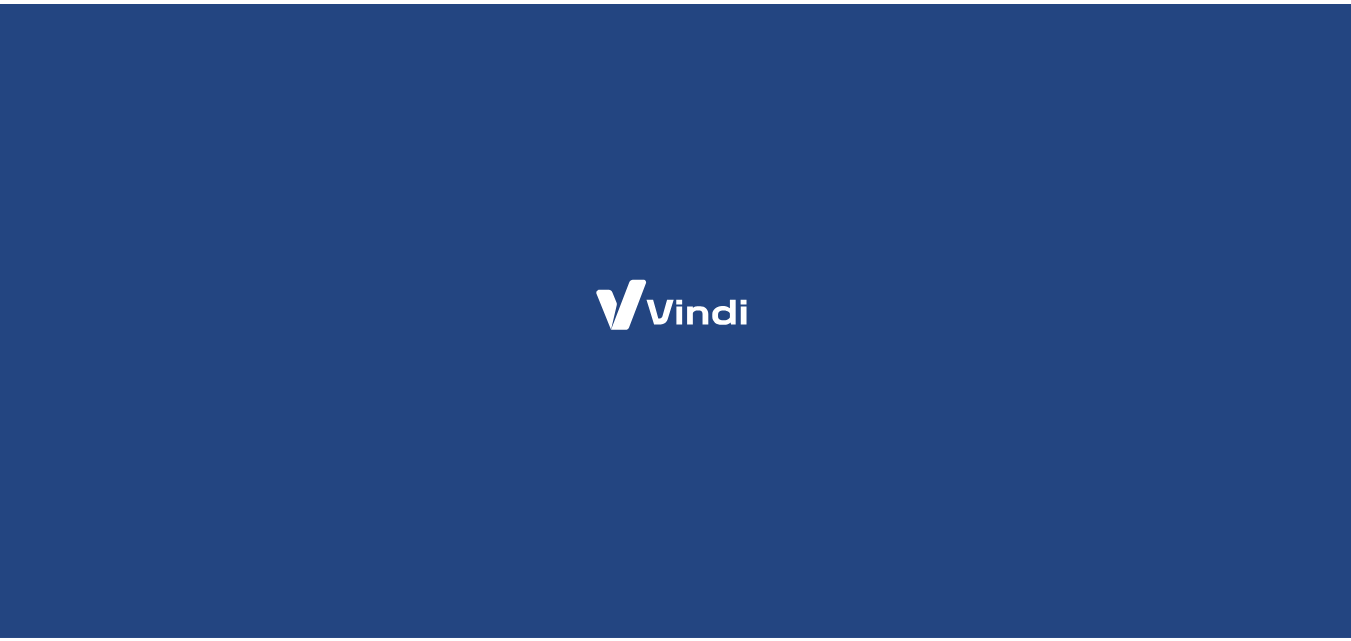 scroll, scrollTop: 0, scrollLeft: 0, axis: both 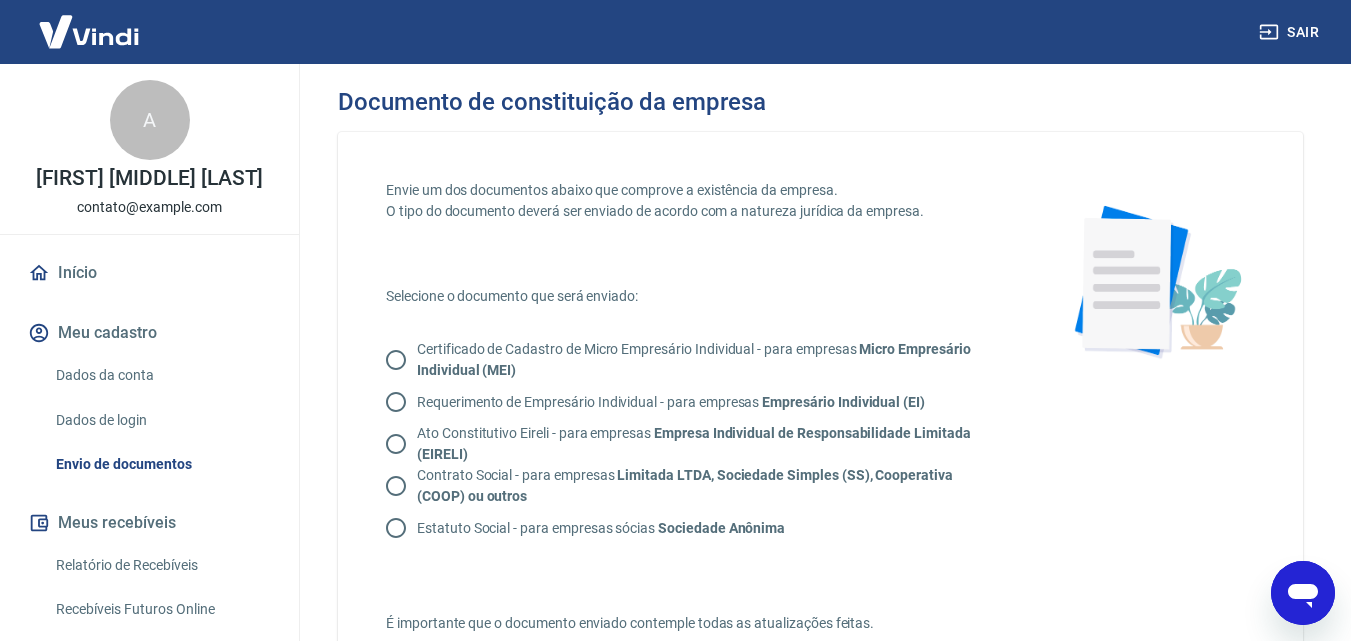 click on "Contrato Social - para empresas   Limitada LTDA, Sociedade Simples (SS), Cooperativa (COOP) ou outros" at bounding box center (704, 486) 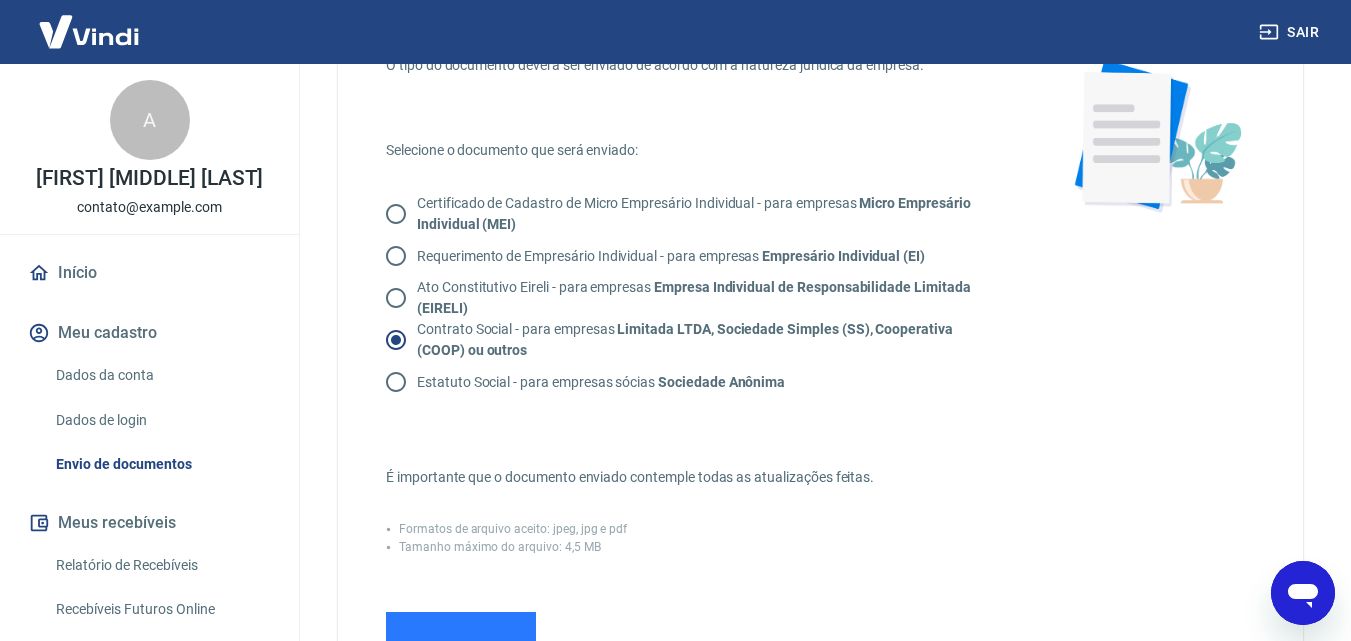 scroll, scrollTop: 267, scrollLeft: 0, axis: vertical 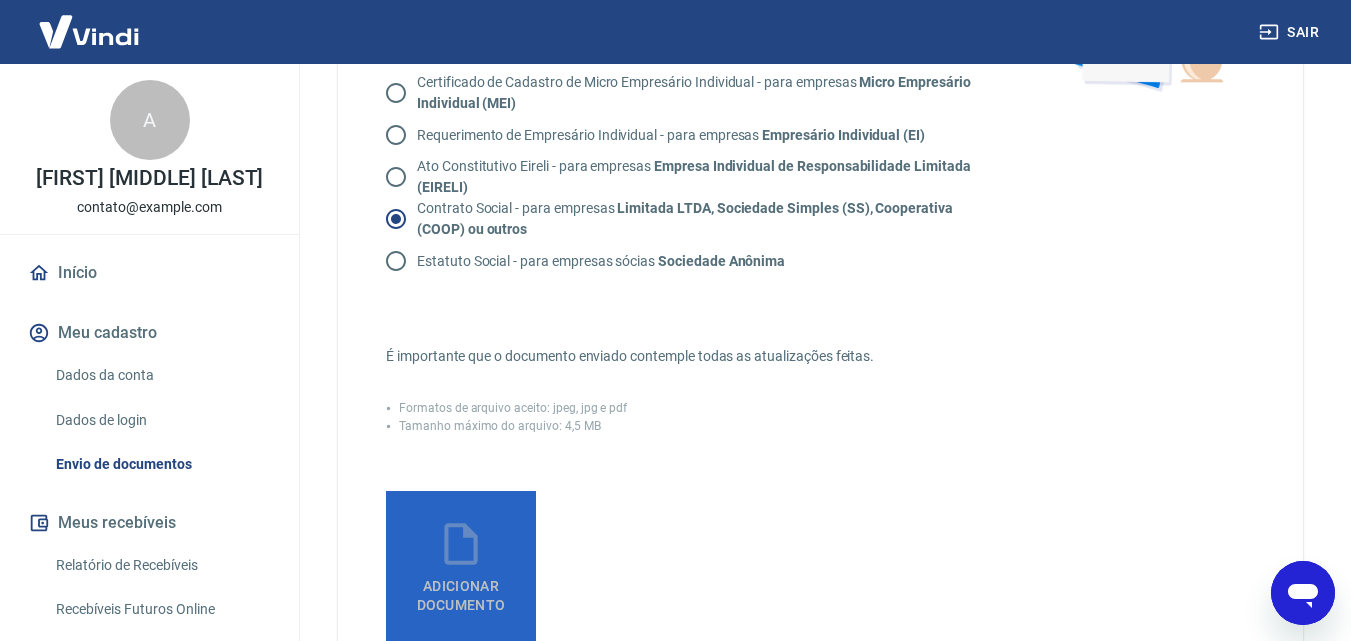click 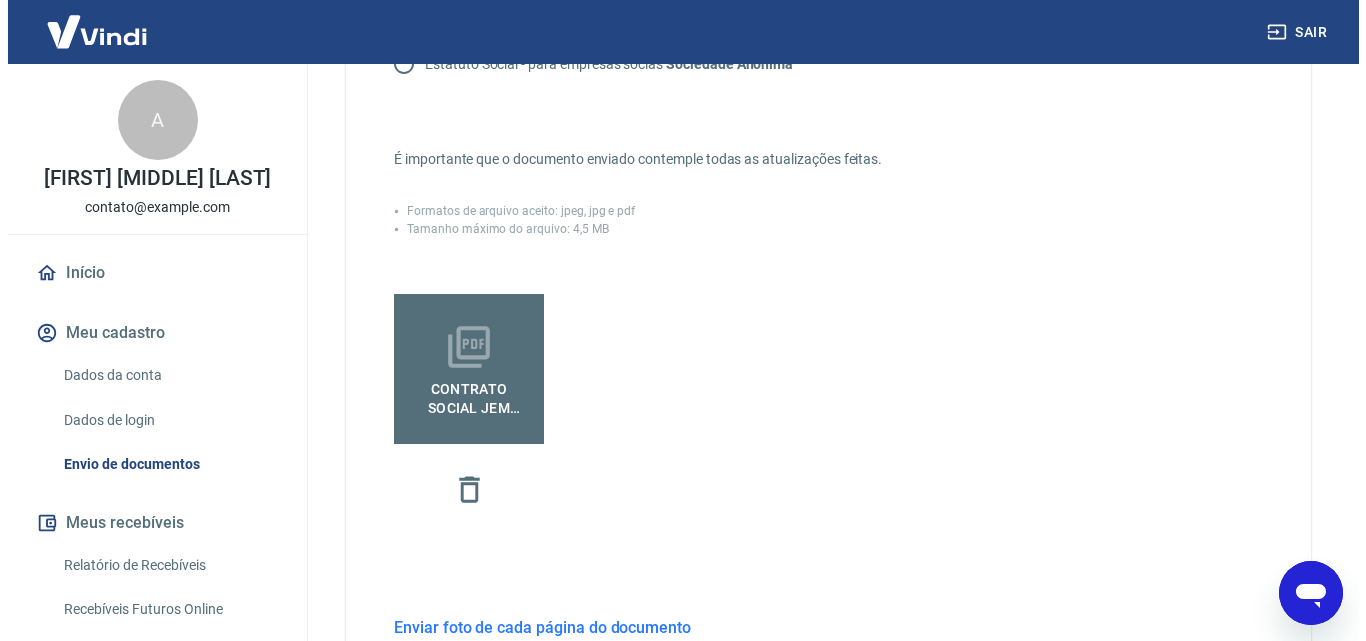 scroll, scrollTop: 600, scrollLeft: 0, axis: vertical 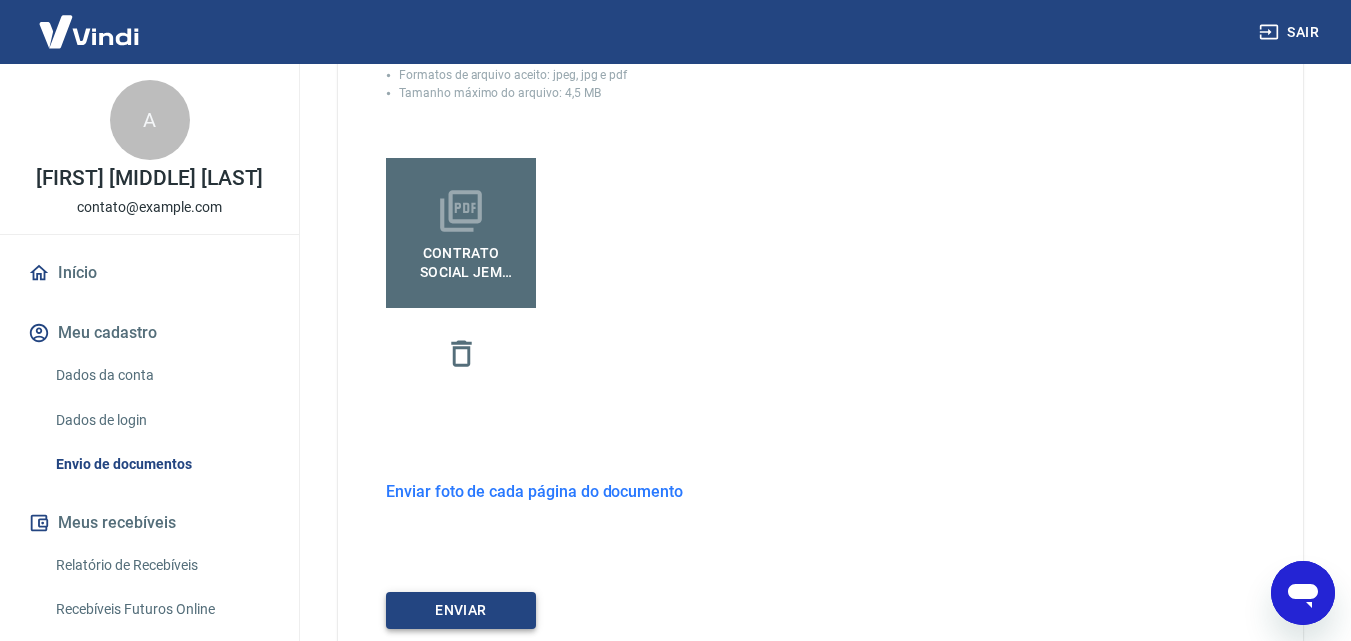 click on "ENVIAR" at bounding box center [461, 610] 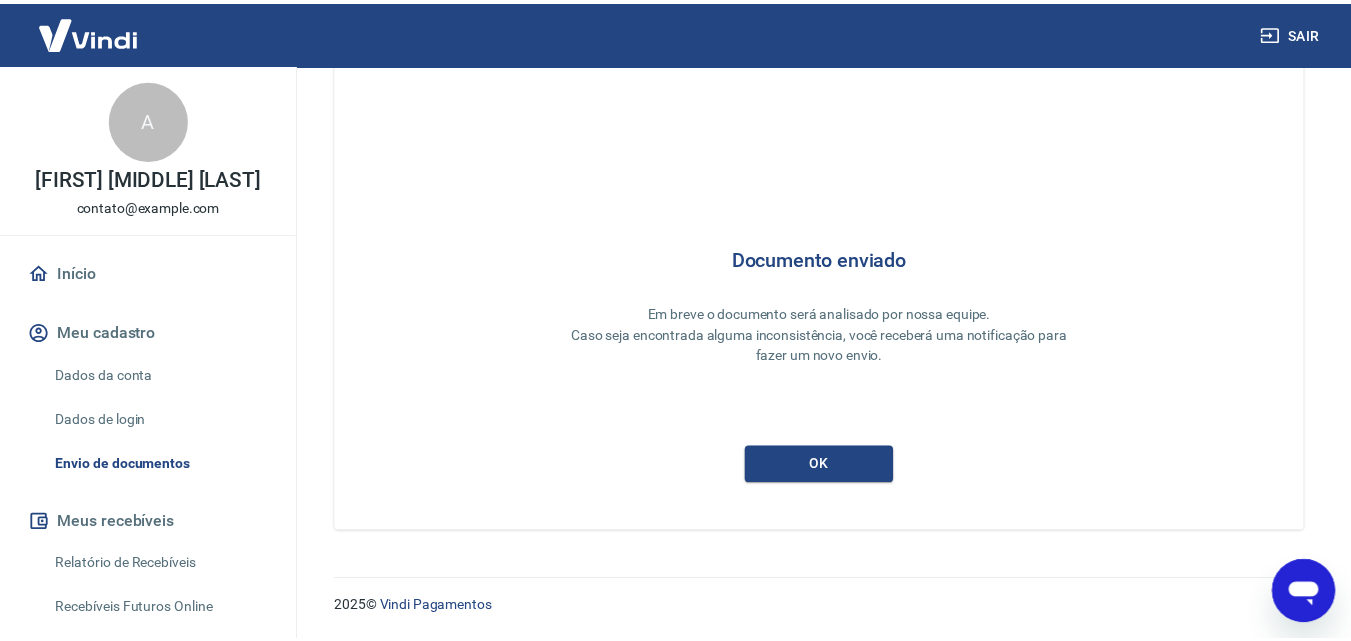 scroll, scrollTop: 53, scrollLeft: 0, axis: vertical 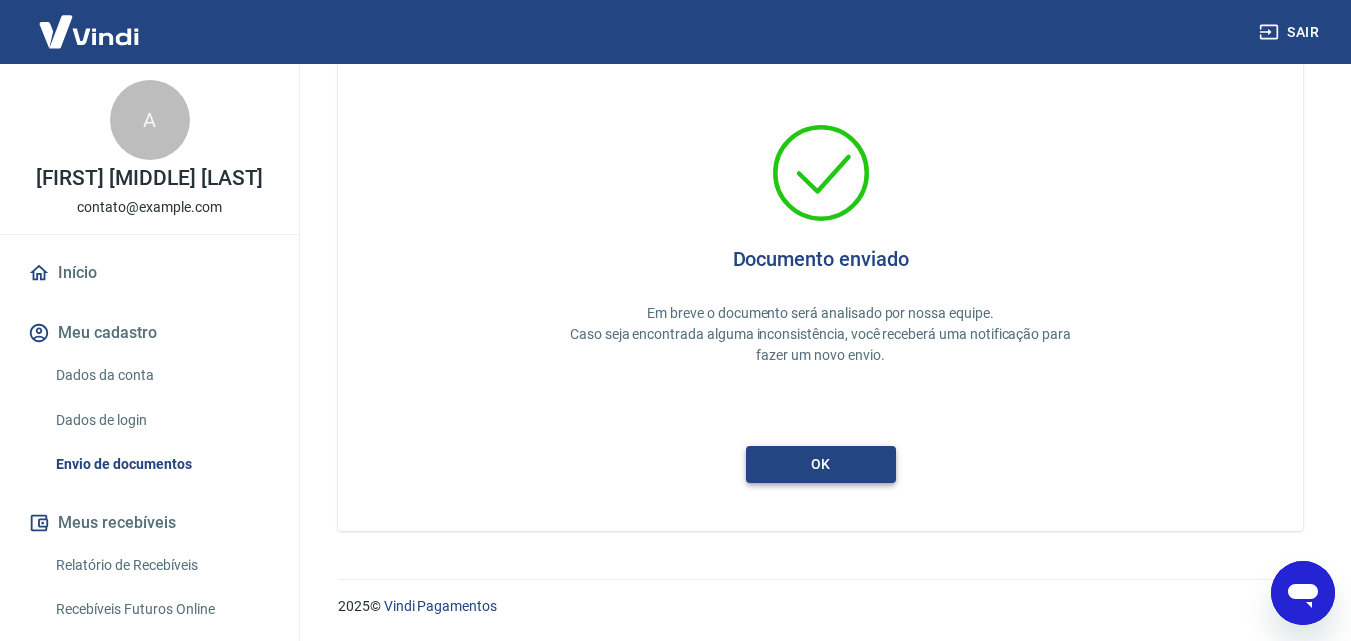 click on "ok" at bounding box center [821, 464] 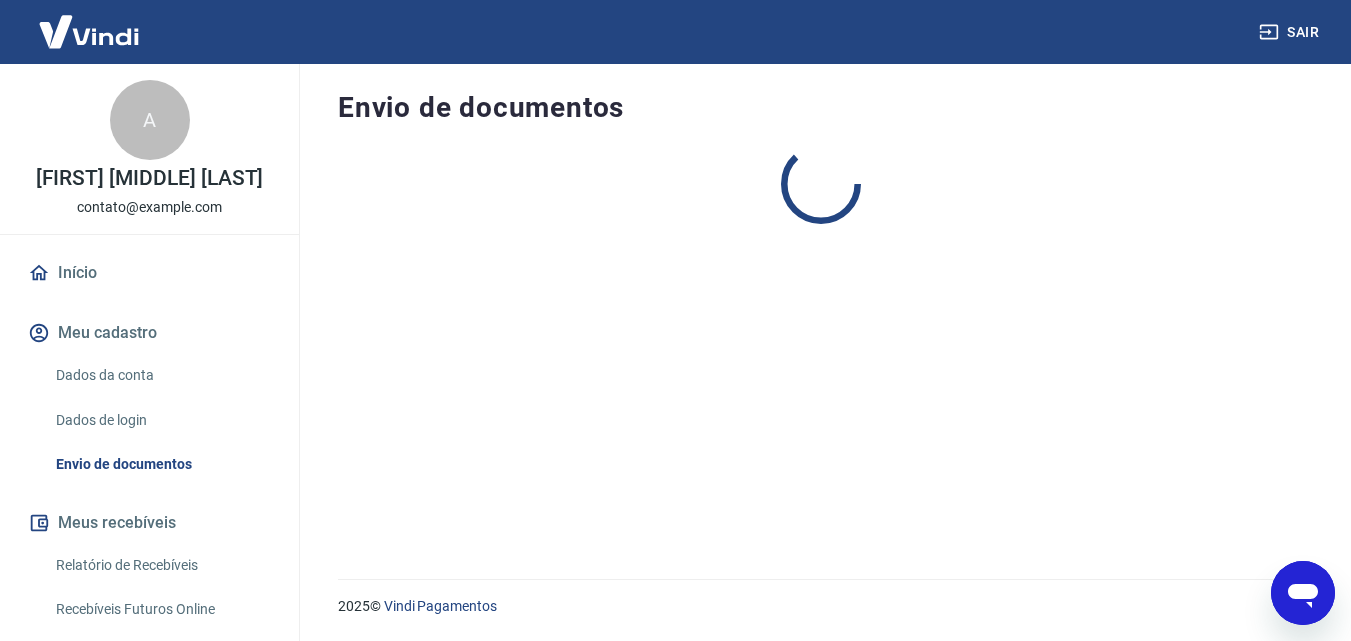 scroll, scrollTop: 0, scrollLeft: 0, axis: both 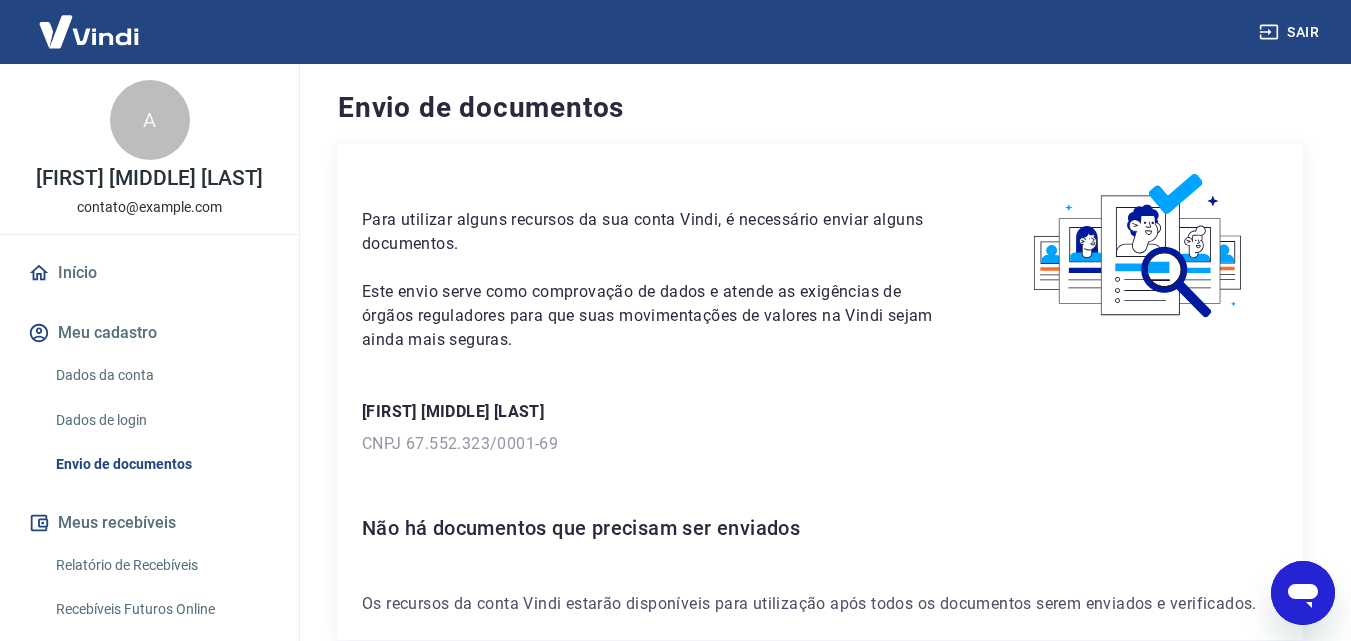 click on "Início" at bounding box center (149, 273) 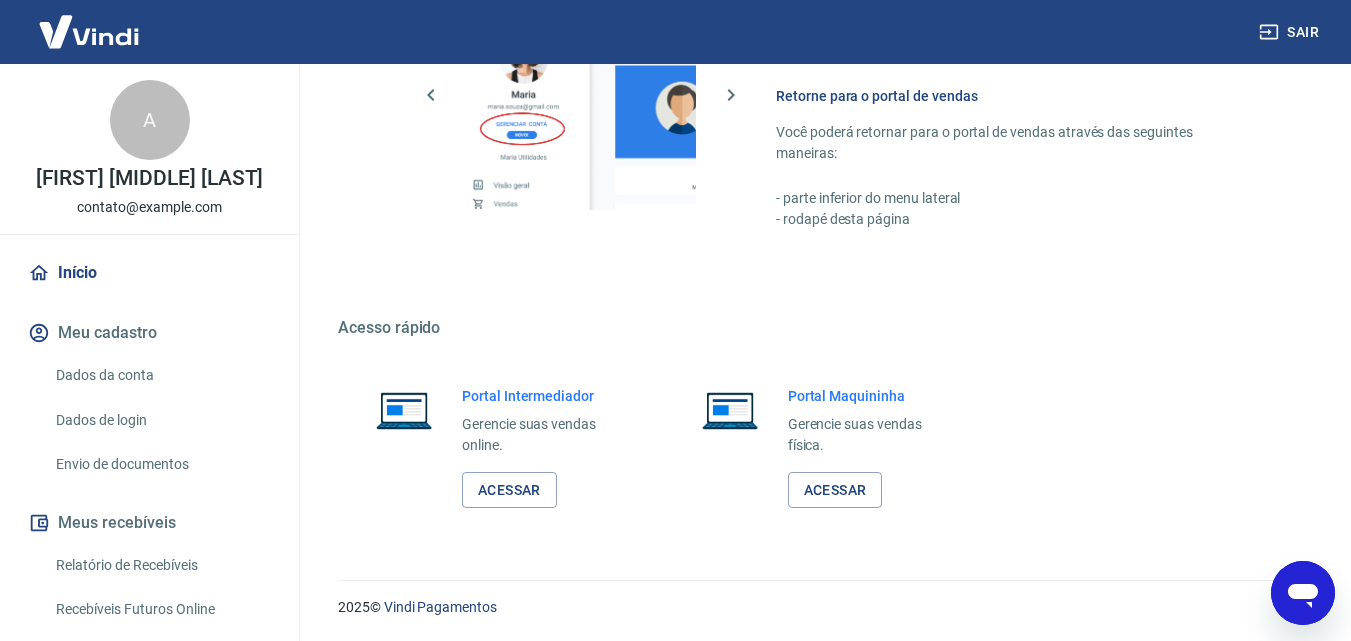 scroll, scrollTop: 1207, scrollLeft: 0, axis: vertical 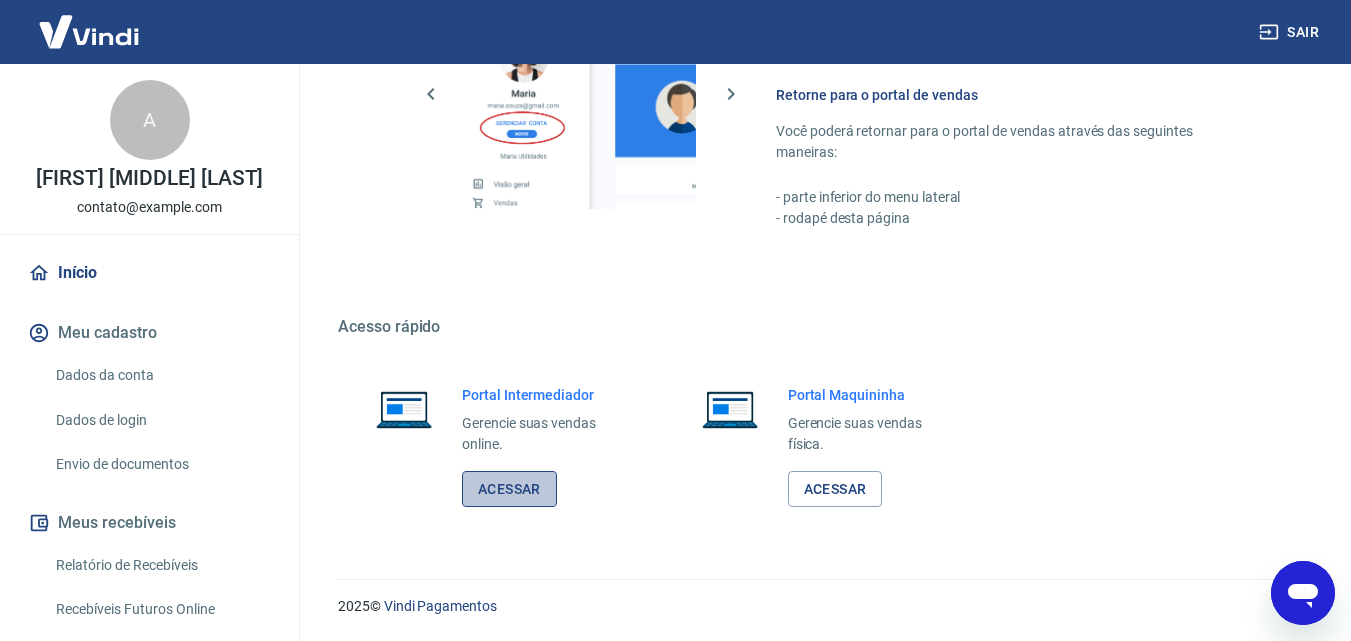 click on "Acessar" at bounding box center [509, 489] 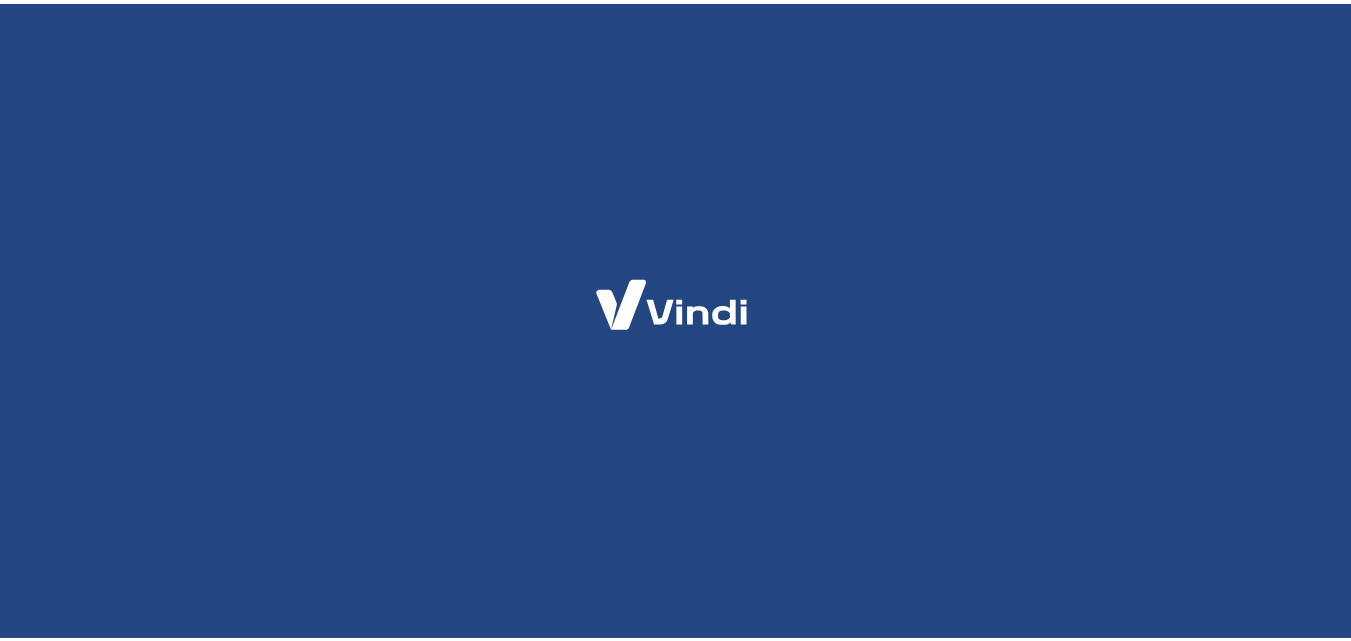 scroll, scrollTop: 0, scrollLeft: 0, axis: both 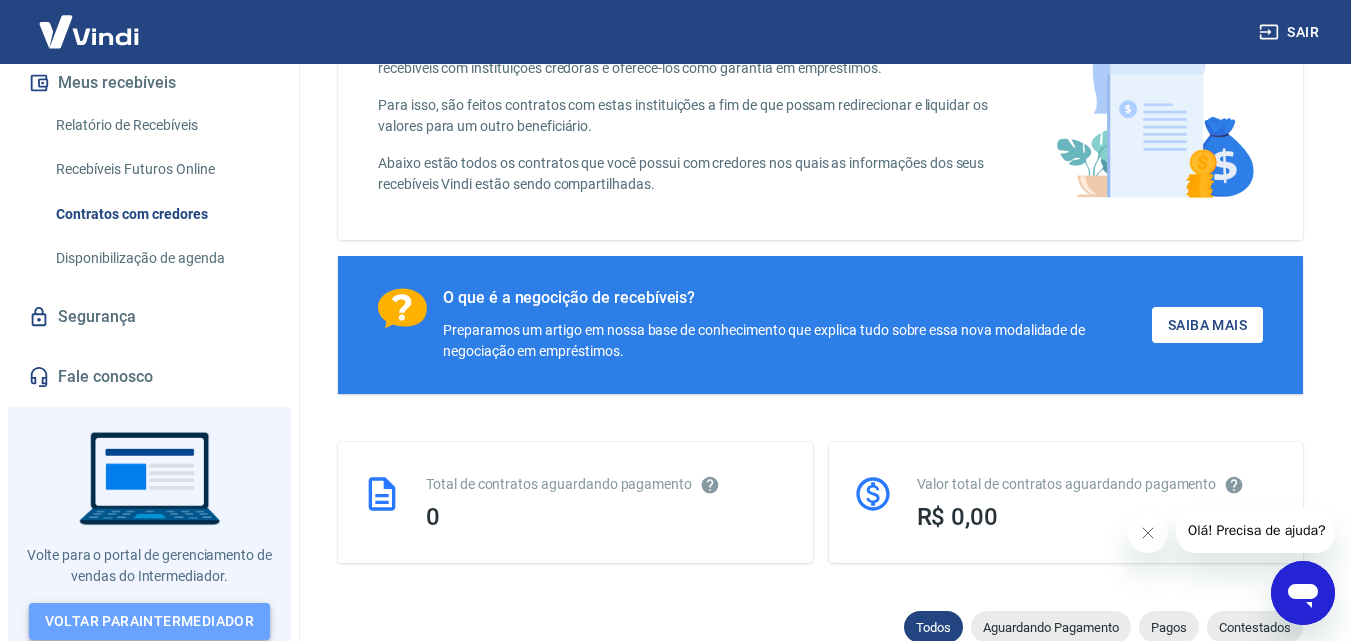 click on "Voltar para  Intermediador" at bounding box center [150, 621] 